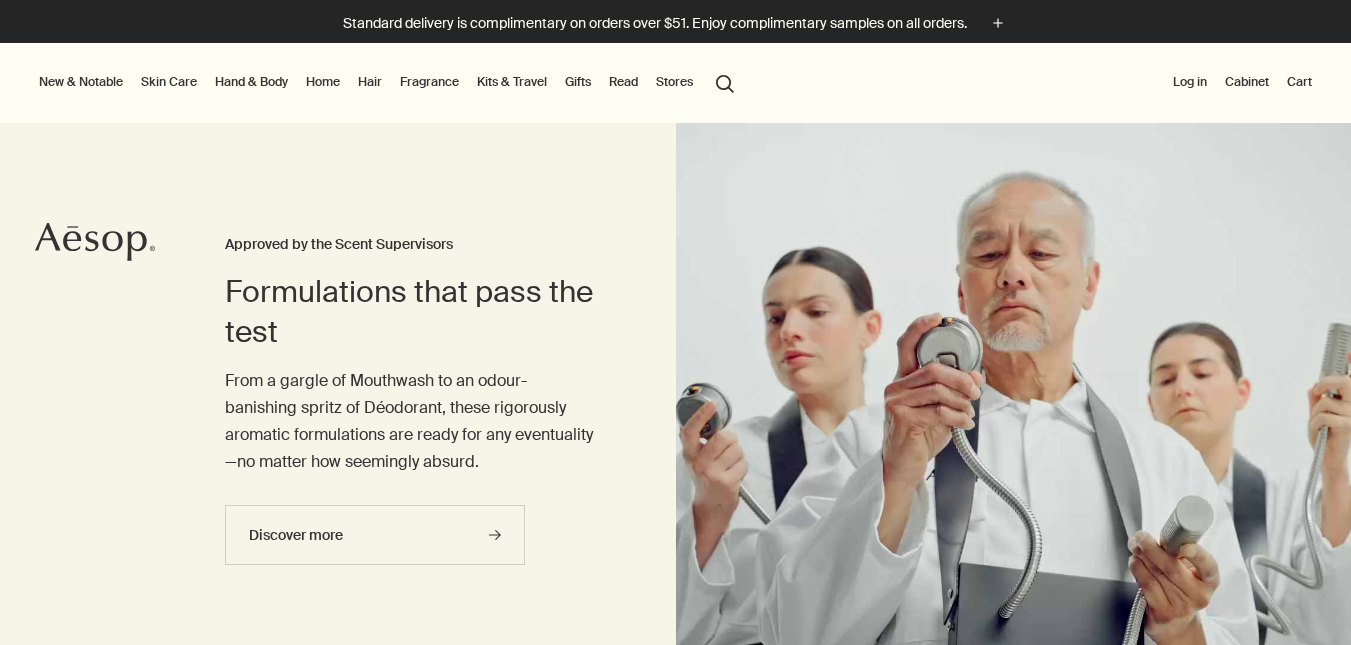 scroll, scrollTop: 0, scrollLeft: 0, axis: both 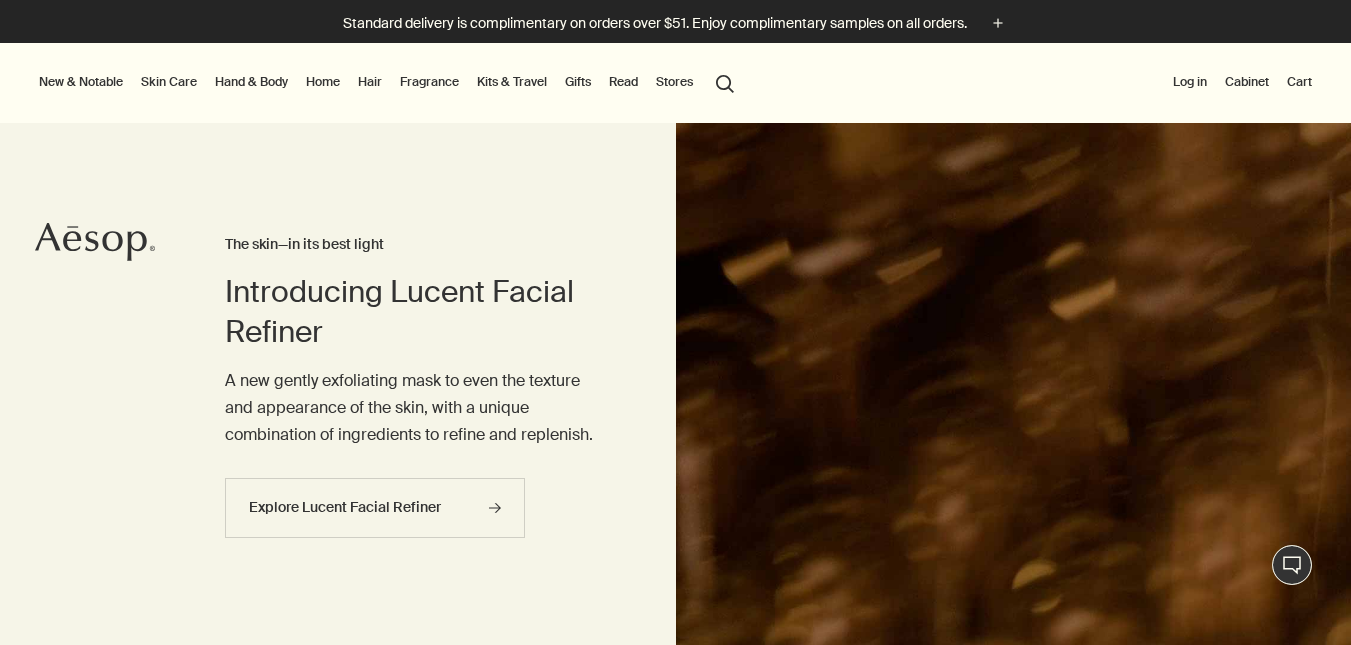 click on "Cabinet" at bounding box center [1247, 82] 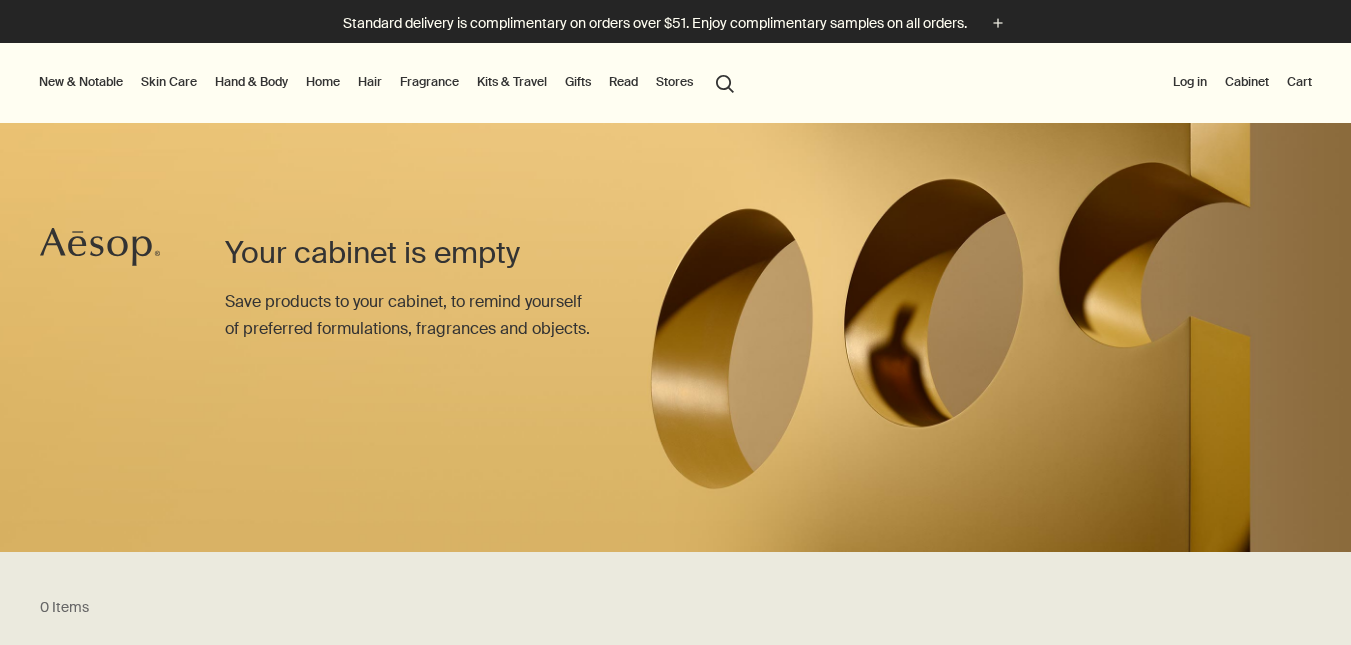 scroll, scrollTop: 0, scrollLeft: 0, axis: both 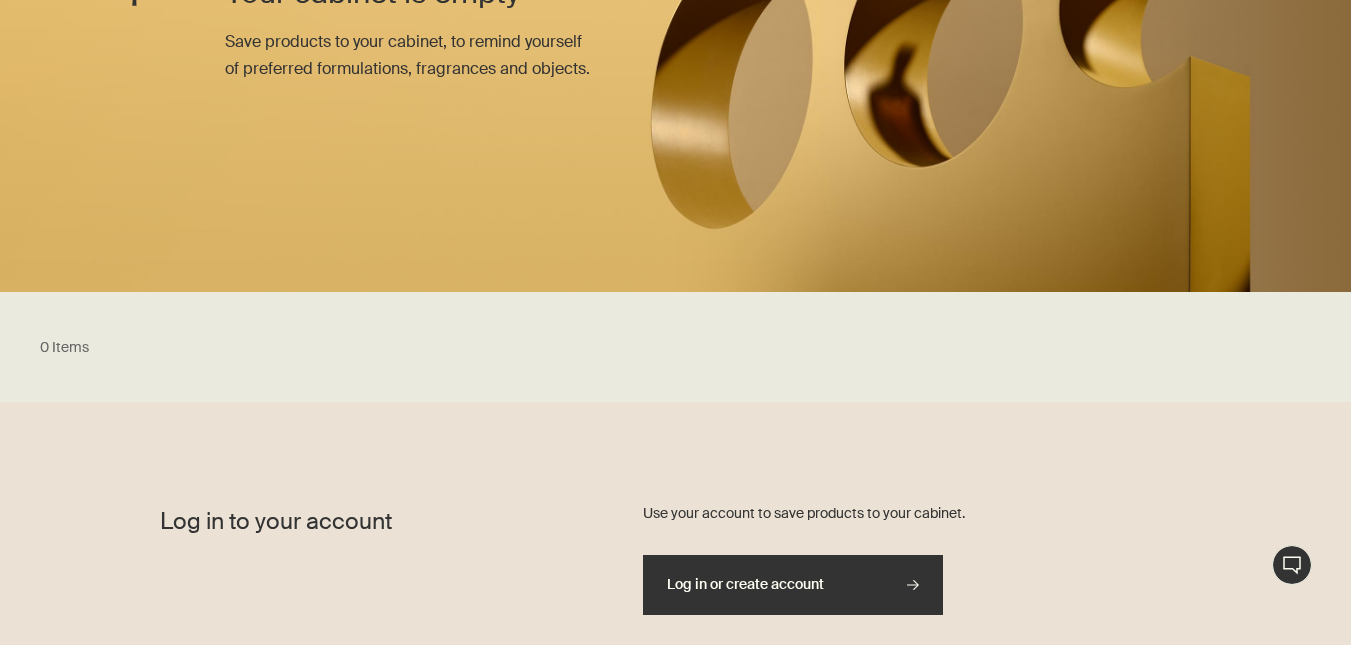 click on "Log in or create account   rightArrow" at bounding box center [793, 585] 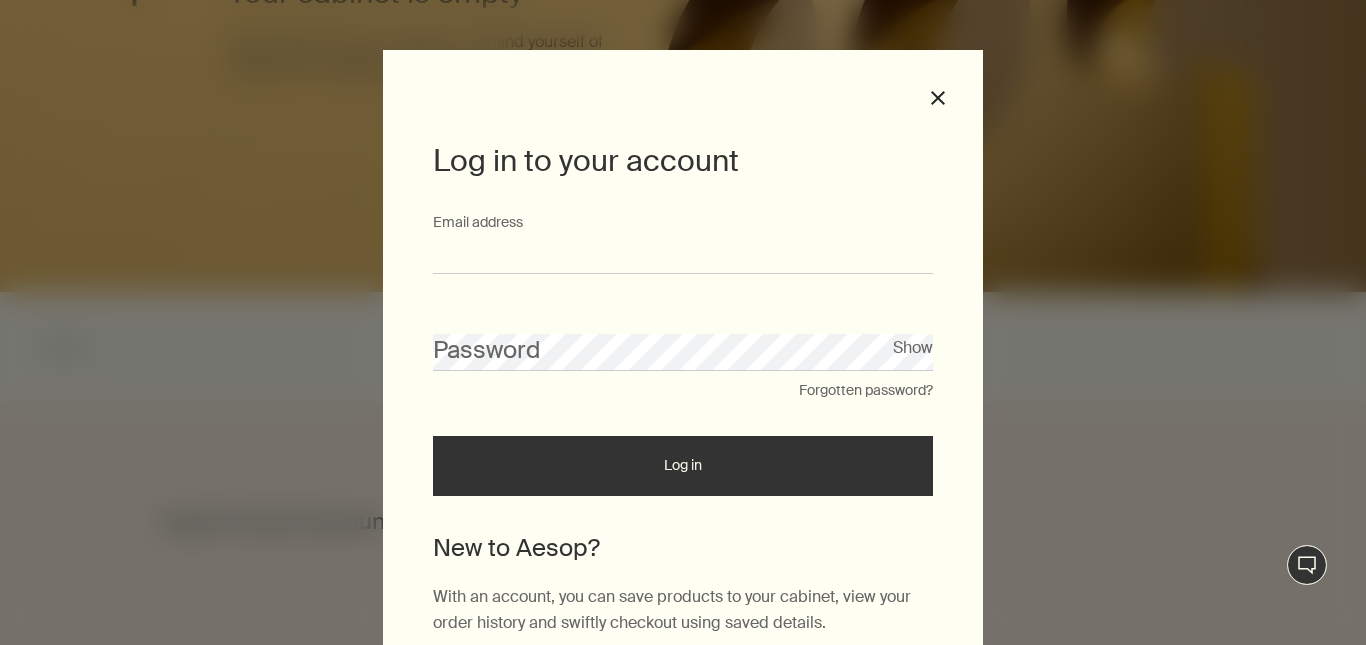 click on "Email address" at bounding box center (683, 255) 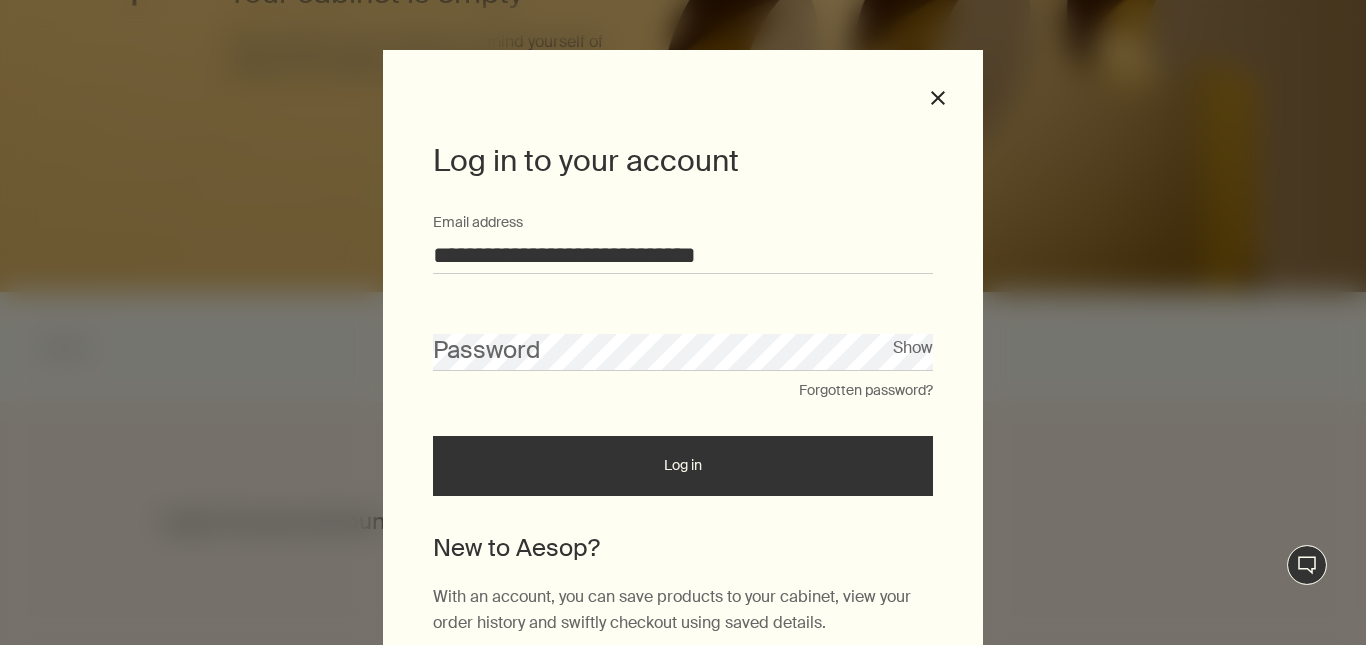 type on "**********" 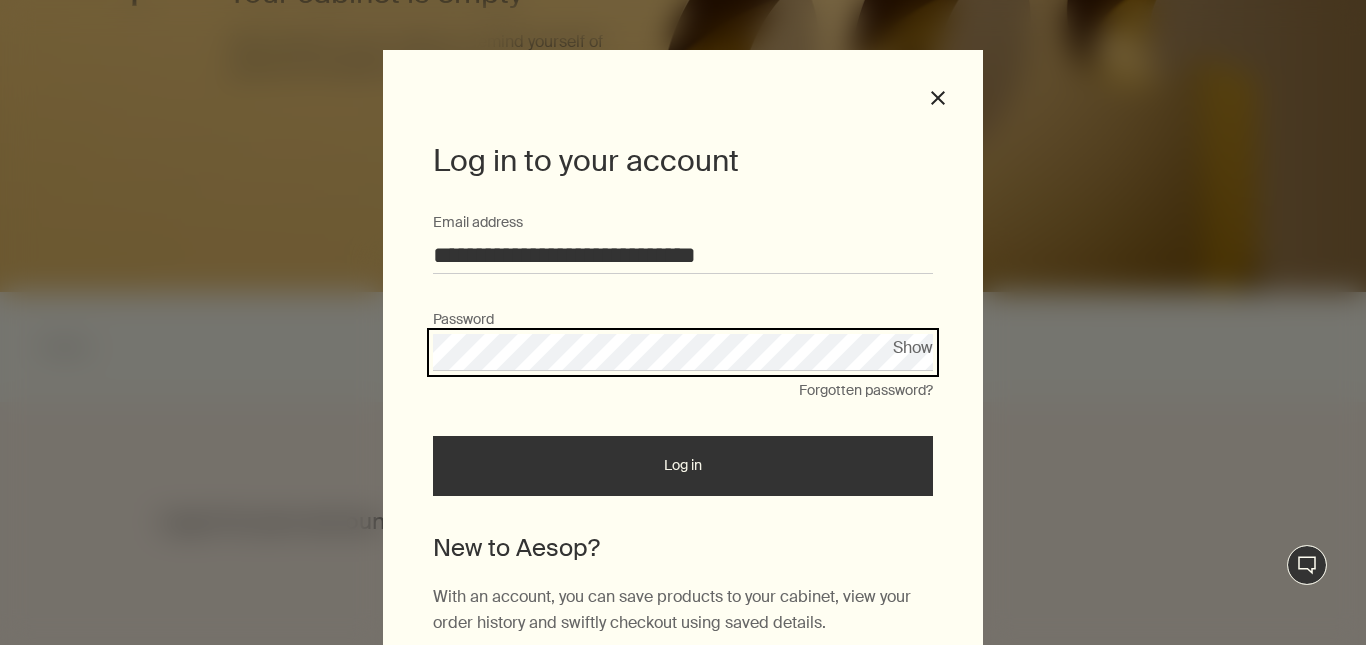 click on "Log in" at bounding box center [683, 466] 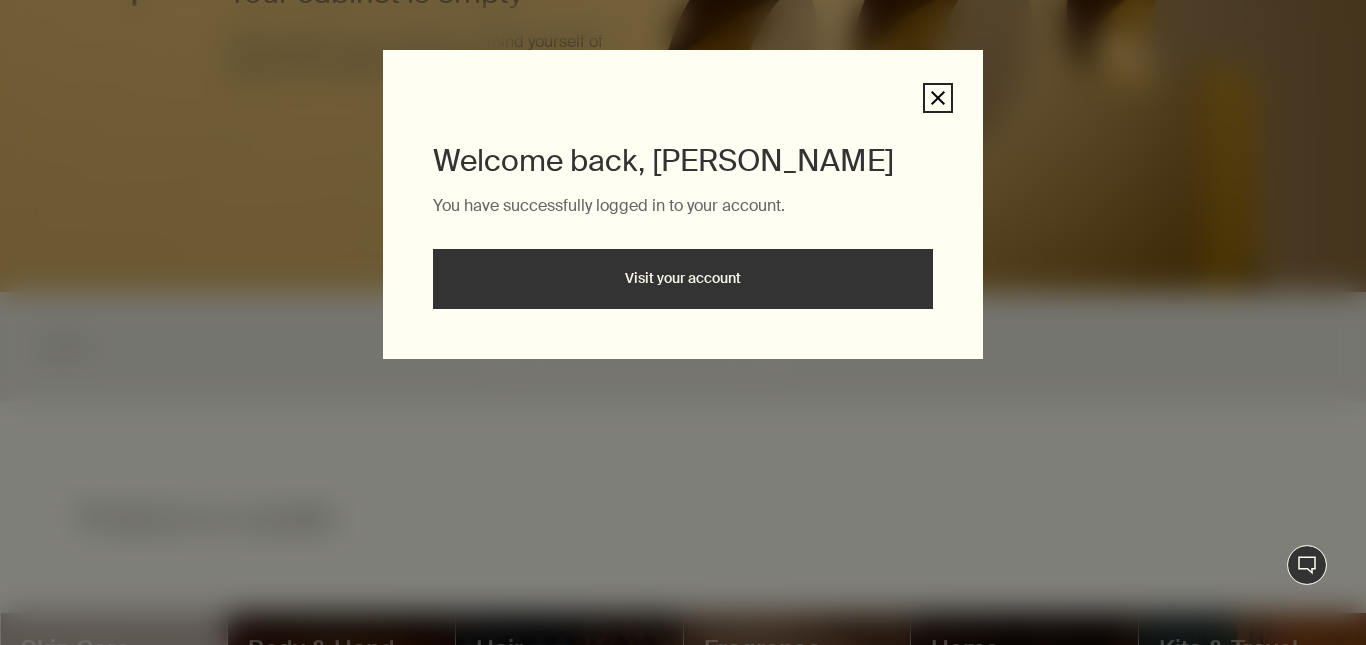 click on "close" at bounding box center [938, 98] 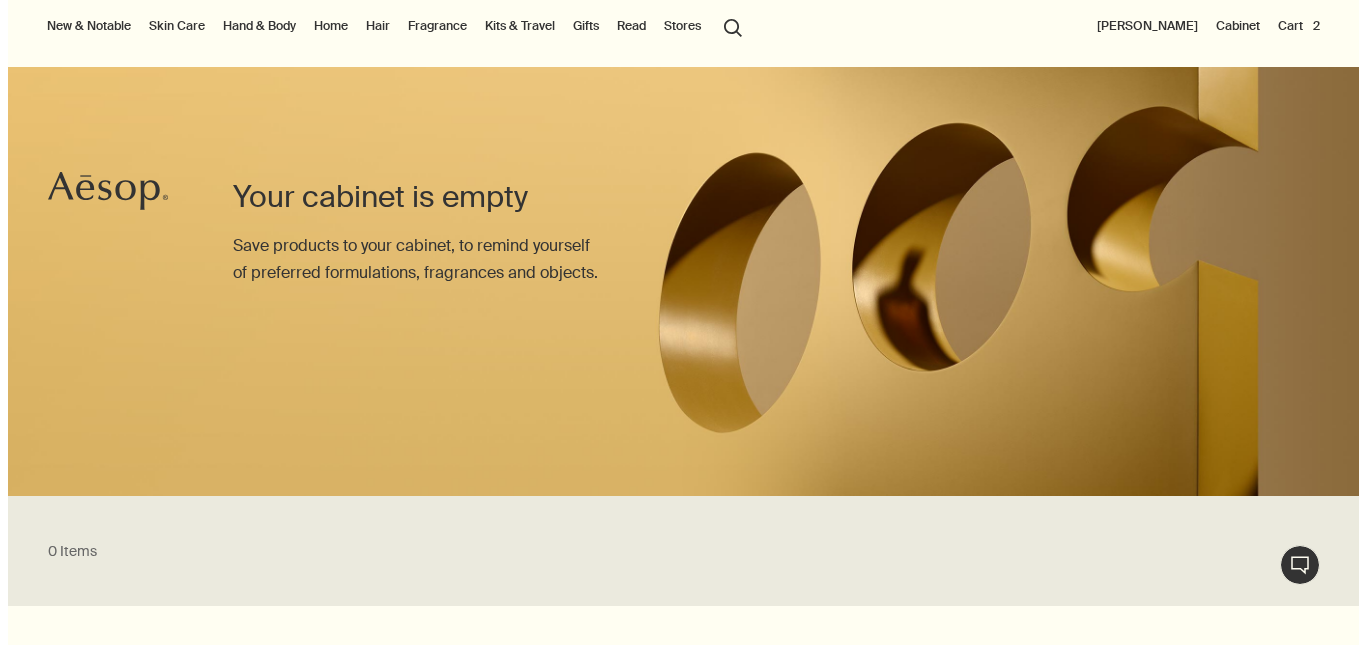 scroll, scrollTop: 0, scrollLeft: 0, axis: both 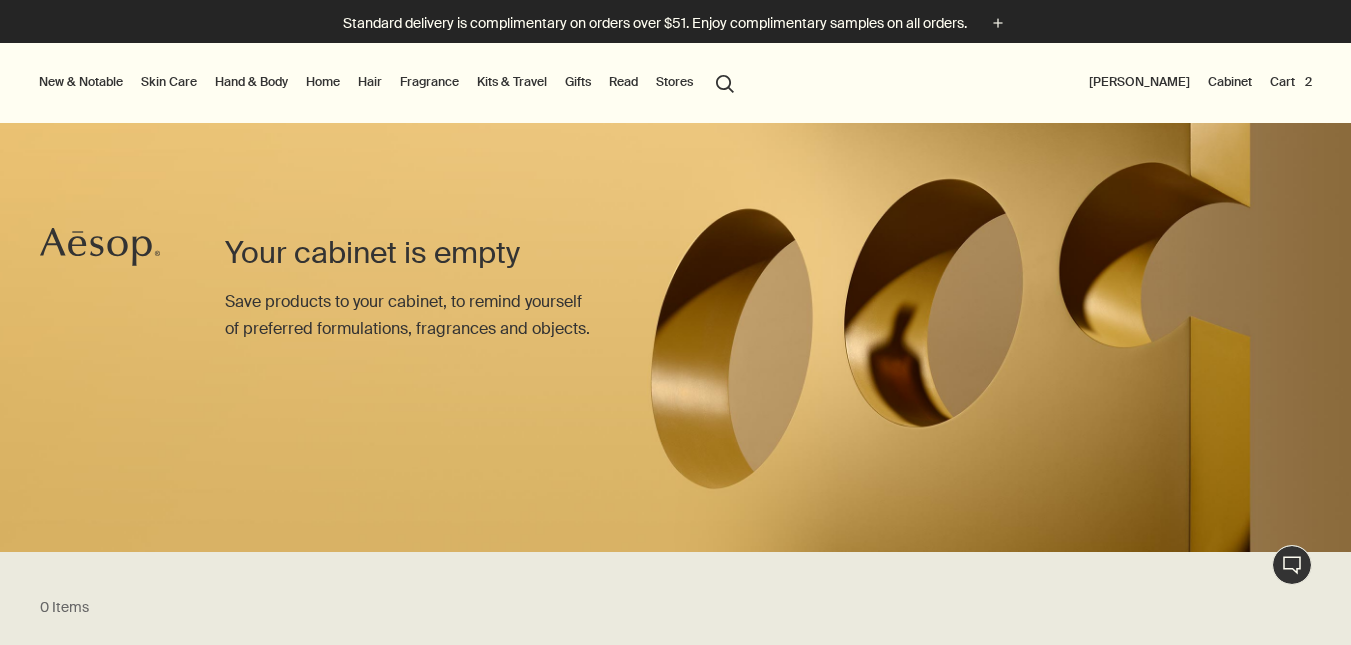 click on "Hand & Body" at bounding box center (251, 82) 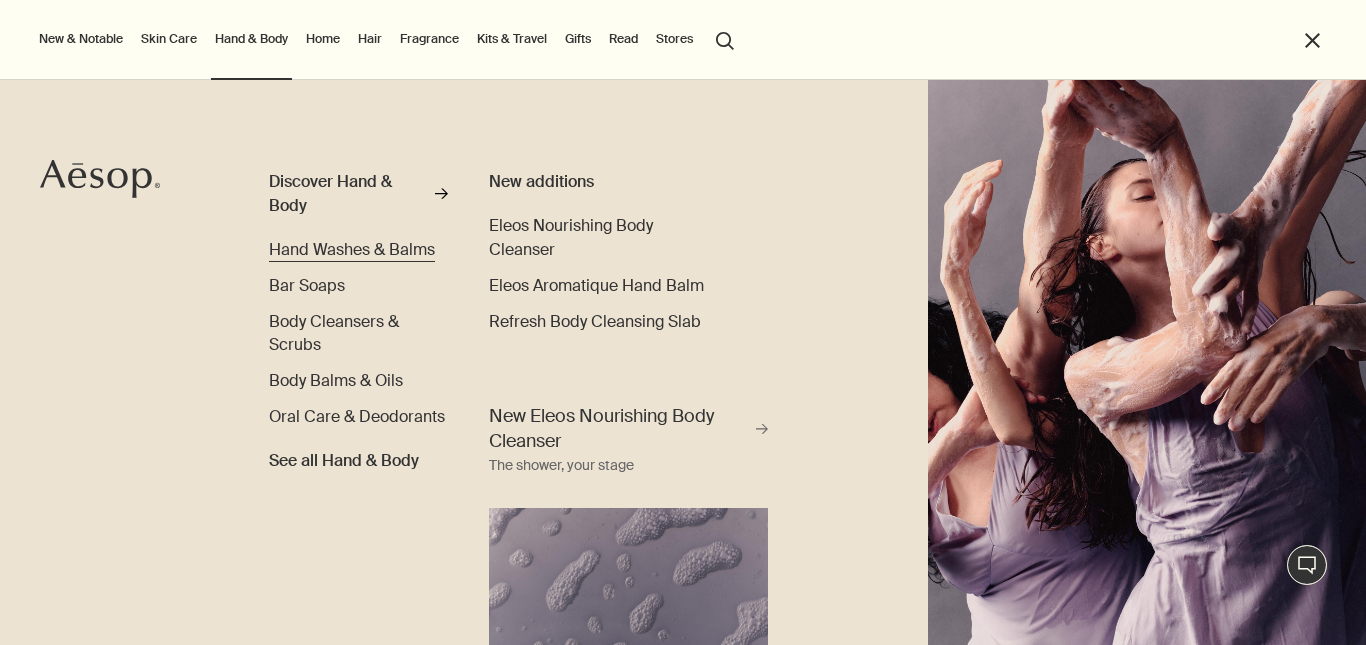 click on "Hand Washes & Balms" at bounding box center [352, 249] 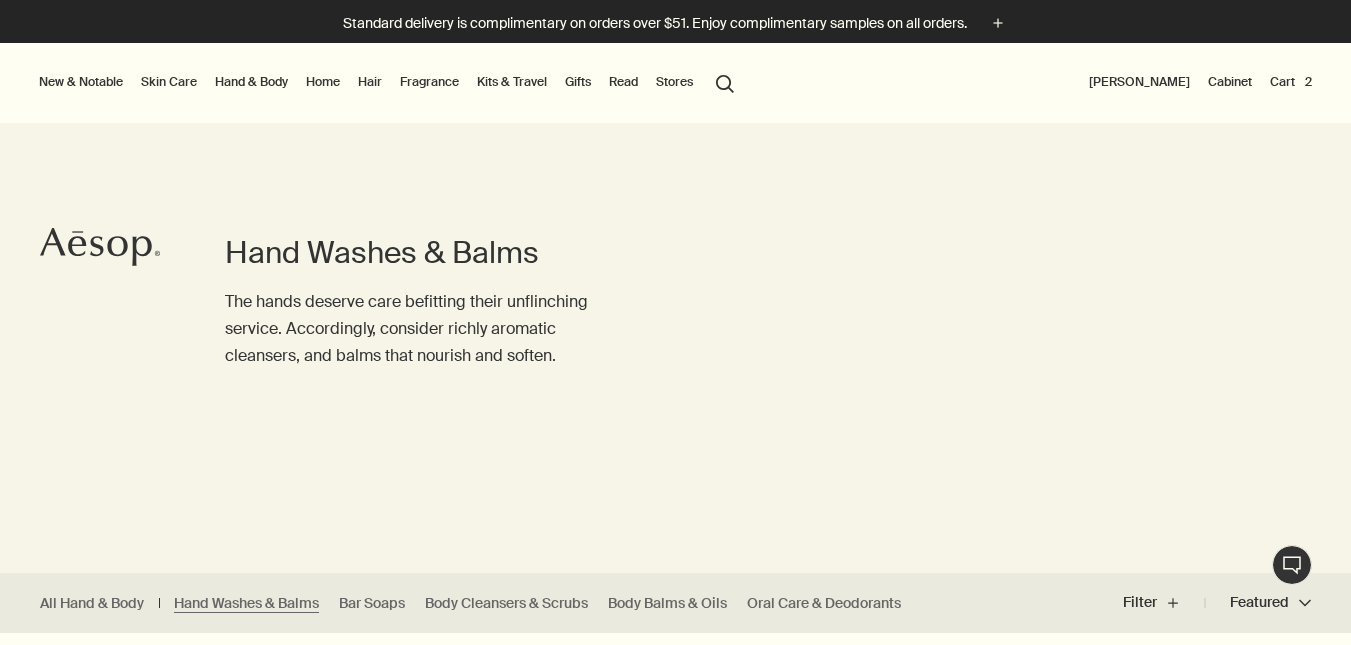 scroll, scrollTop: 0, scrollLeft: 0, axis: both 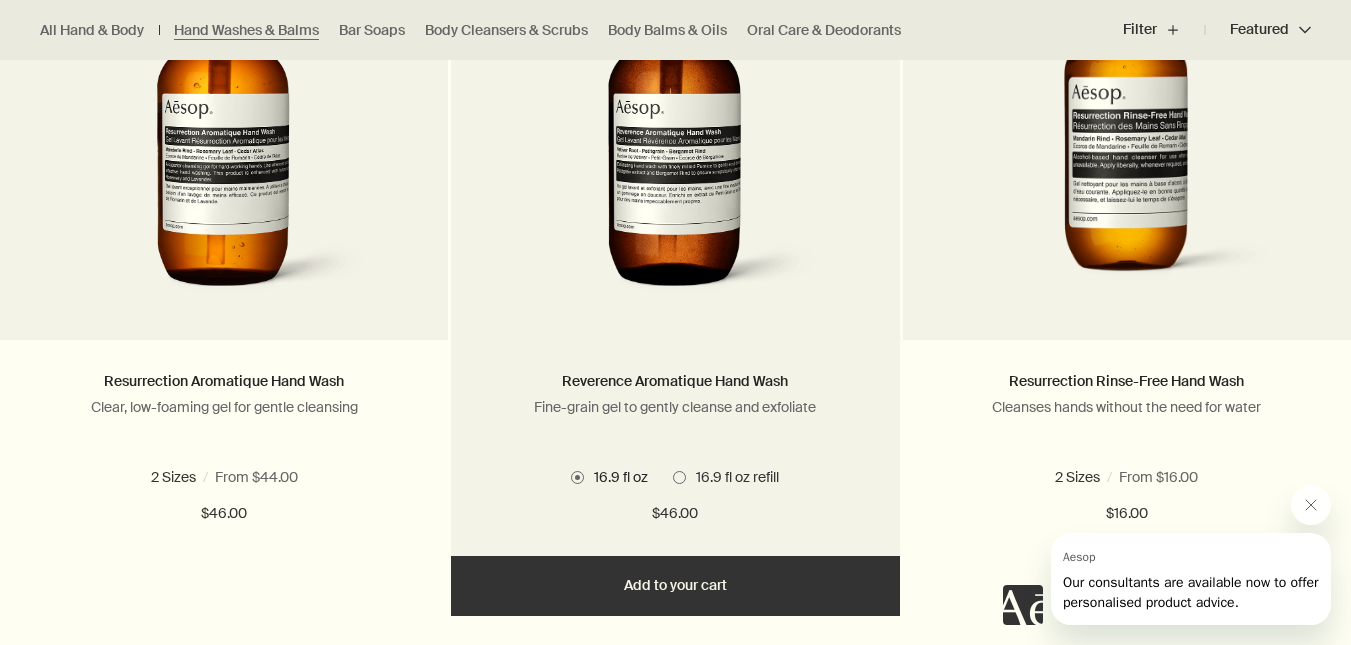 click on "Add Add to your cart" at bounding box center (675, 586) 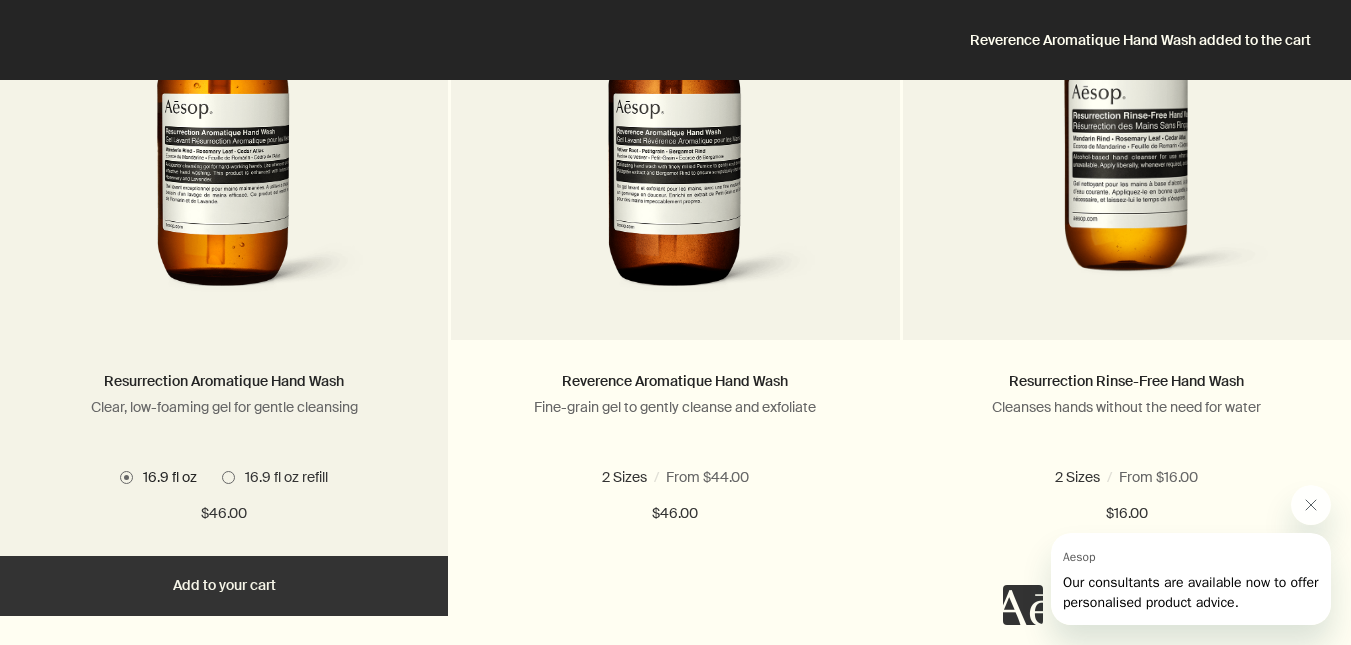click on "Add Add to your cart" at bounding box center (224, 586) 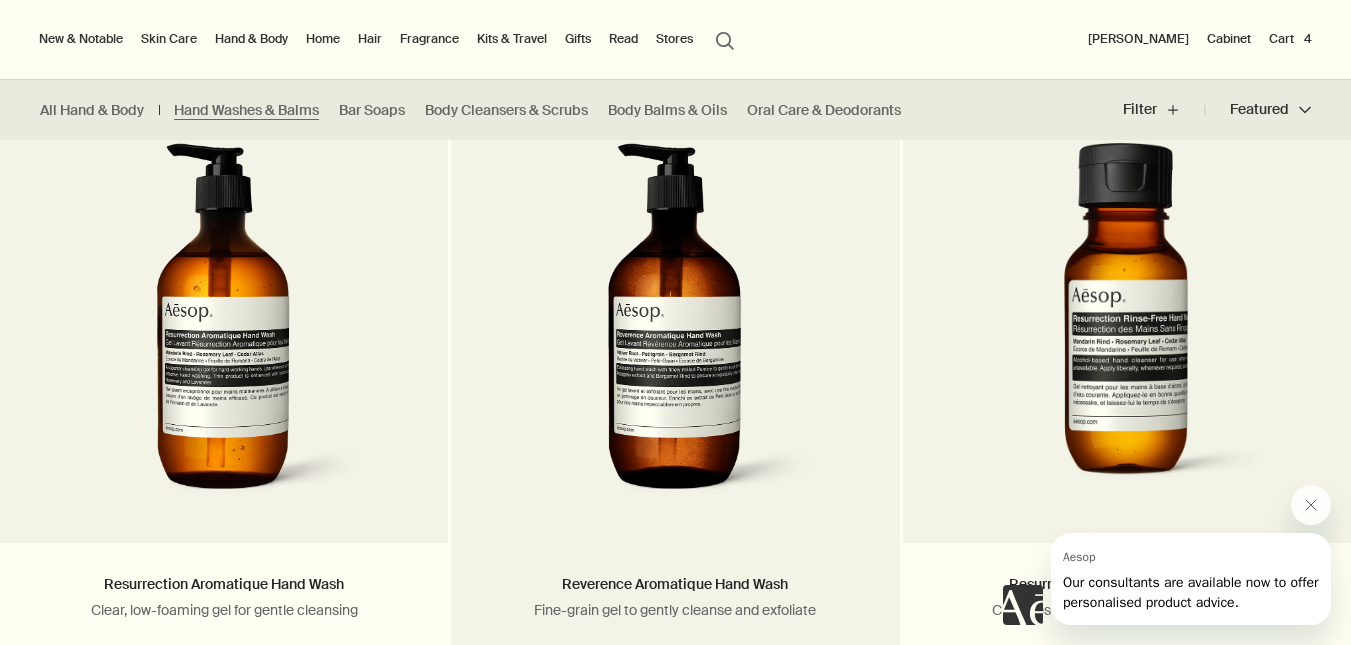 scroll, scrollTop: 1278, scrollLeft: 0, axis: vertical 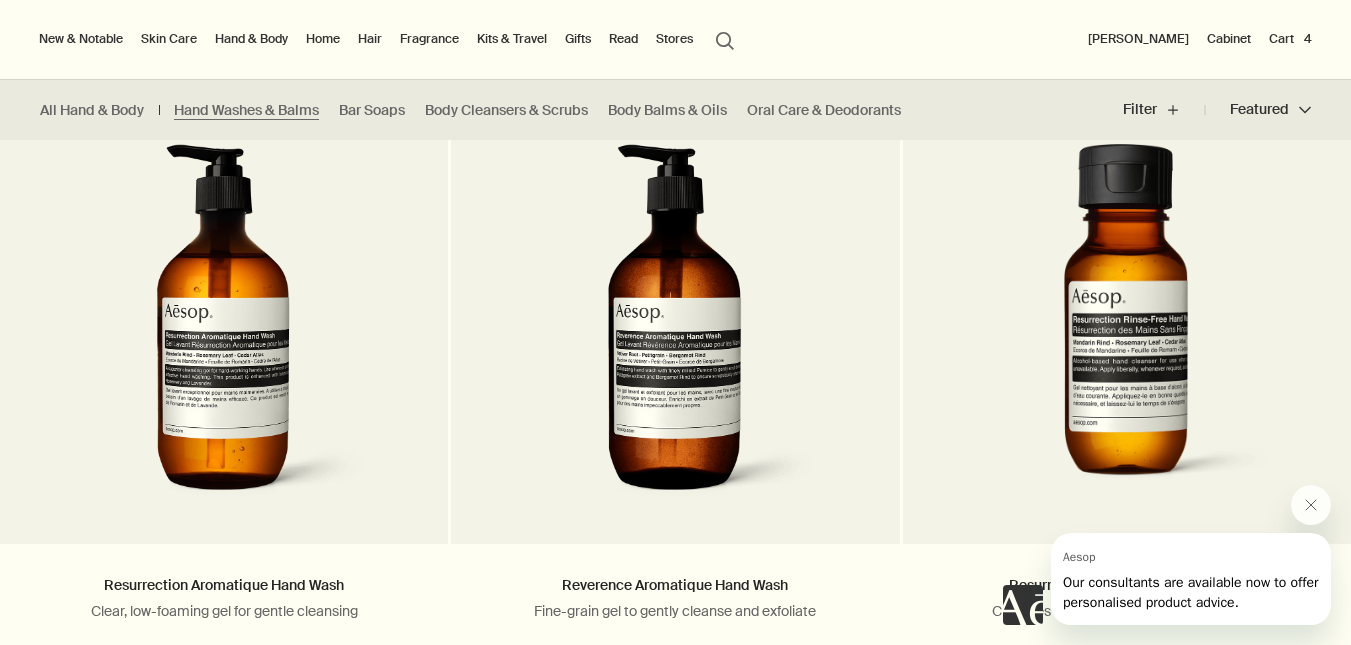 click on "Cart 4" at bounding box center (1290, 39) 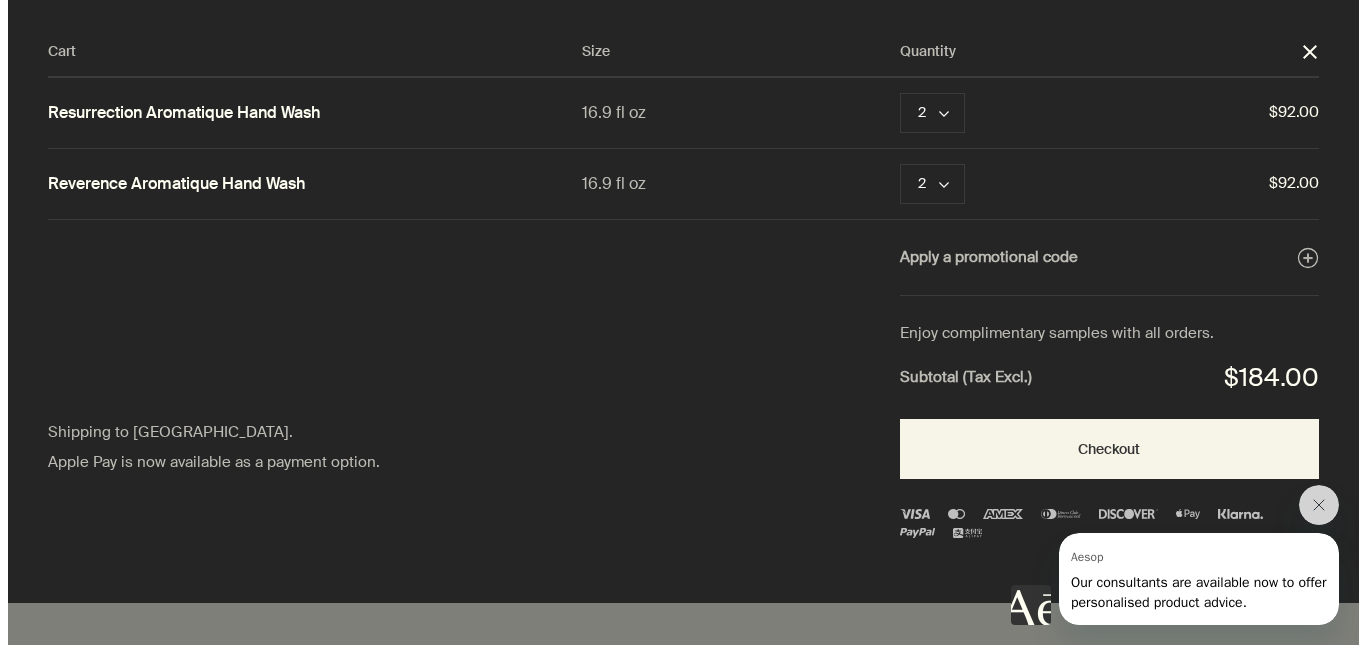 scroll, scrollTop: 0, scrollLeft: 0, axis: both 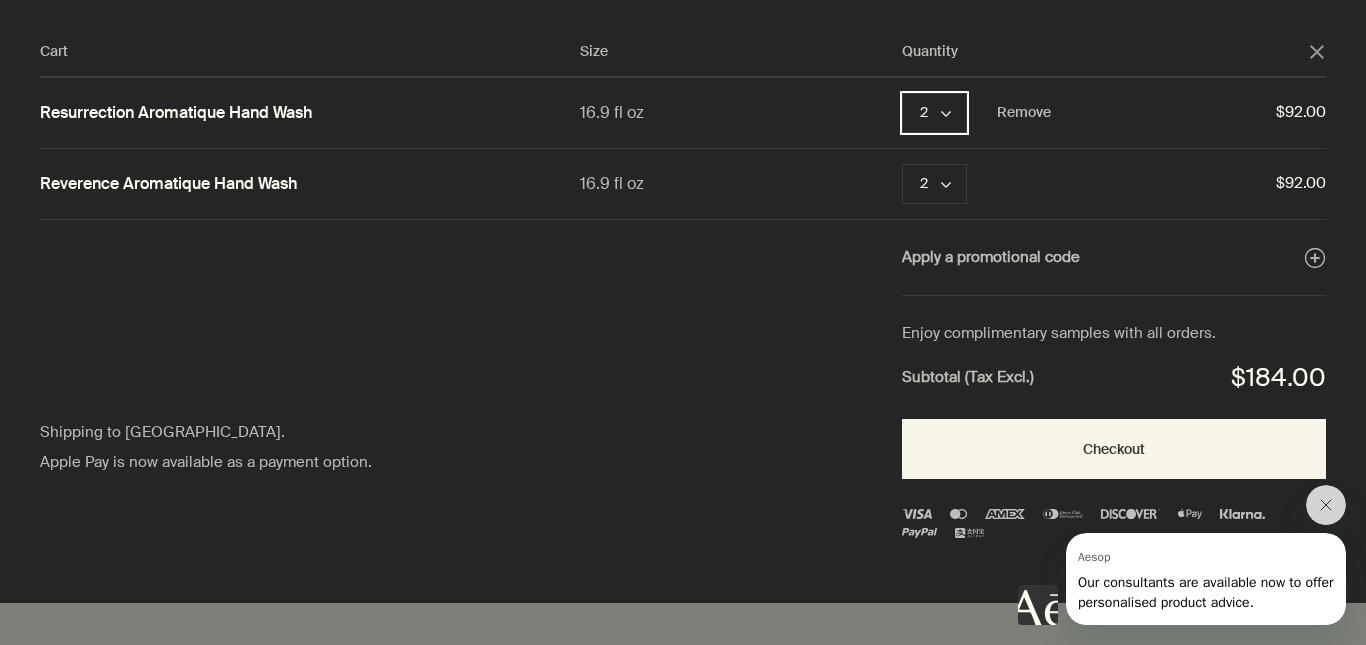 click on "2 chevron" at bounding box center (934, 113) 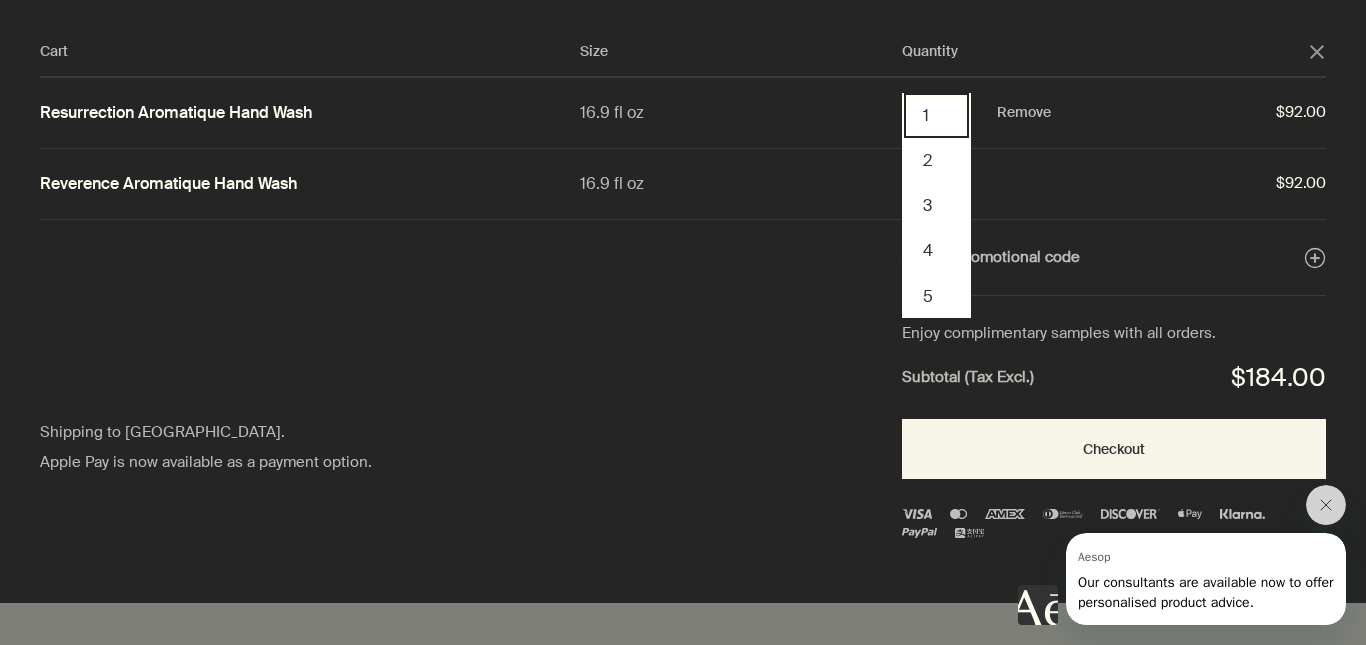 click on "1" at bounding box center [936, 115] 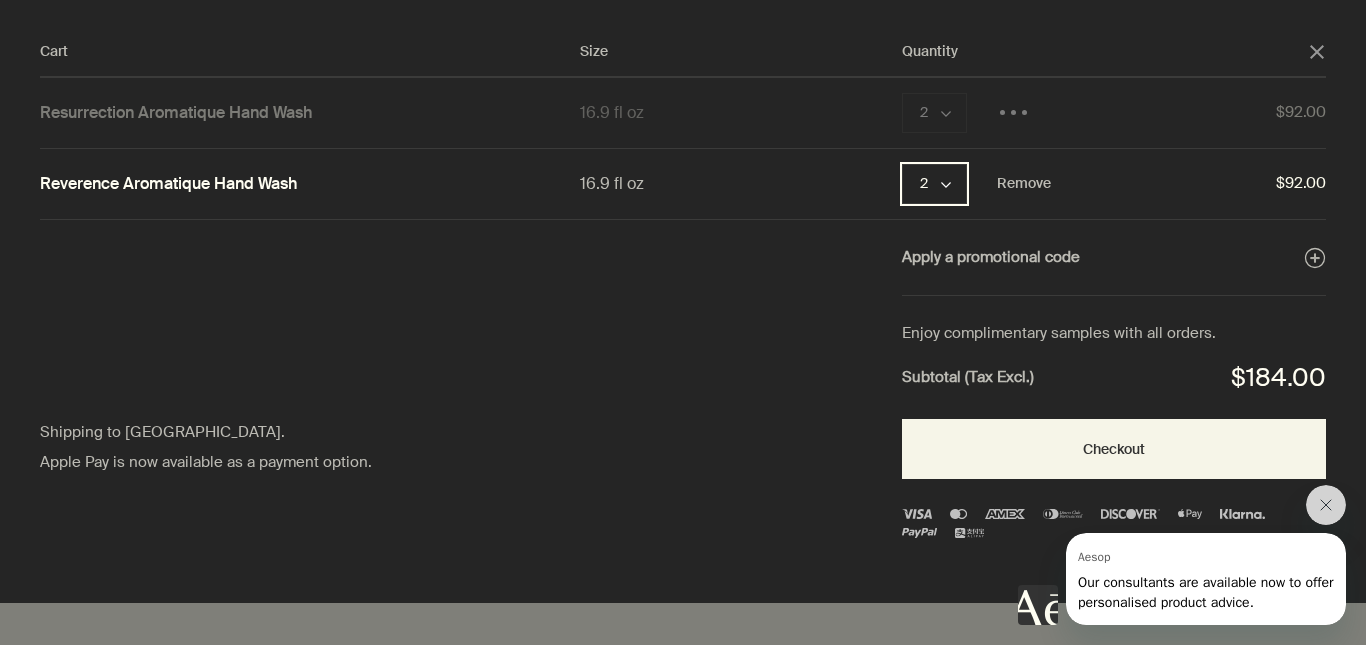 click on "2 chevron" at bounding box center [934, 184] 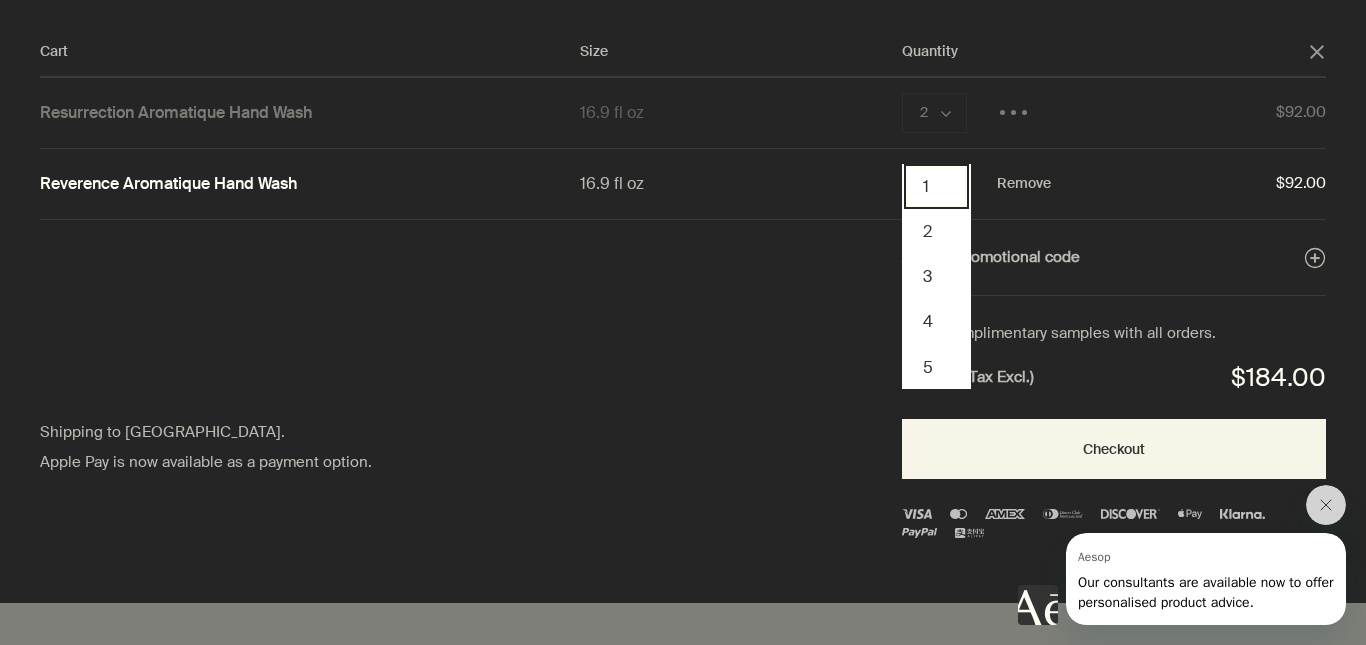 click on "1" at bounding box center (936, 186) 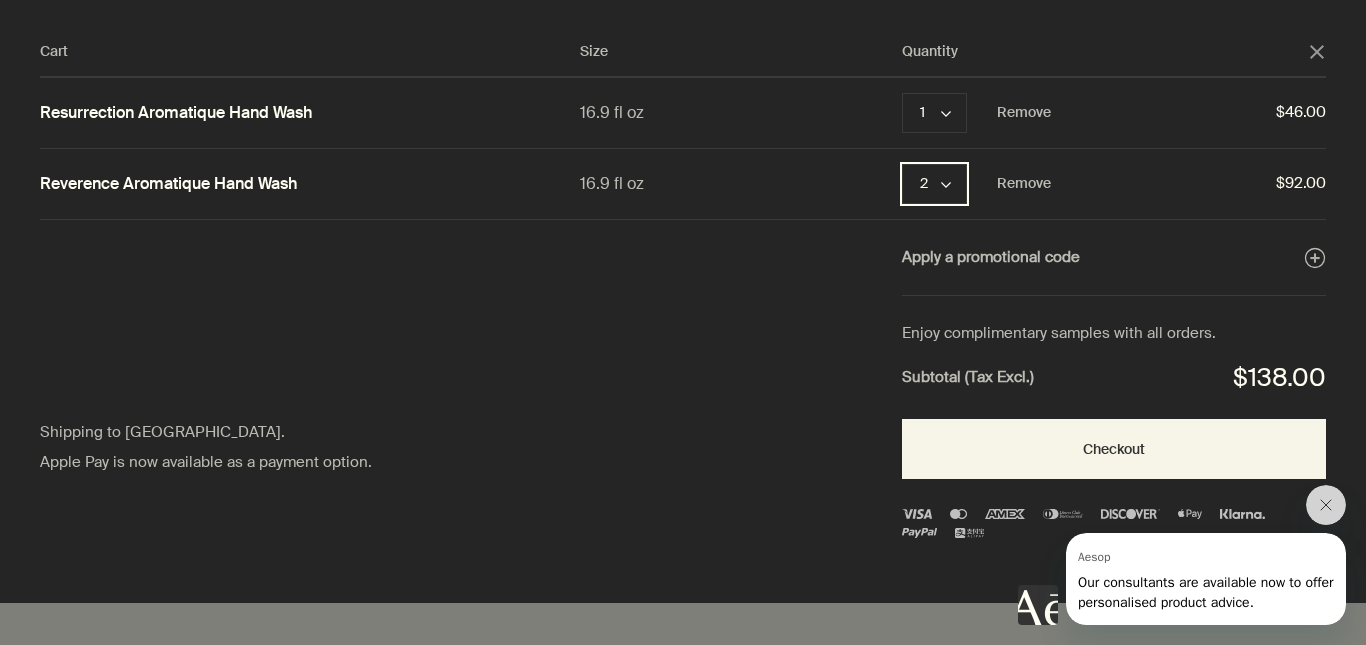 click on "2 chevron" at bounding box center [934, 184] 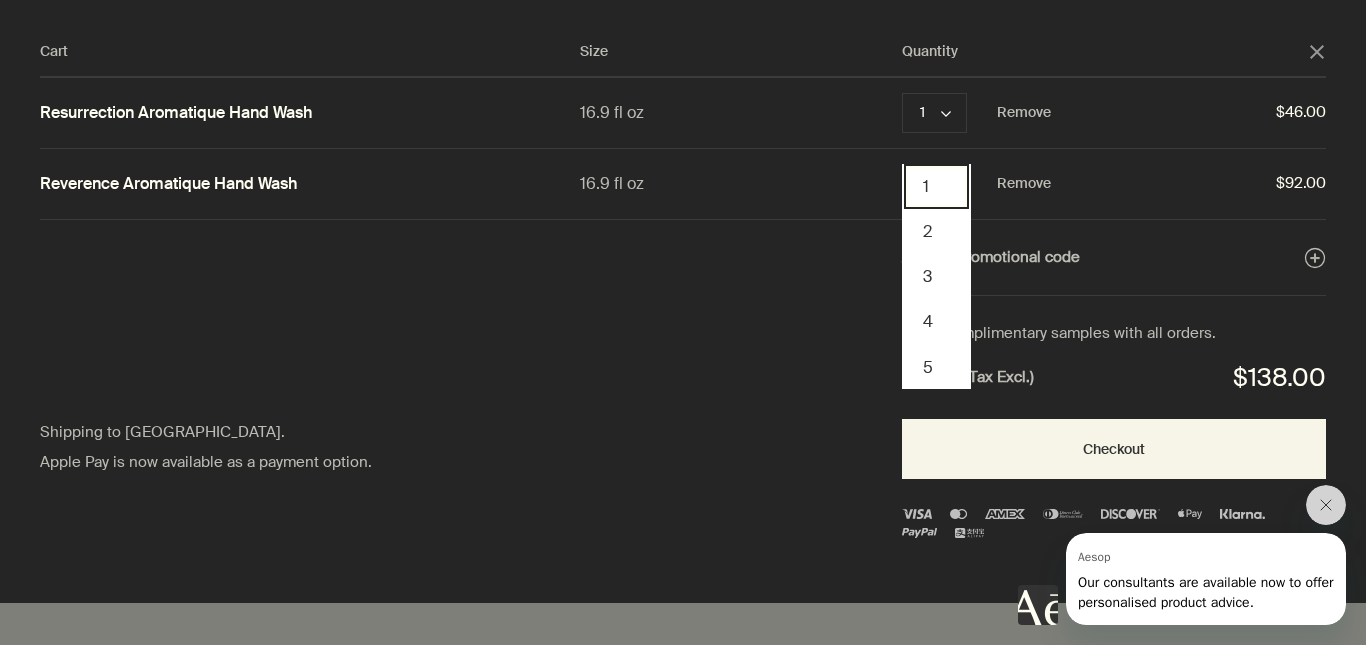 click on "1" at bounding box center (936, 186) 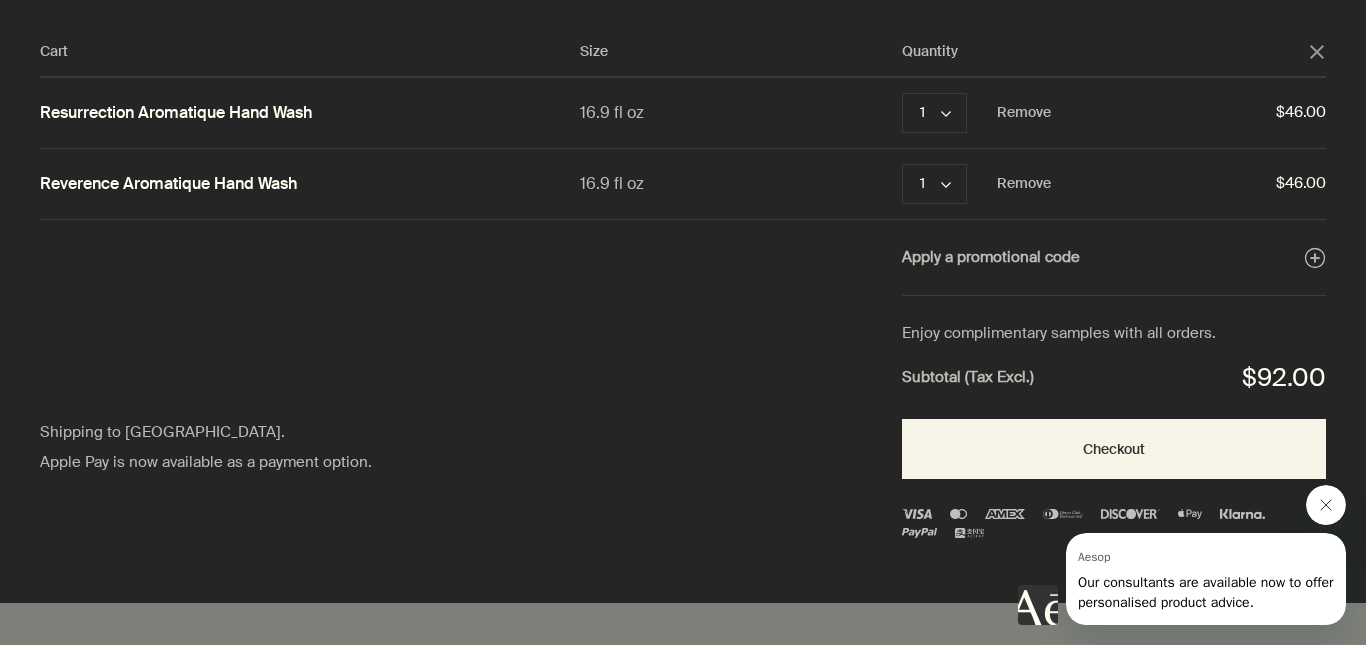 click 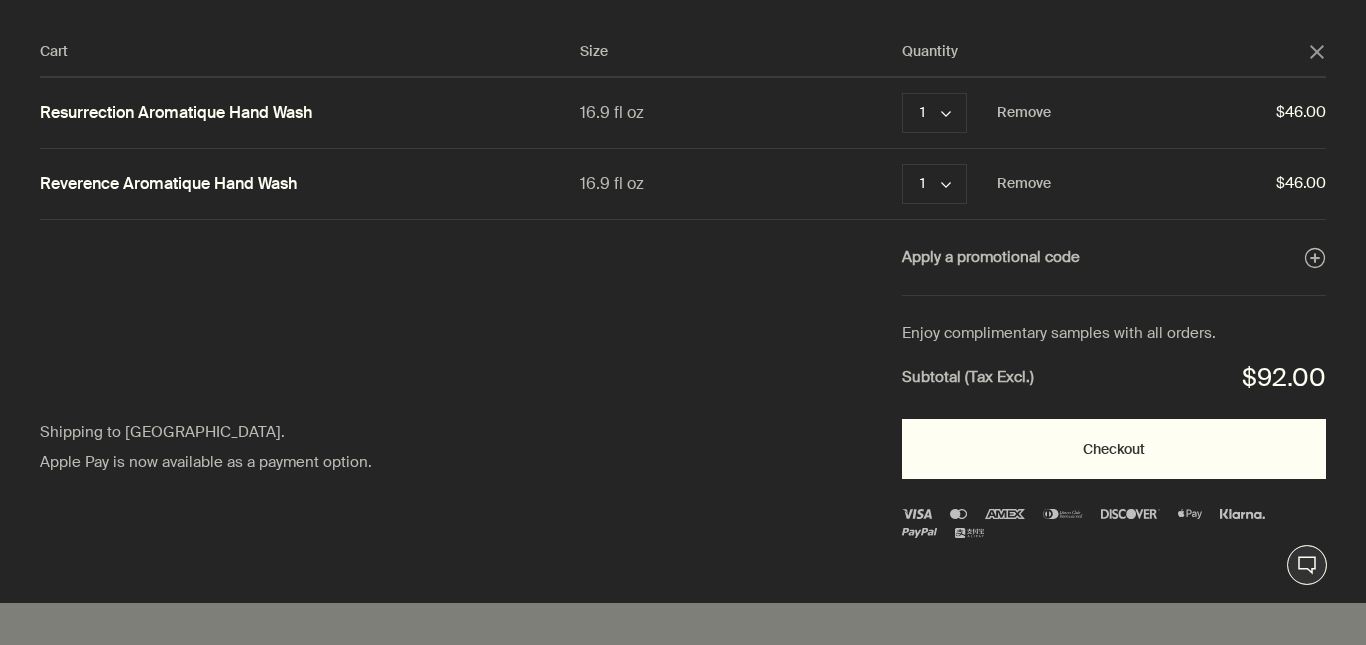 click on "Checkout" at bounding box center [1114, 449] 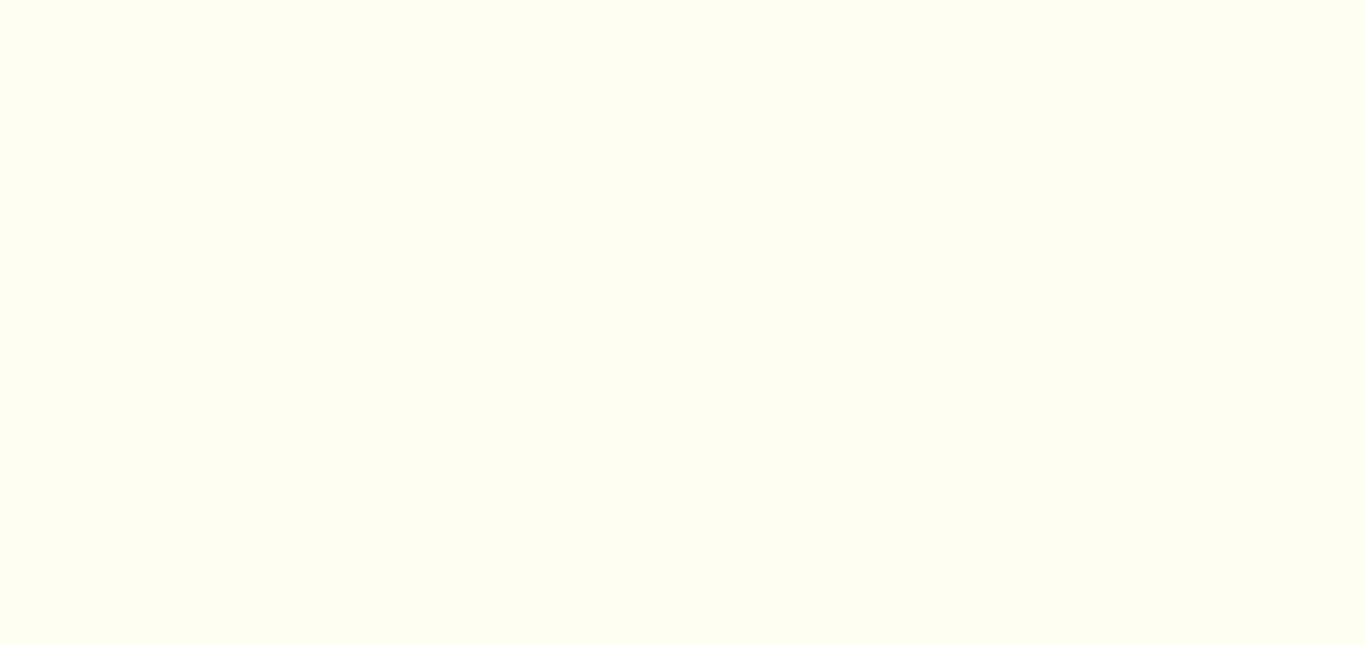 scroll, scrollTop: 0, scrollLeft: 0, axis: both 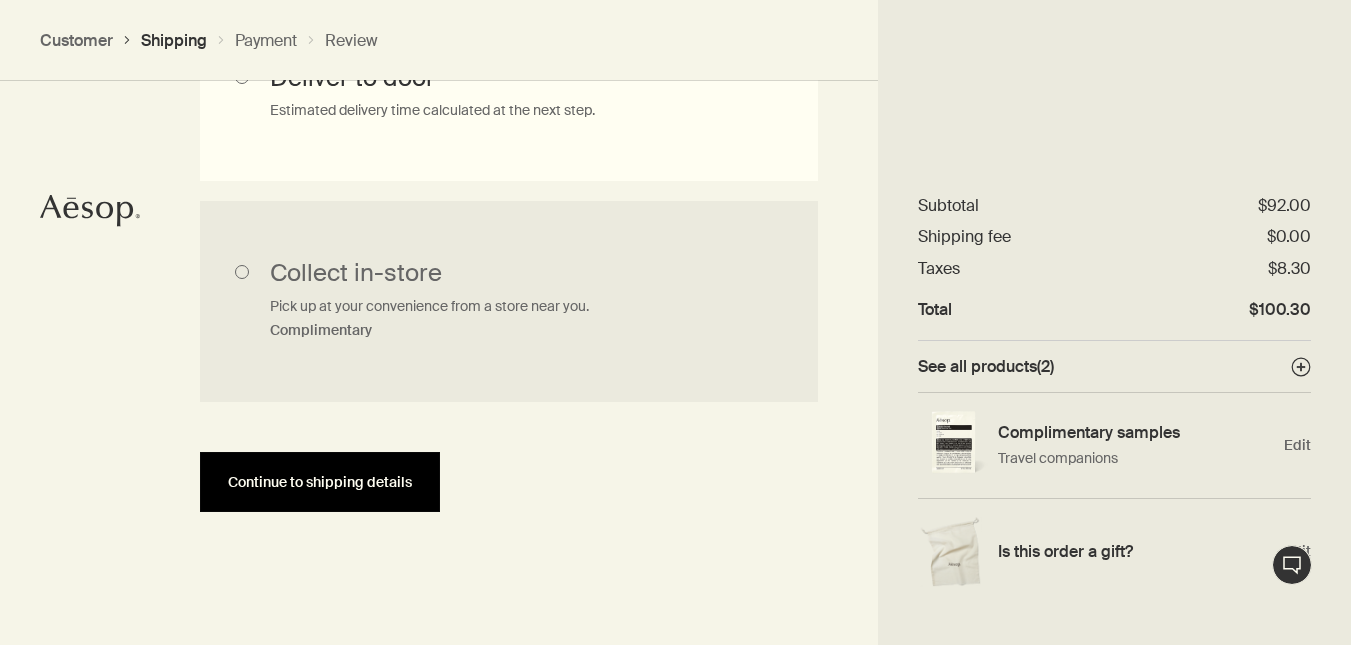 click on "Continue to shipping details" at bounding box center [320, 482] 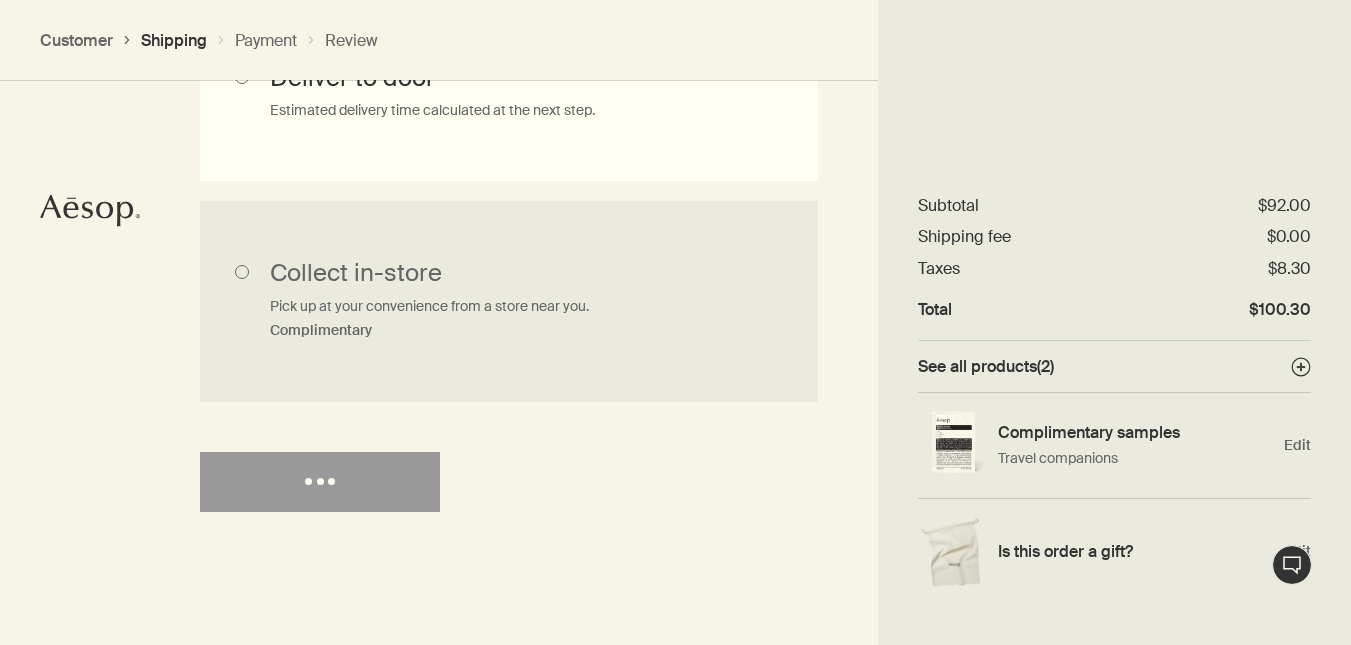 select on "US" 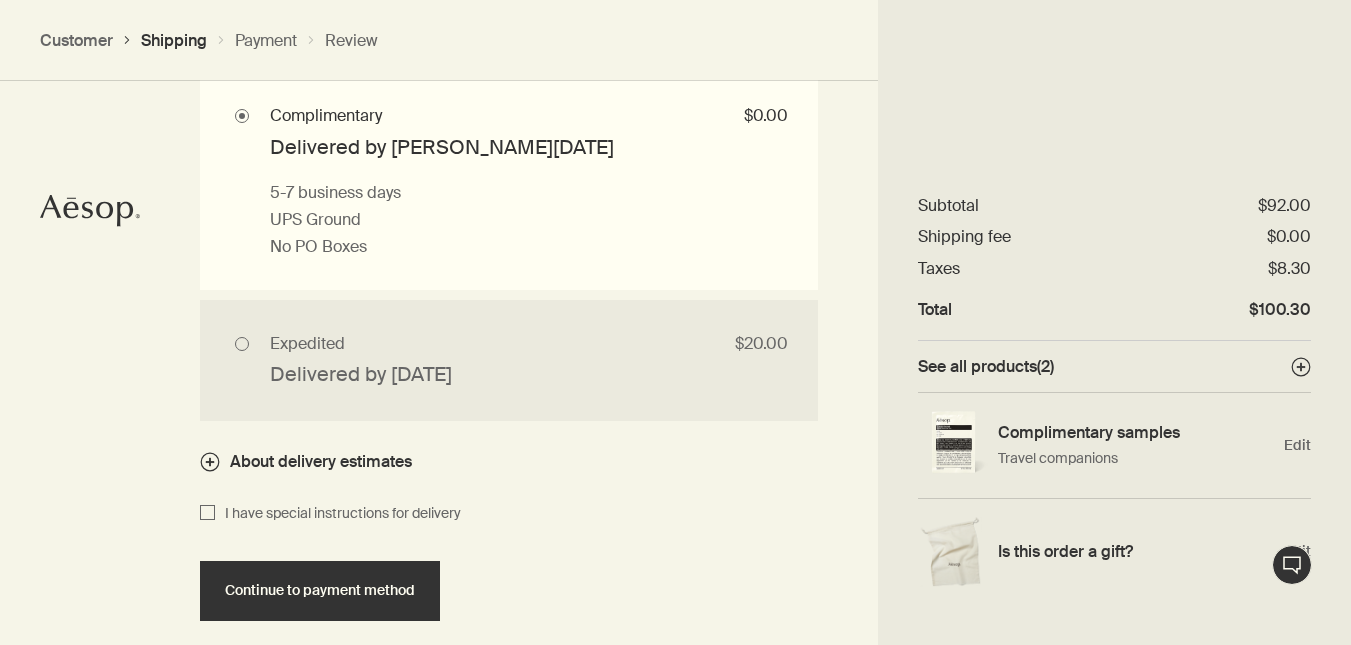 scroll, scrollTop: 2061, scrollLeft: 0, axis: vertical 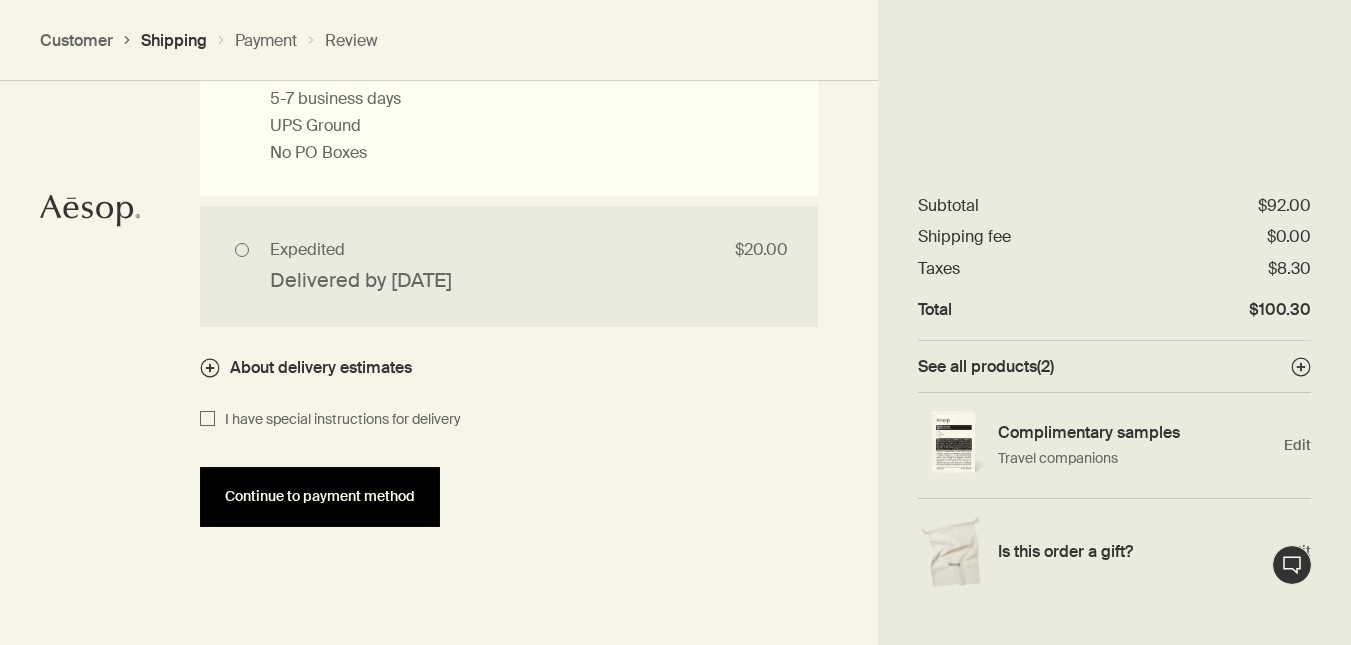 click on "Continue to payment method" at bounding box center (320, 496) 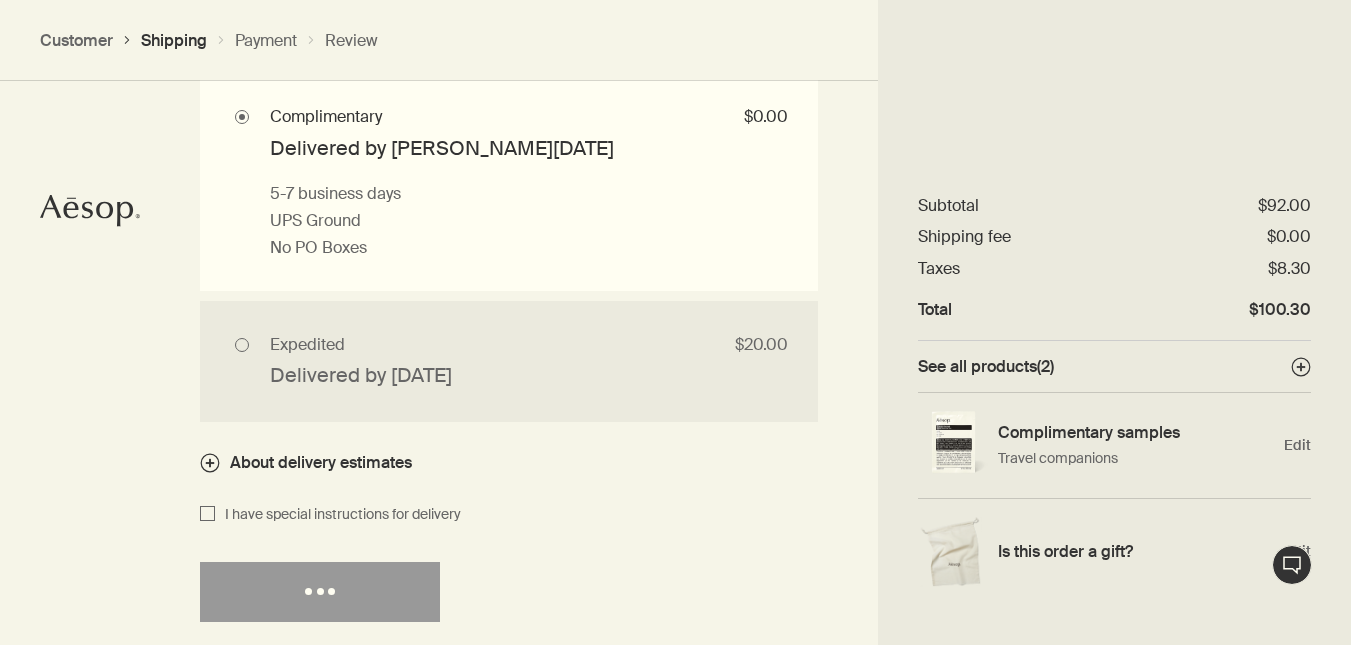scroll, scrollTop: 1959, scrollLeft: 0, axis: vertical 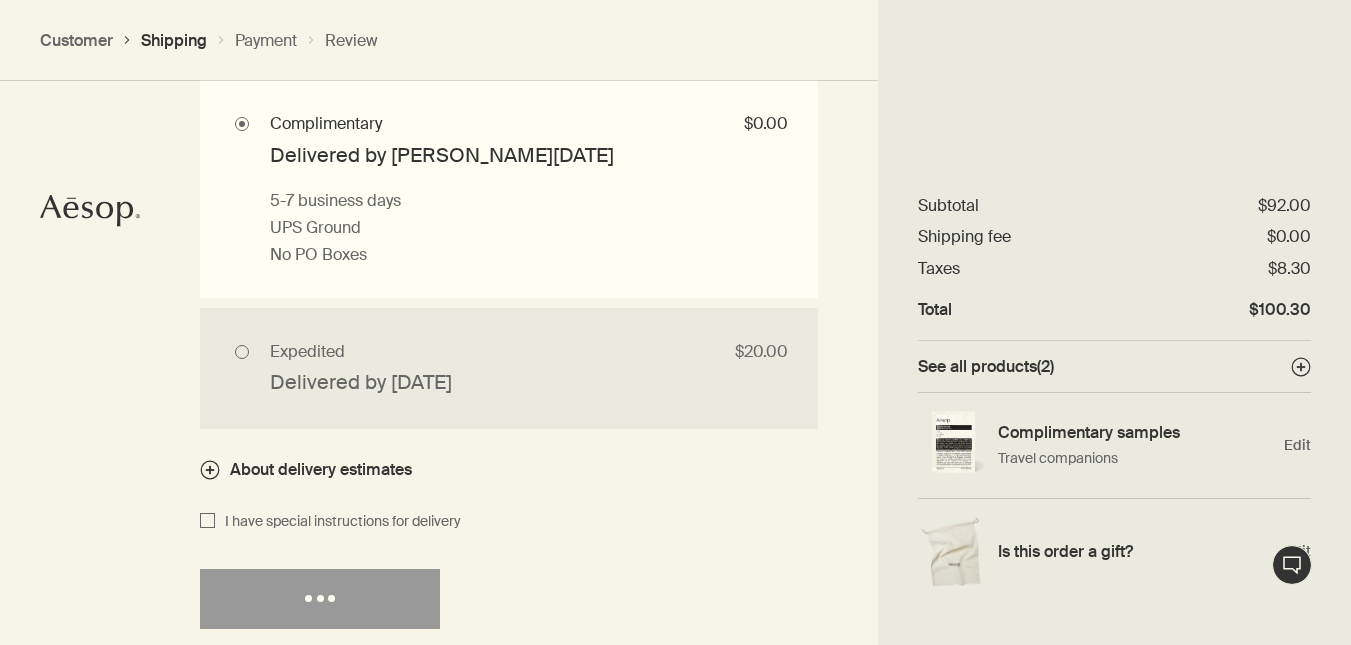select on "US" 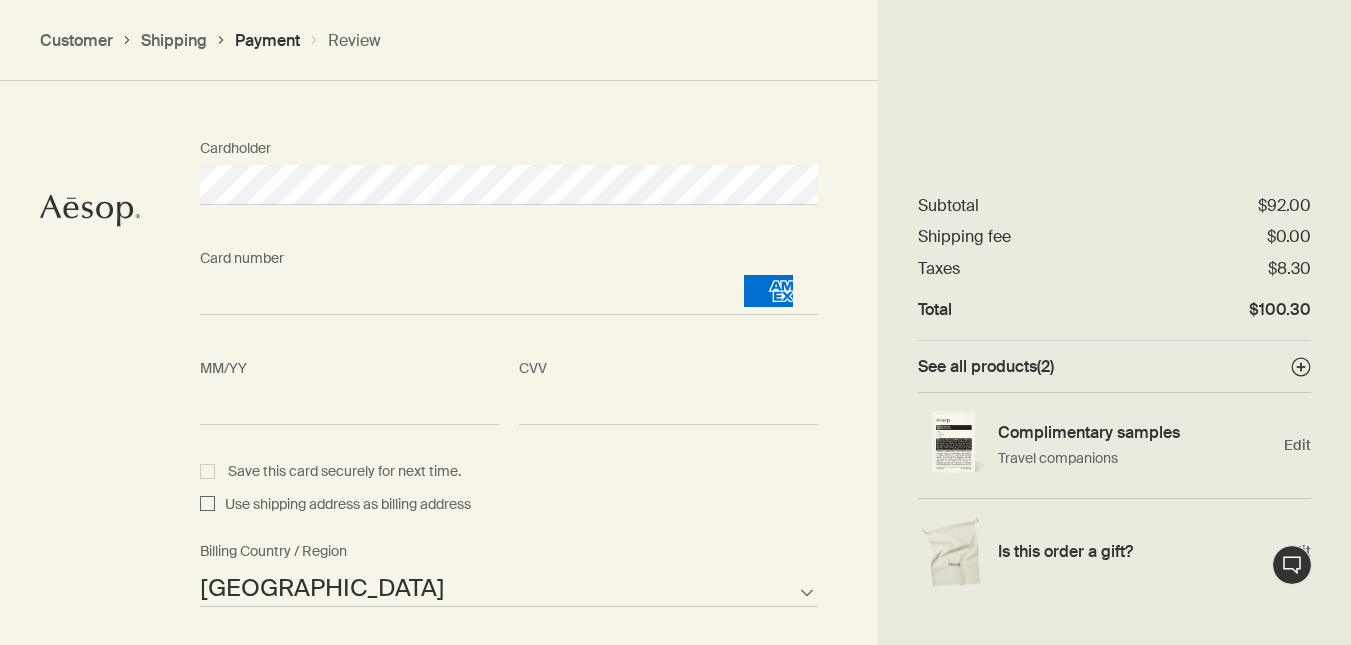 scroll, scrollTop: 1908, scrollLeft: 0, axis: vertical 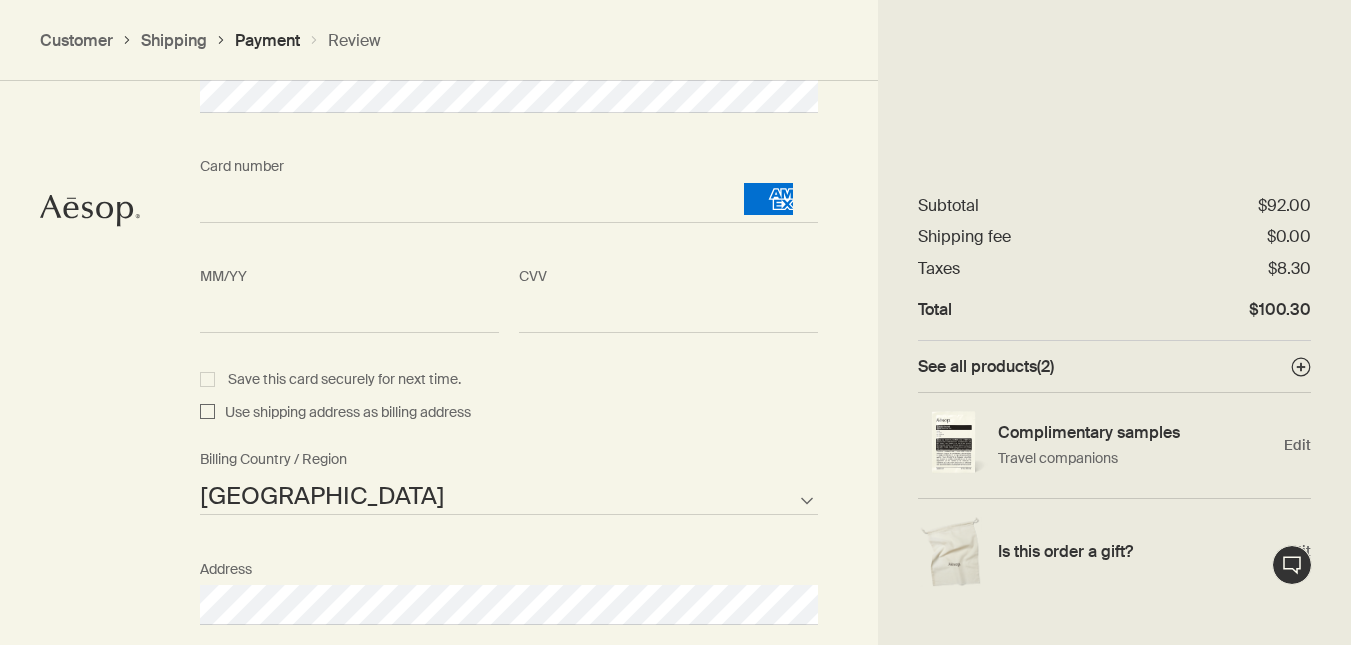 click on "Save this card securely for next time." at bounding box center (330, 379) 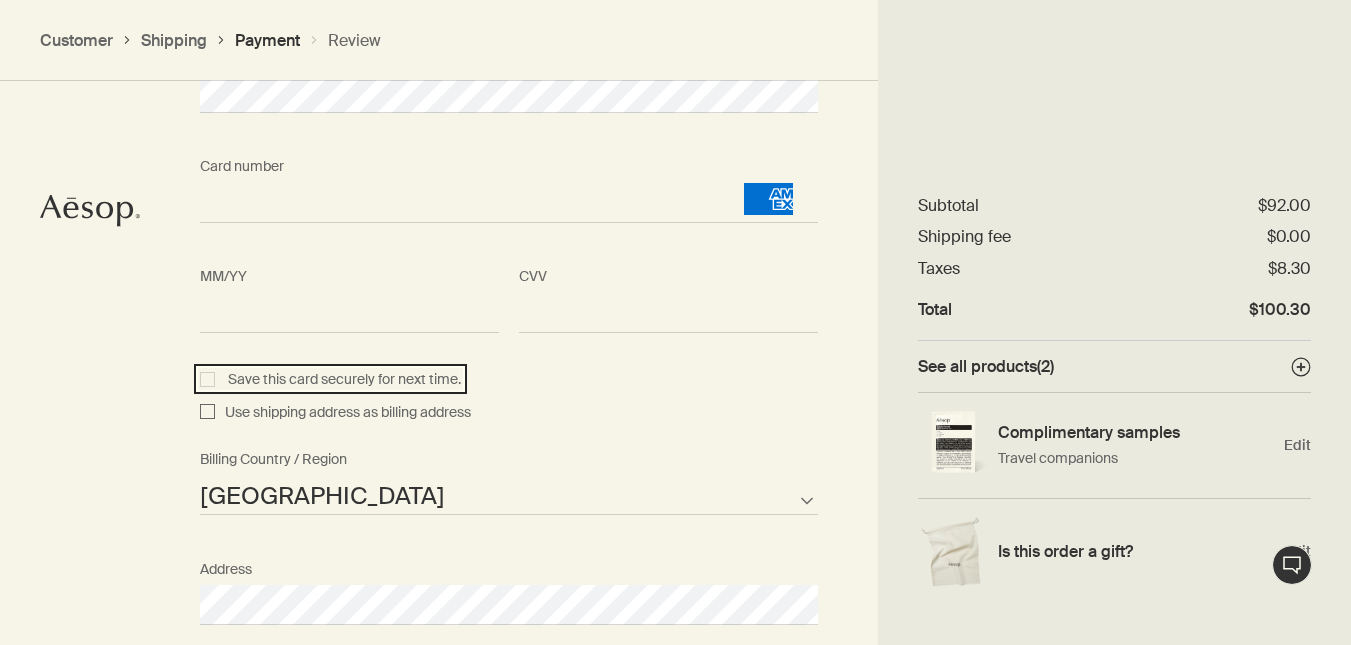 click on "Save this card securely for next time." at bounding box center (210, 377) 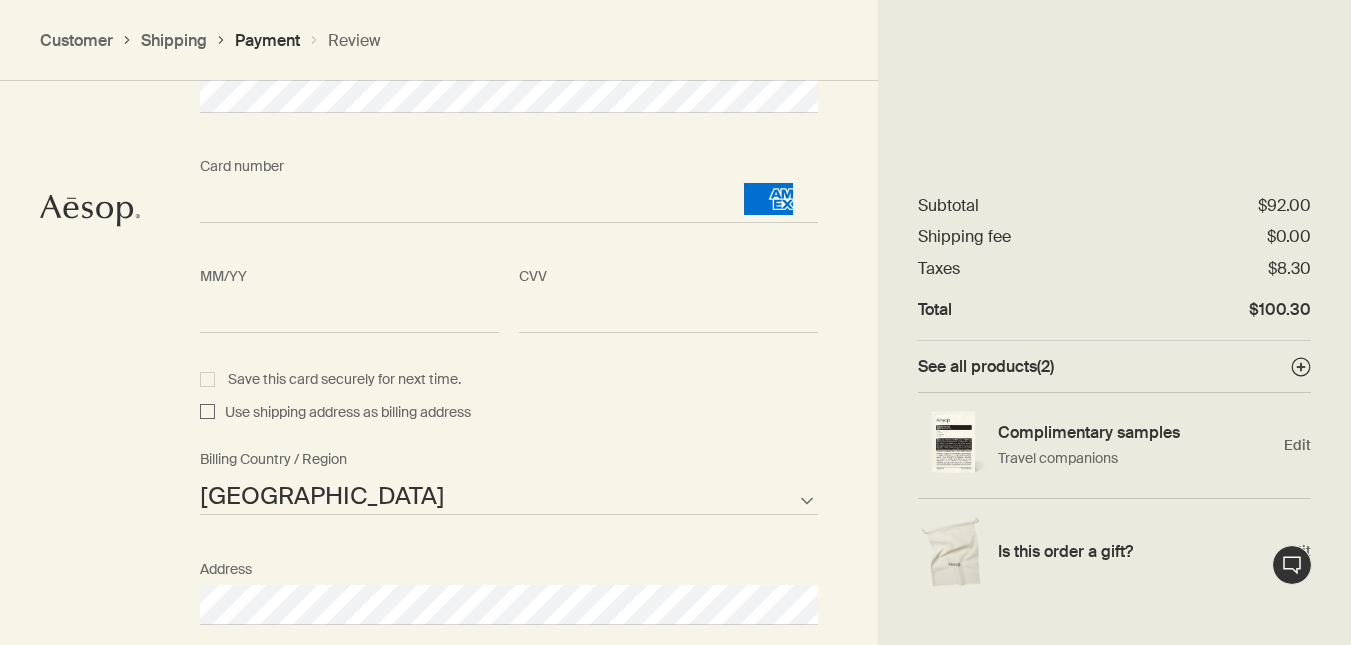checkbox on "true" 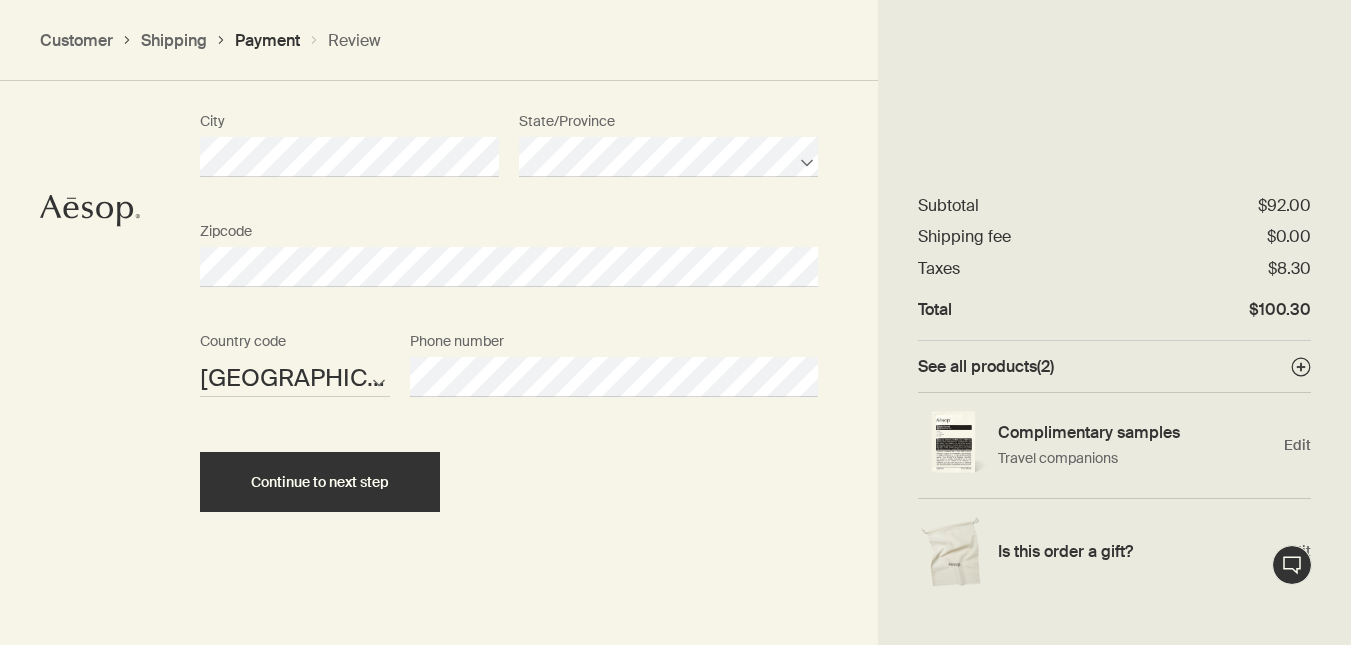 scroll, scrollTop: 2575, scrollLeft: 0, axis: vertical 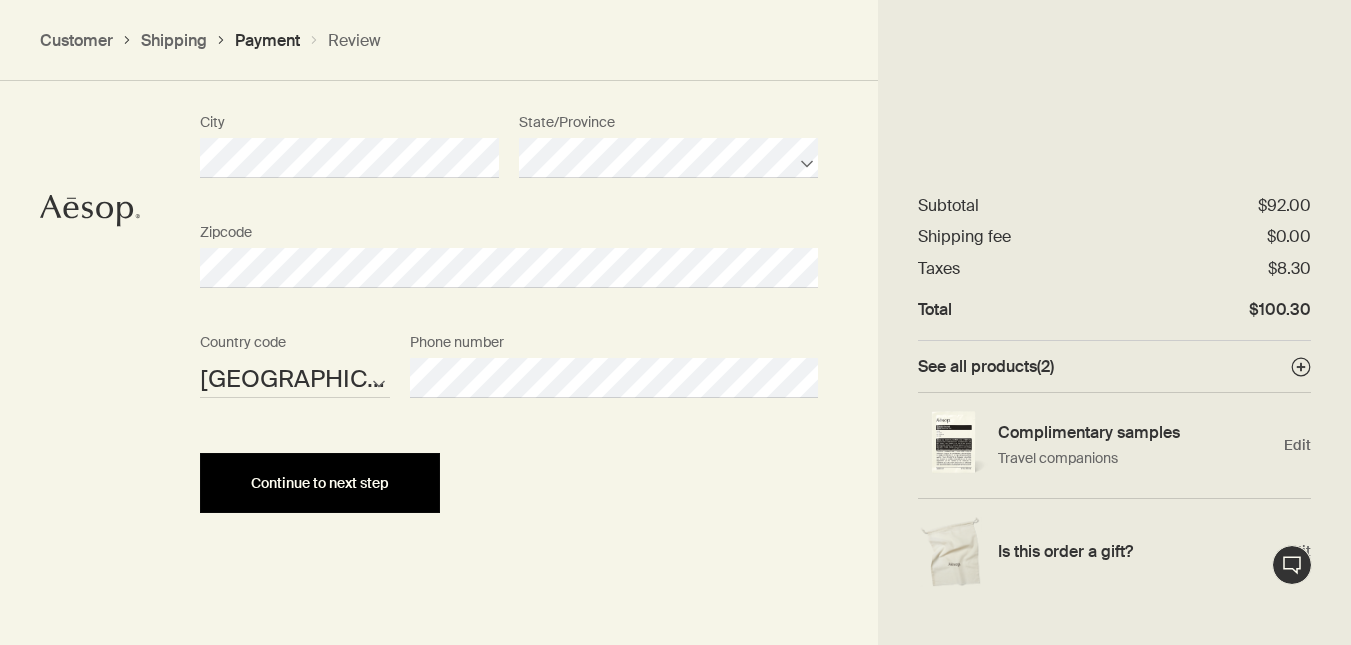click on "Continue to next step" at bounding box center [320, 483] 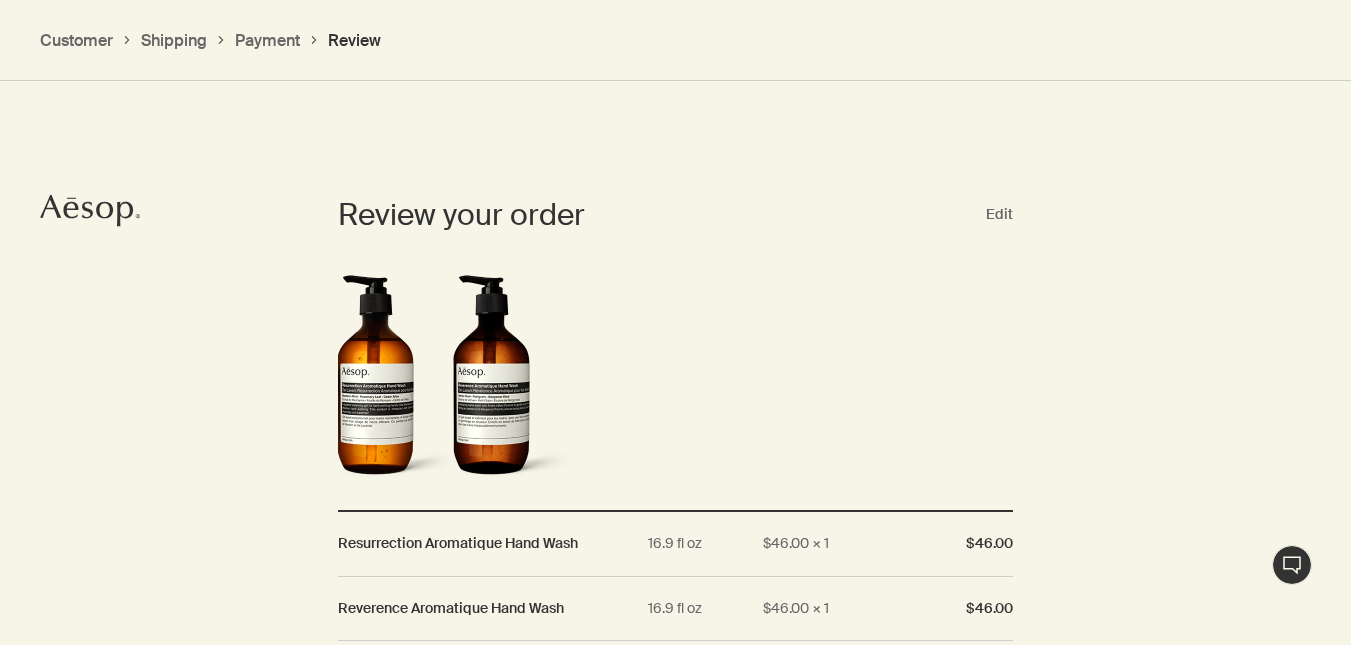 scroll, scrollTop: 2004, scrollLeft: 0, axis: vertical 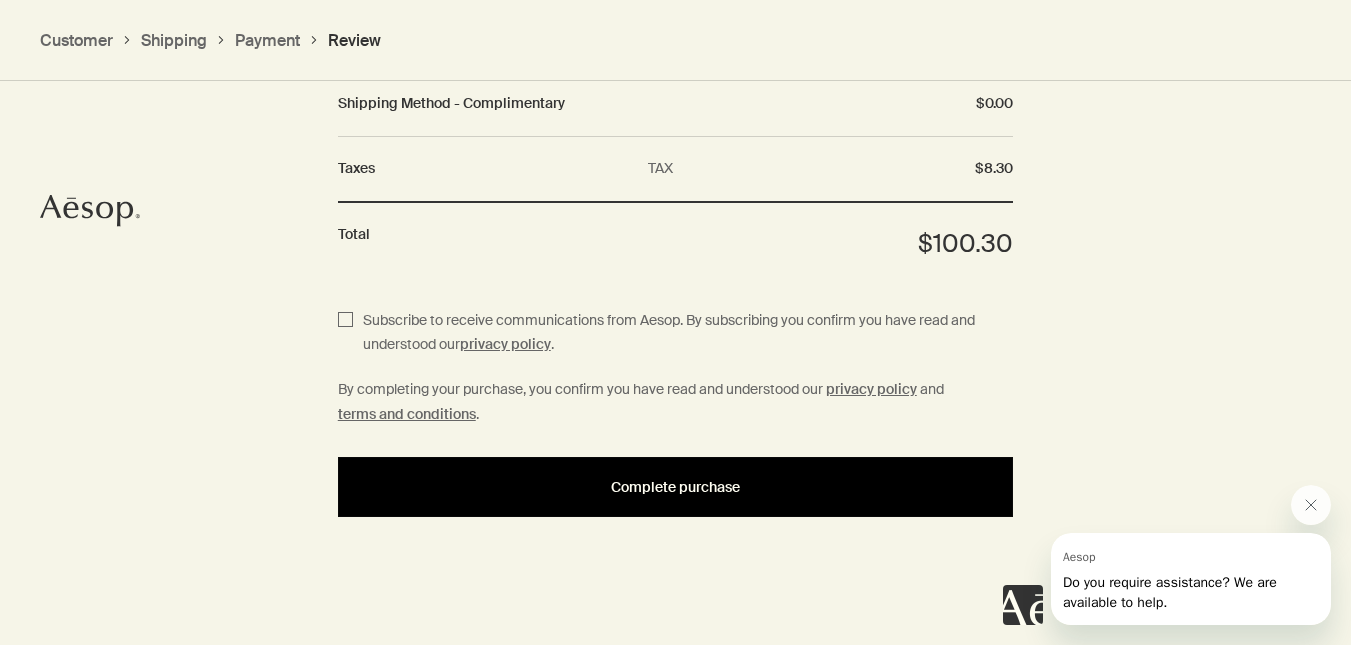 click on "Complete purchase" at bounding box center (675, 487) 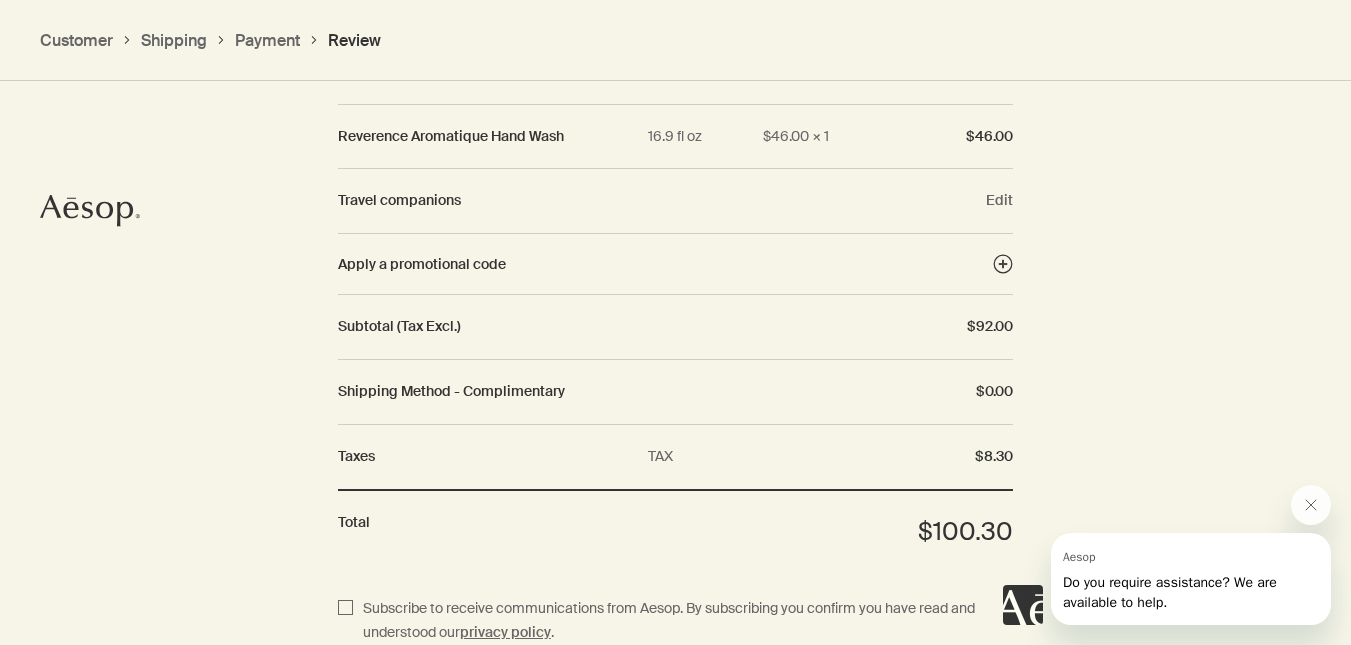scroll, scrollTop: 2265, scrollLeft: 0, axis: vertical 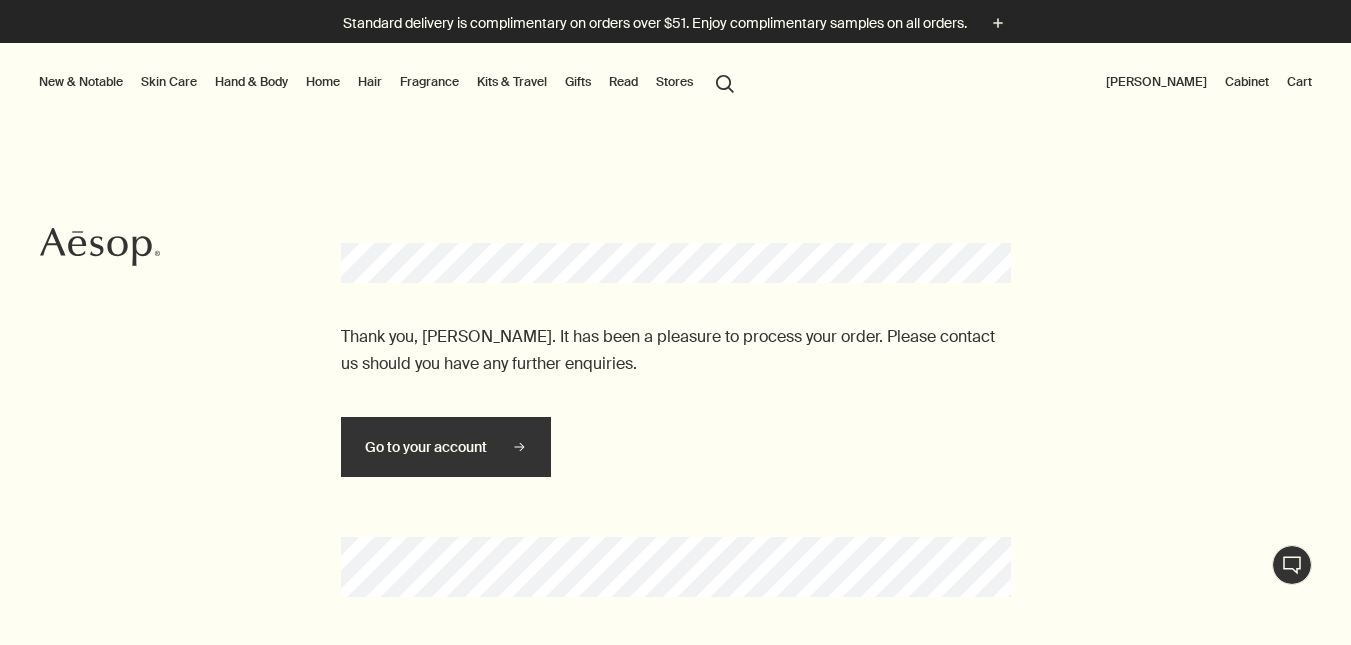 click on "Hand & Body" at bounding box center (251, 82) 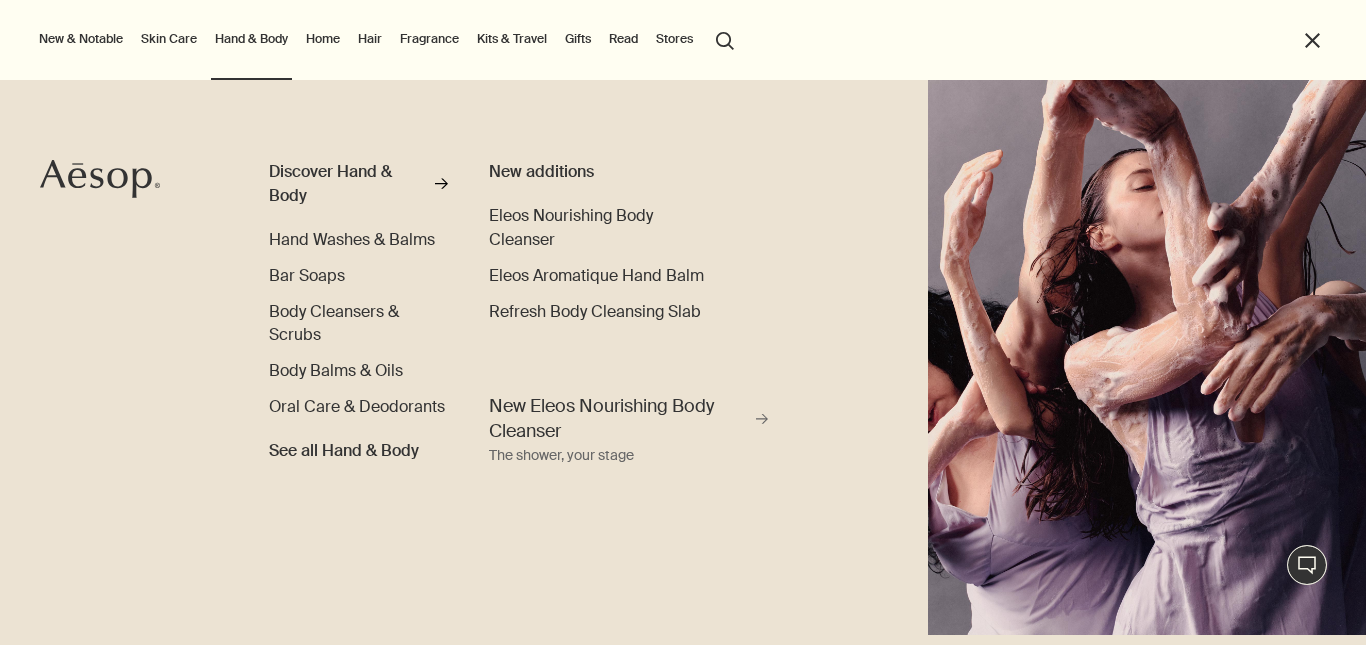 scroll, scrollTop: 0, scrollLeft: 0, axis: both 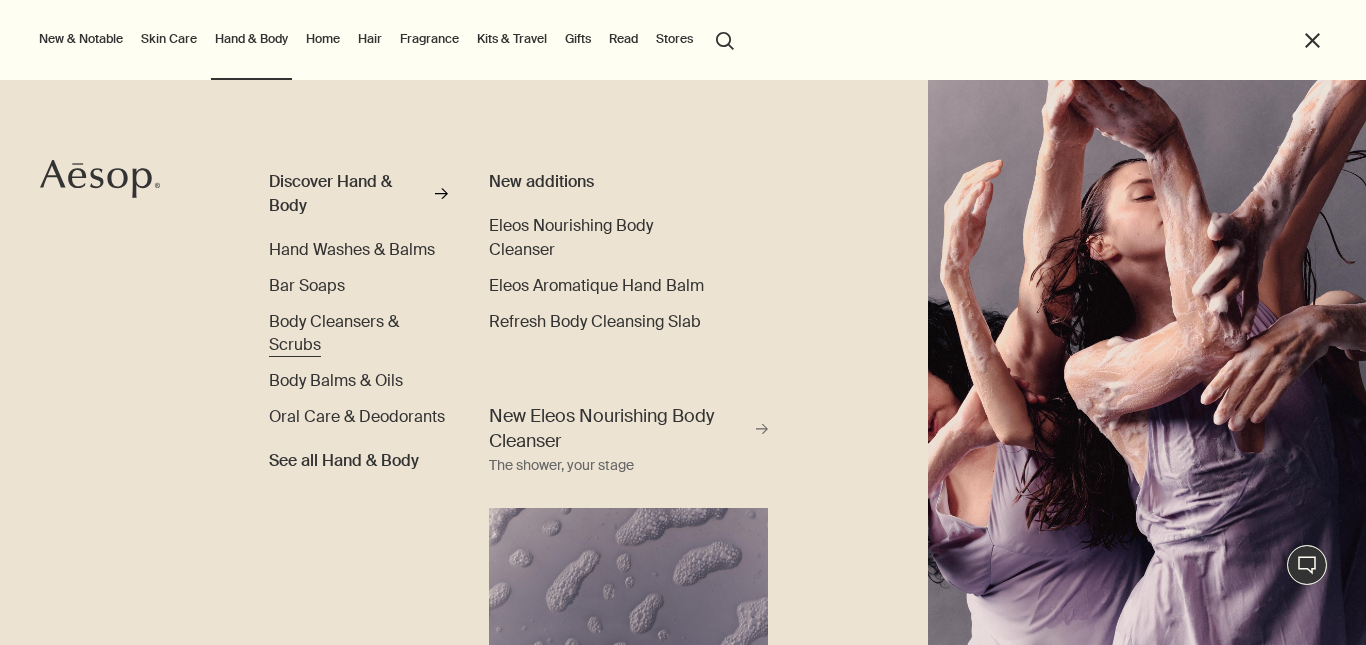 click on "Body Cleansers & Scrubs" at bounding box center (334, 333) 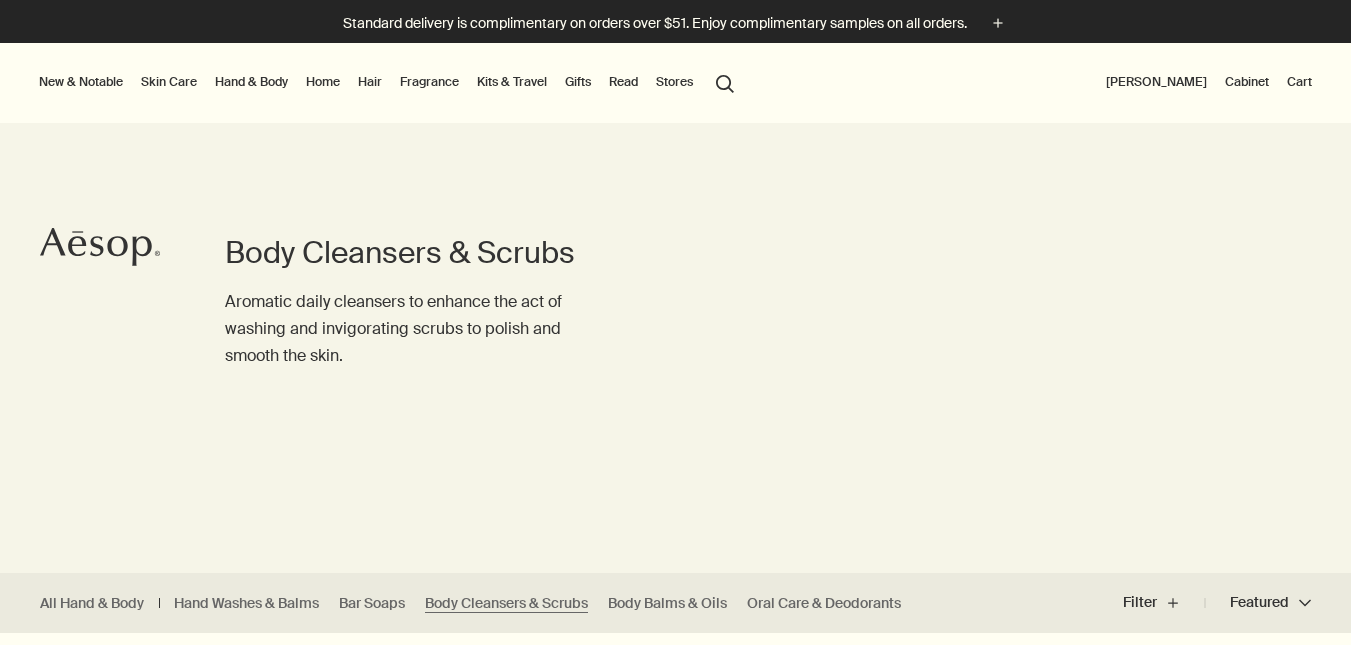 scroll, scrollTop: 0, scrollLeft: 0, axis: both 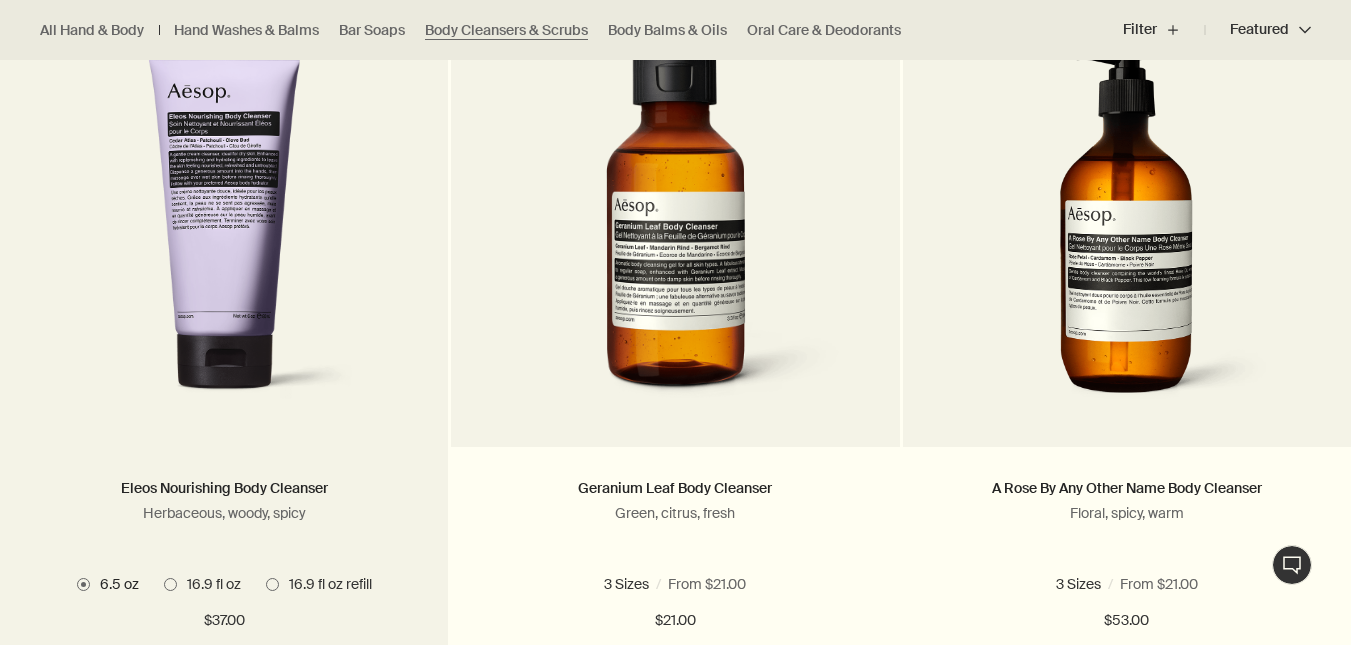 click on "16.9 fl oz" at bounding box center [209, 584] 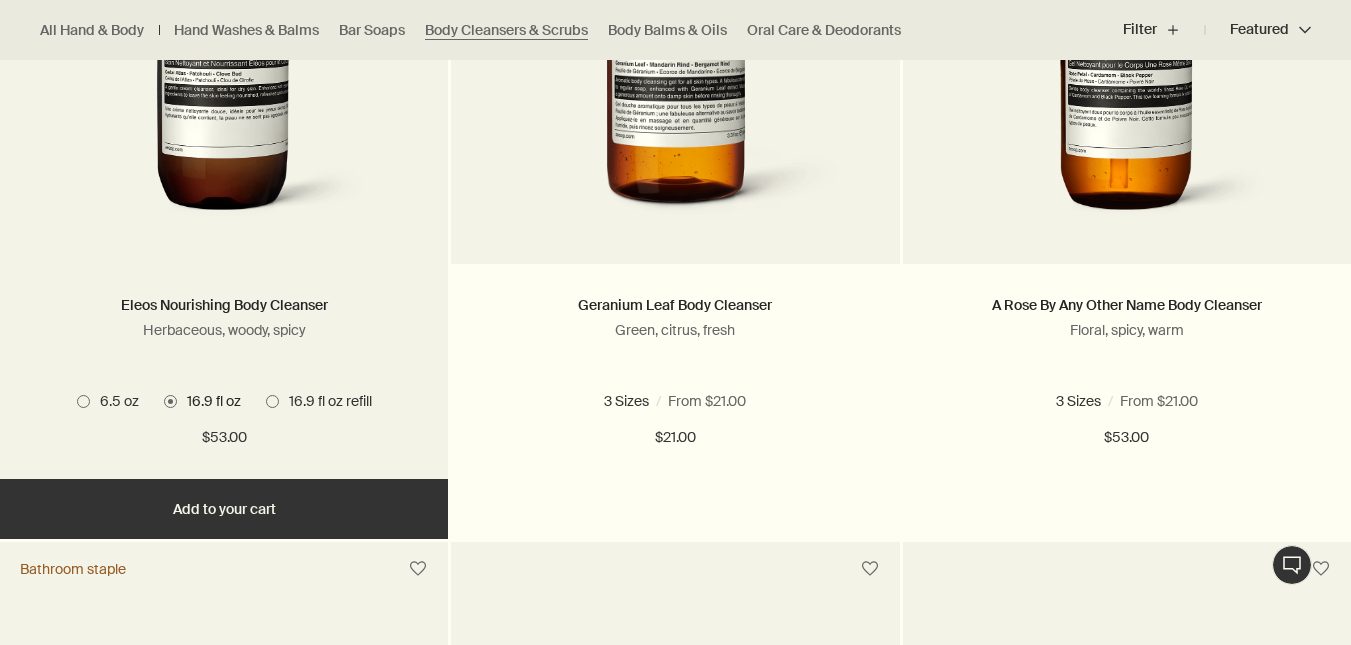 scroll, scrollTop: 823, scrollLeft: 0, axis: vertical 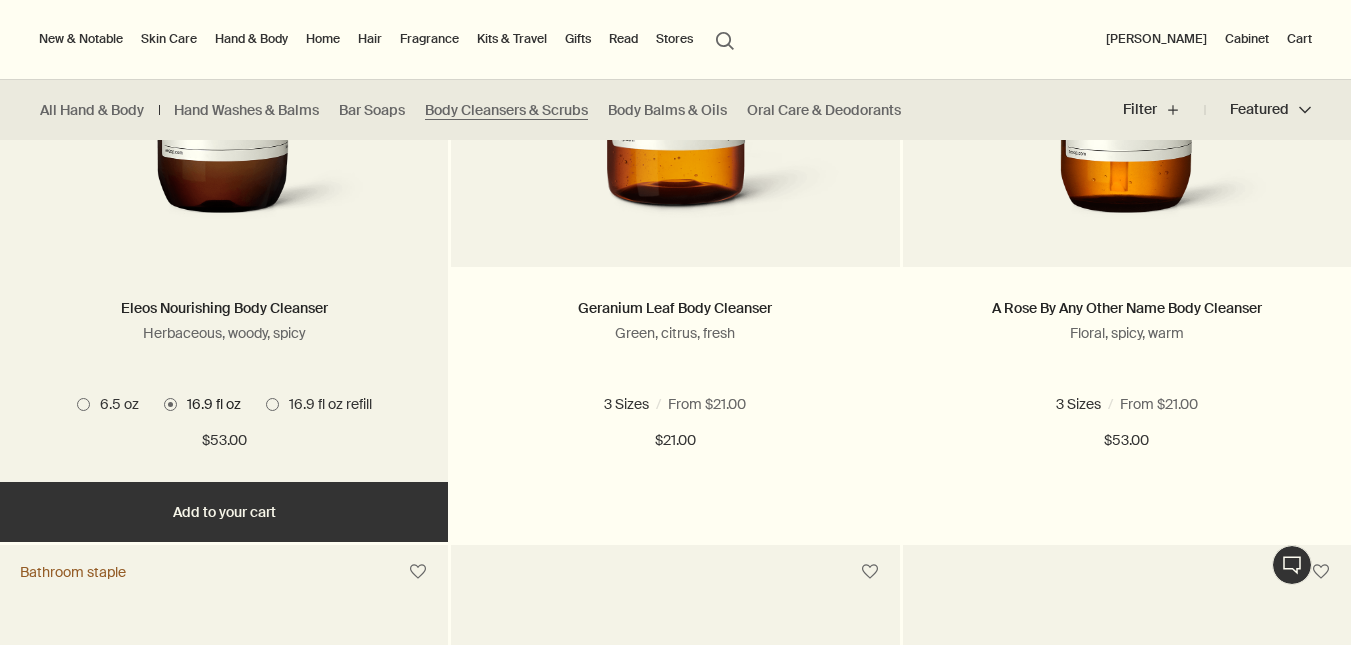 click at bounding box center [224, 52] 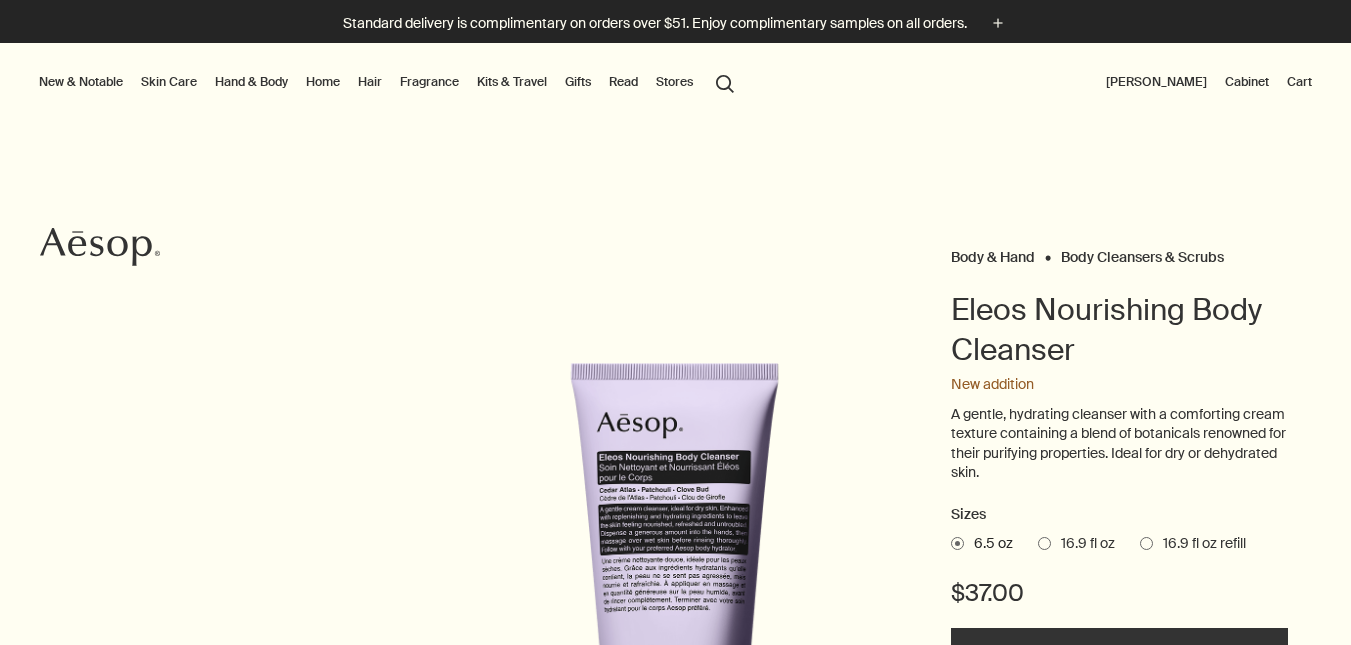 scroll, scrollTop: 0, scrollLeft: 0, axis: both 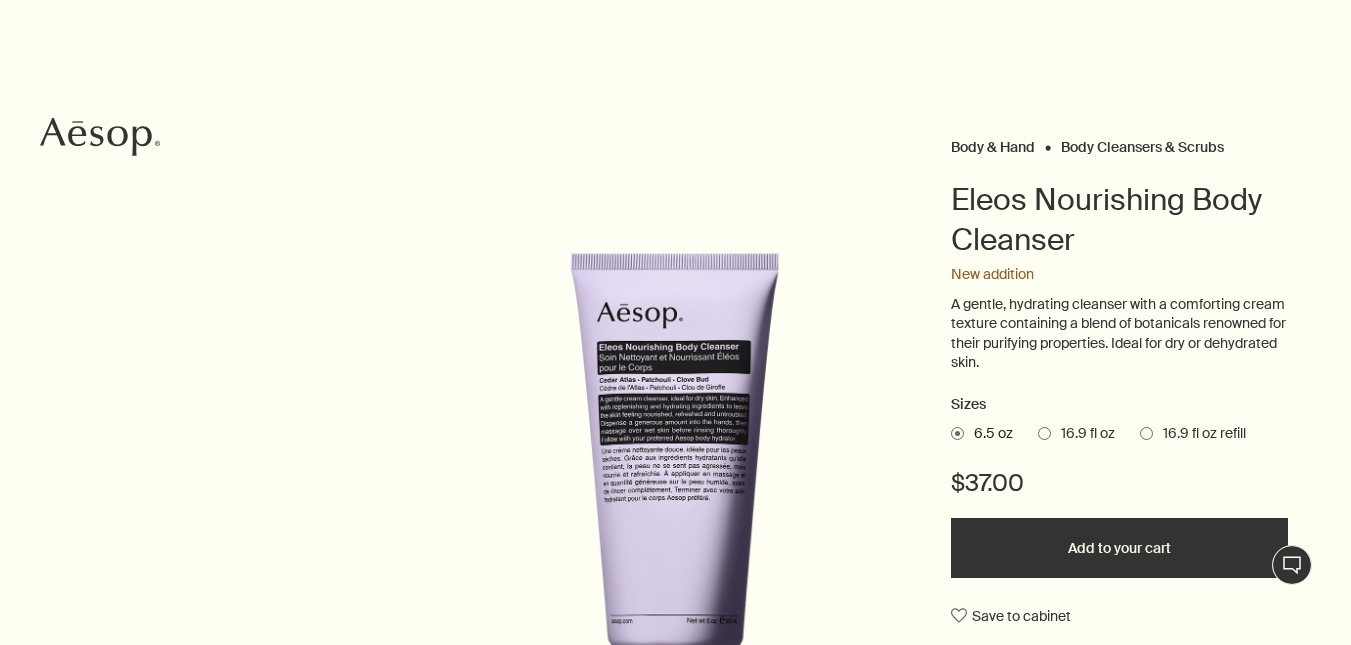 click on "16.9 fl oz" at bounding box center [1083, 434] 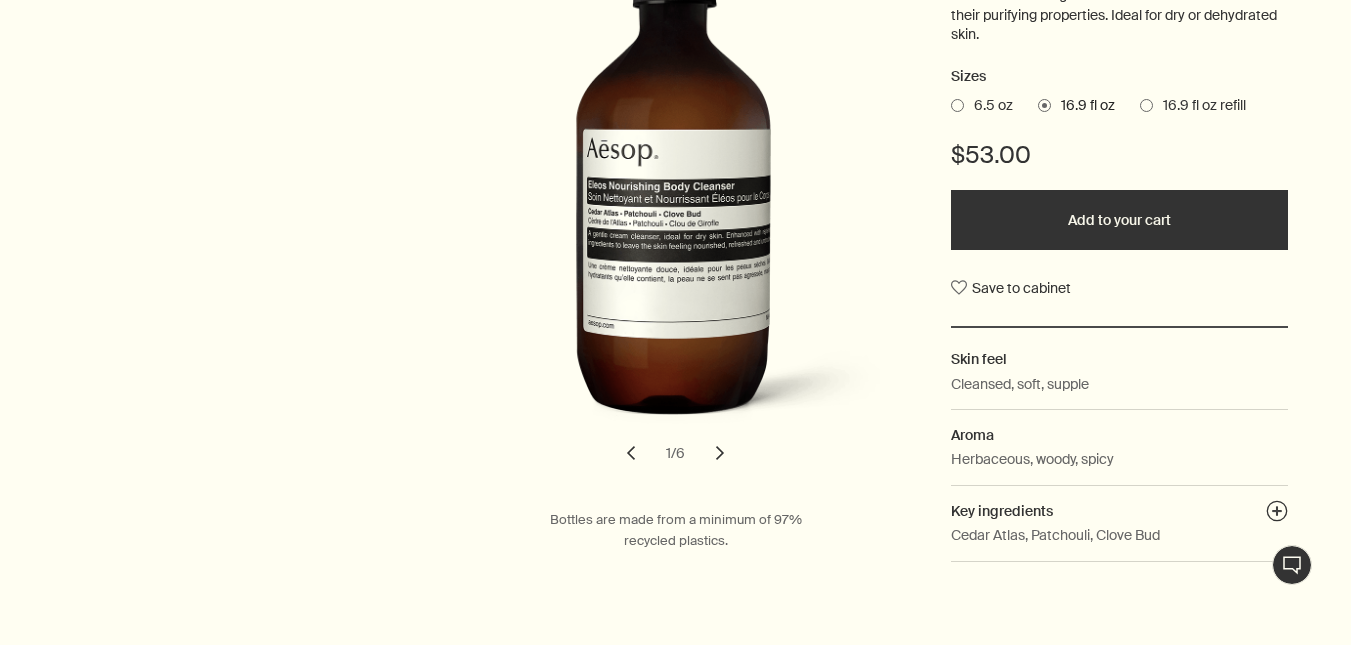 scroll, scrollTop: 439, scrollLeft: 0, axis: vertical 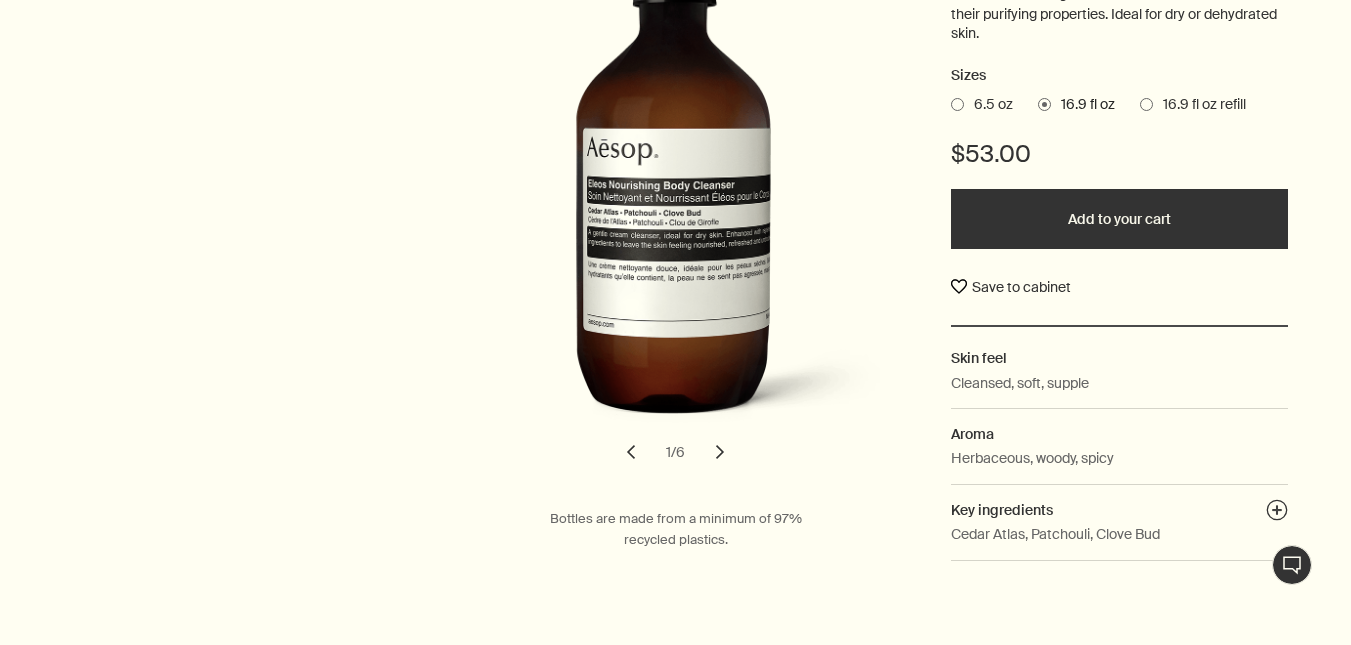 click on "Save to cabinet" at bounding box center (1011, 287) 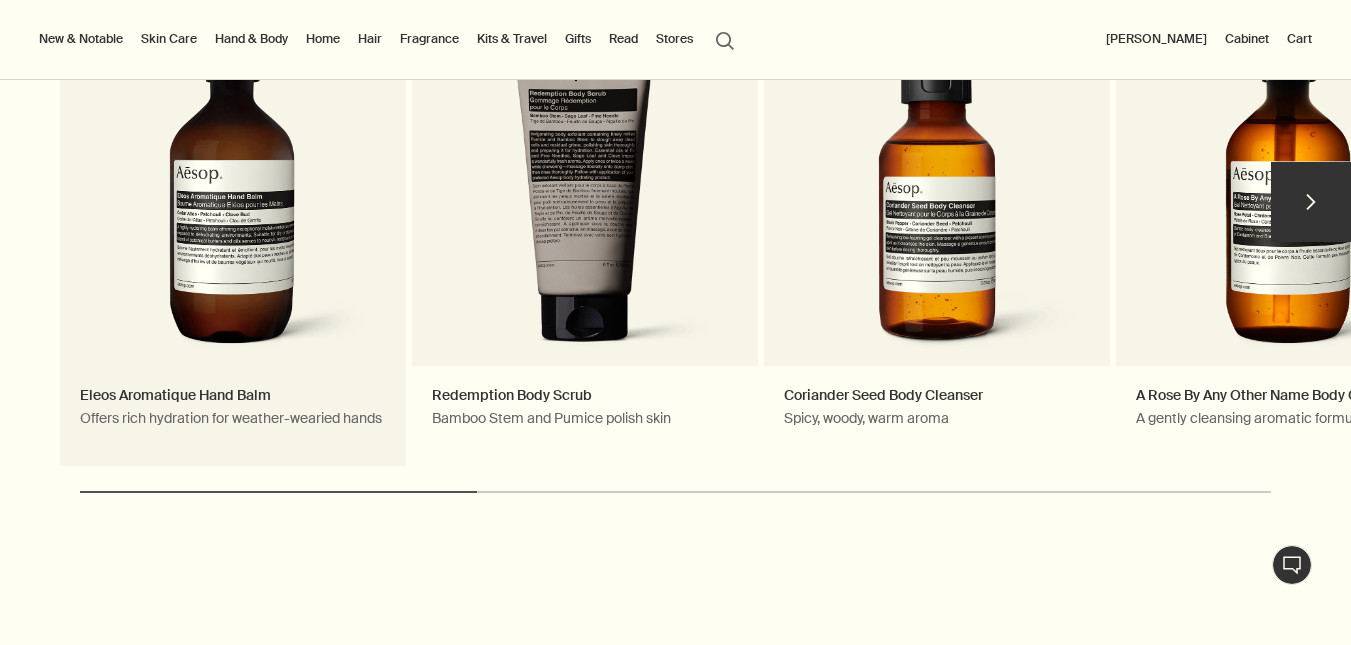 scroll, scrollTop: 2969, scrollLeft: 0, axis: vertical 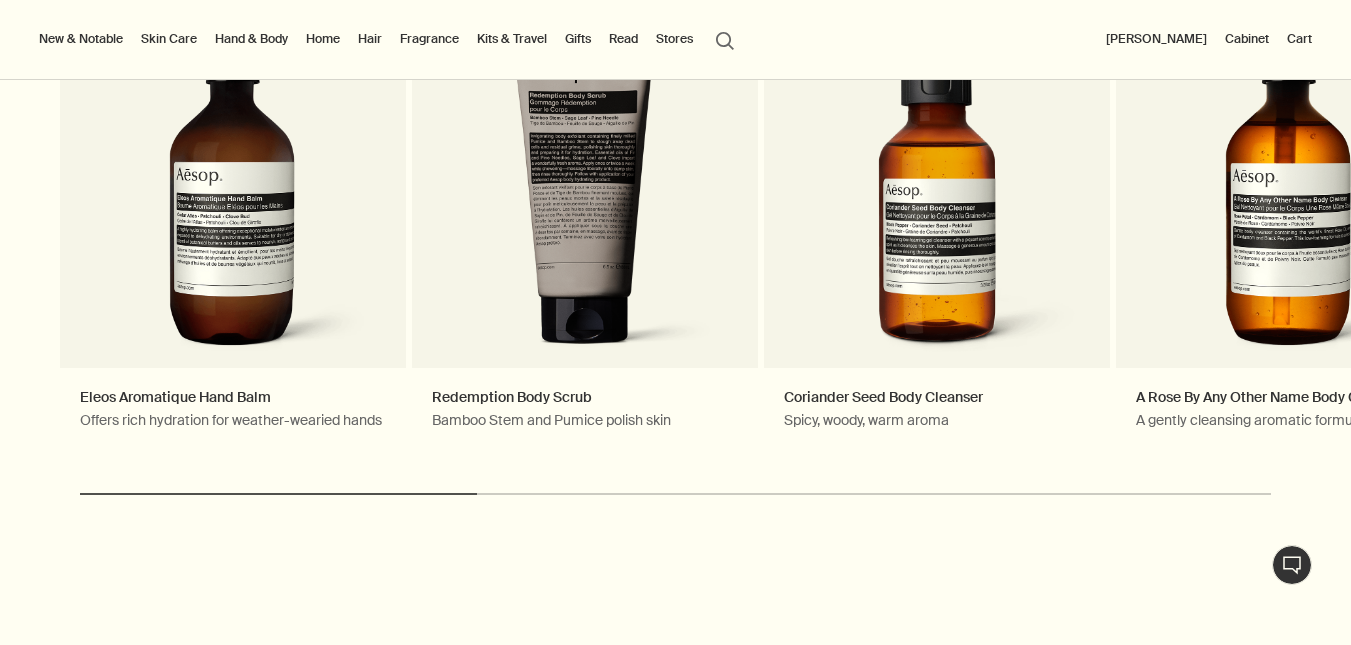 click on "Cabinet" at bounding box center [1247, 39] 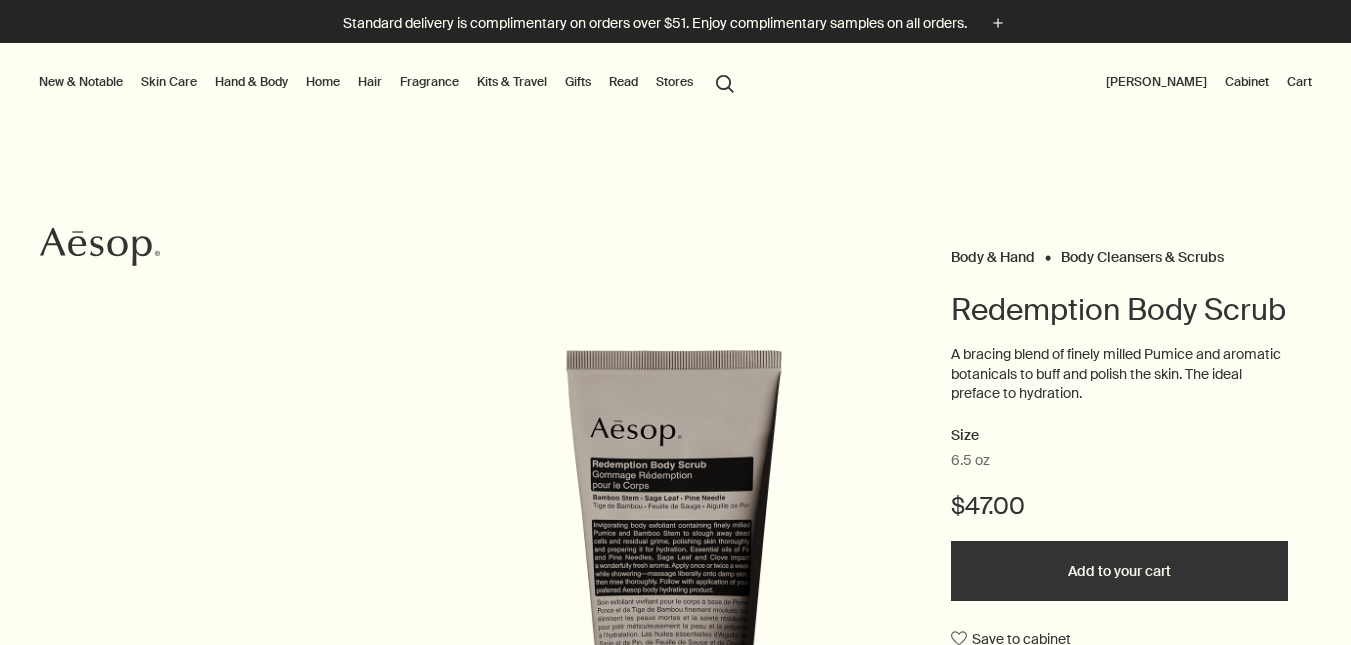 scroll, scrollTop: 0, scrollLeft: 0, axis: both 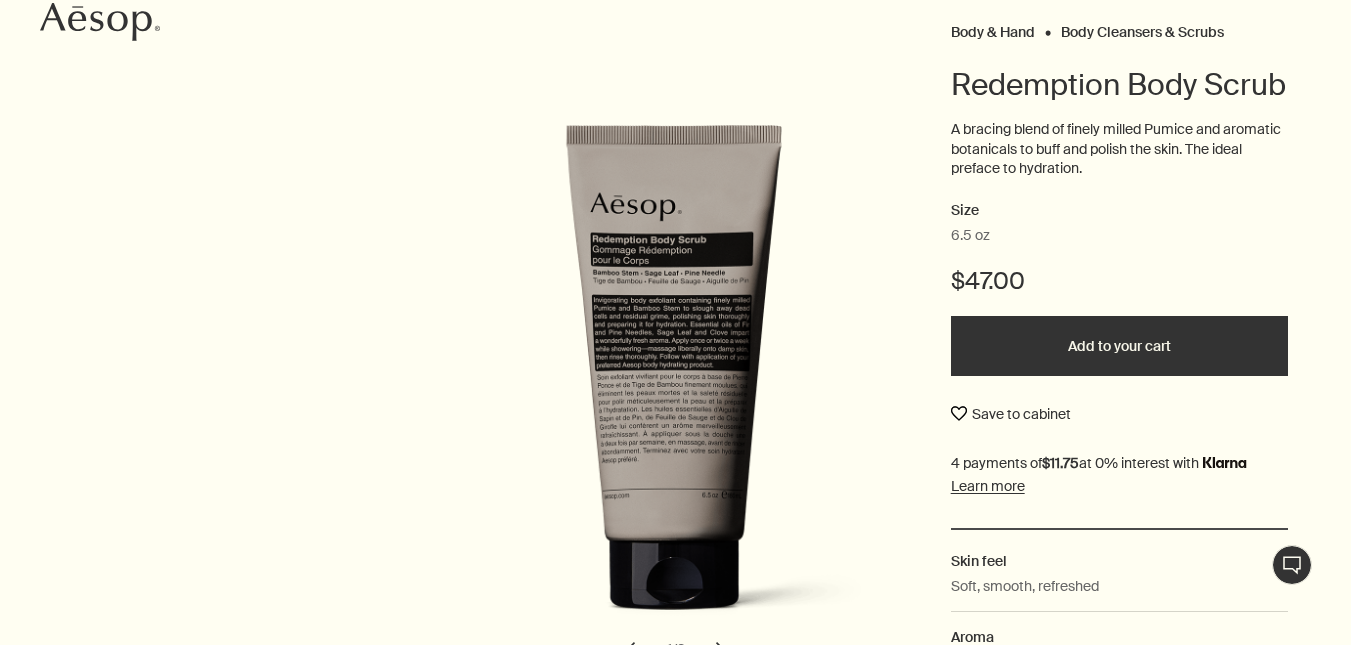 click on "Save to cabinet" at bounding box center (1011, 414) 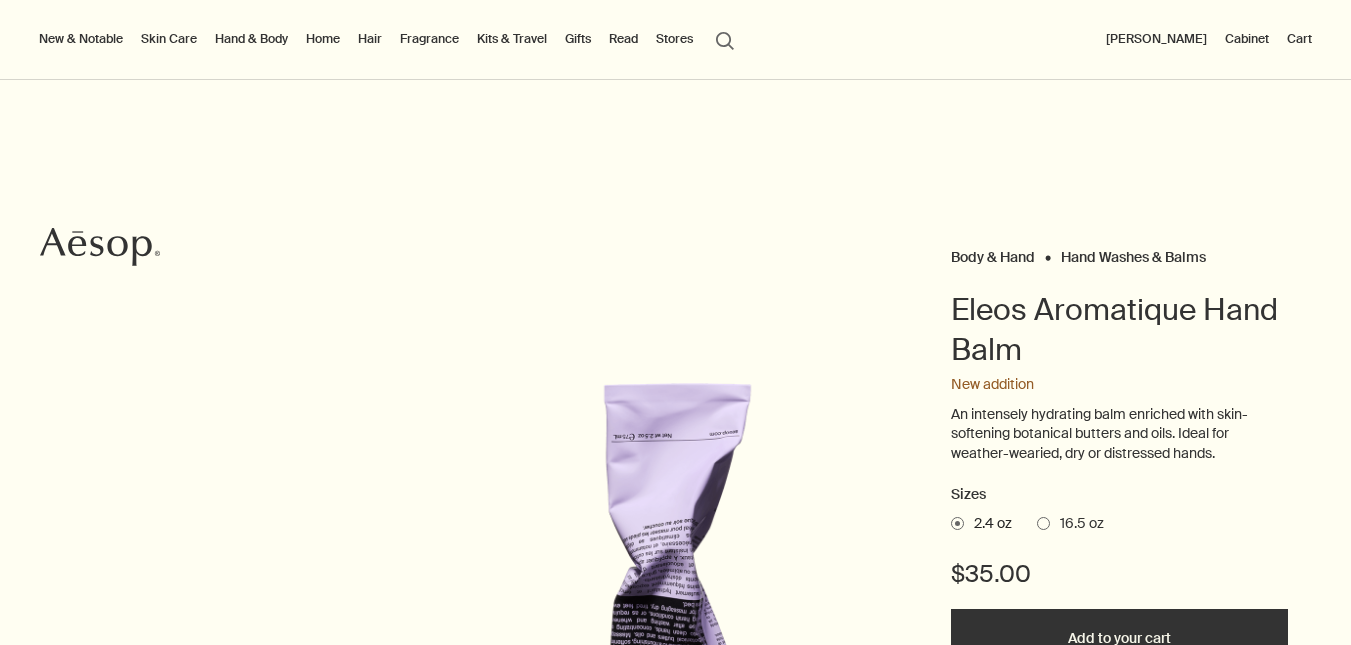 scroll, scrollTop: 0, scrollLeft: 0, axis: both 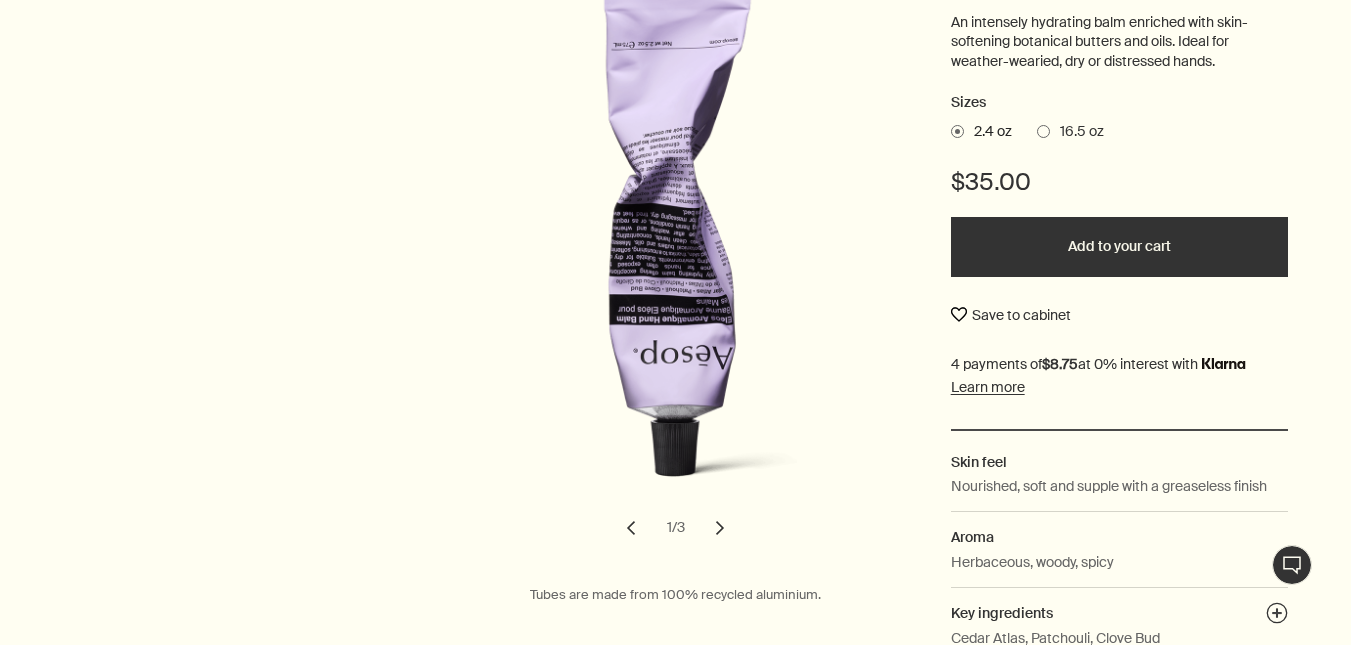 click on "Save to cabinet" at bounding box center (1011, 315) 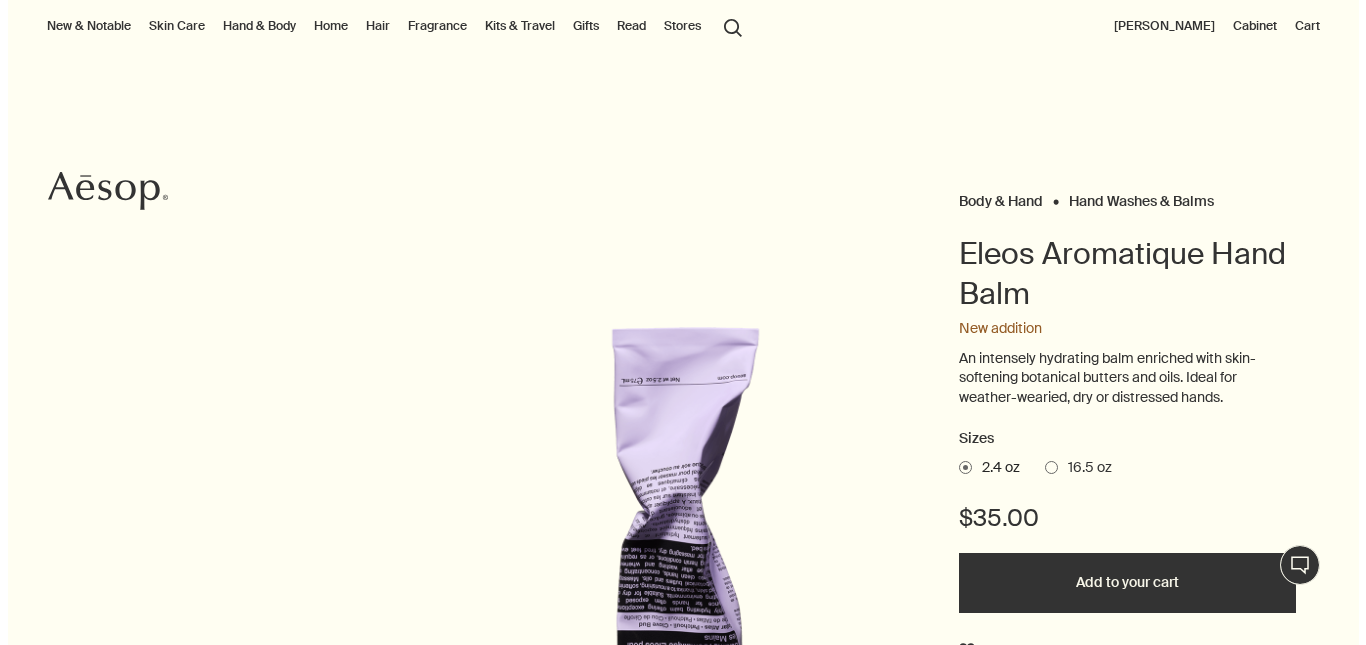 scroll, scrollTop: 0, scrollLeft: 0, axis: both 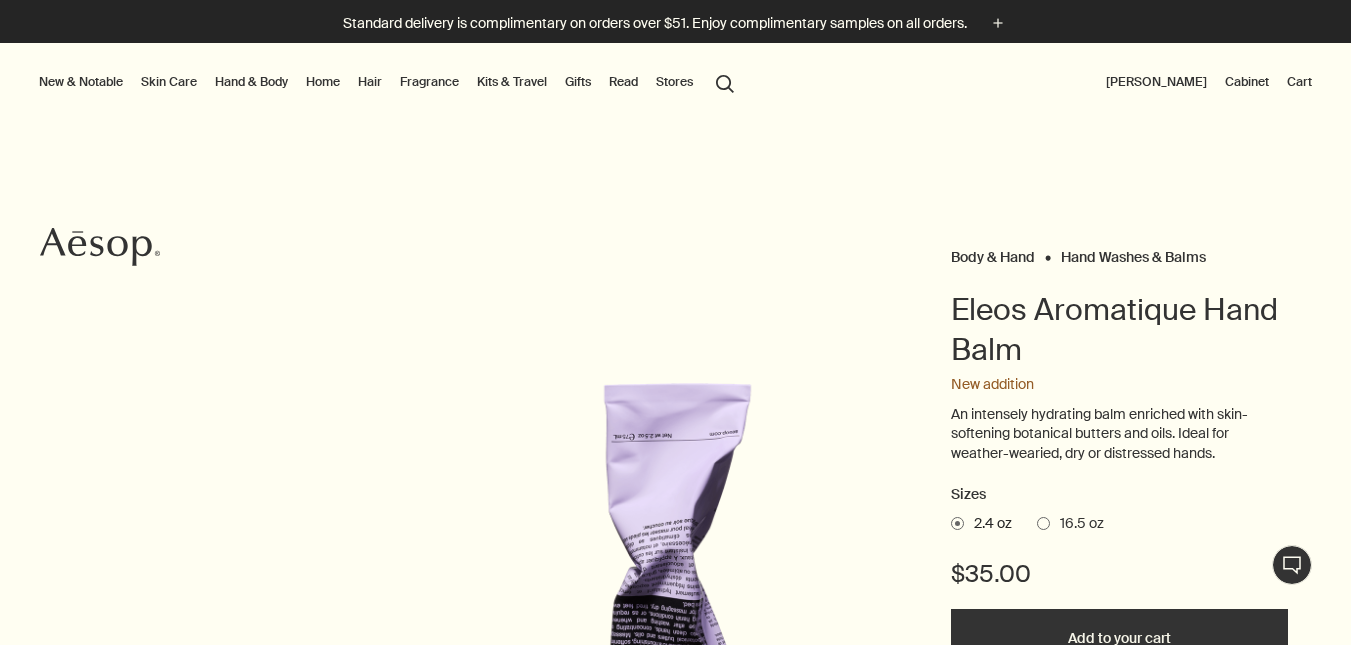 click on "Hand & Body" at bounding box center [251, 82] 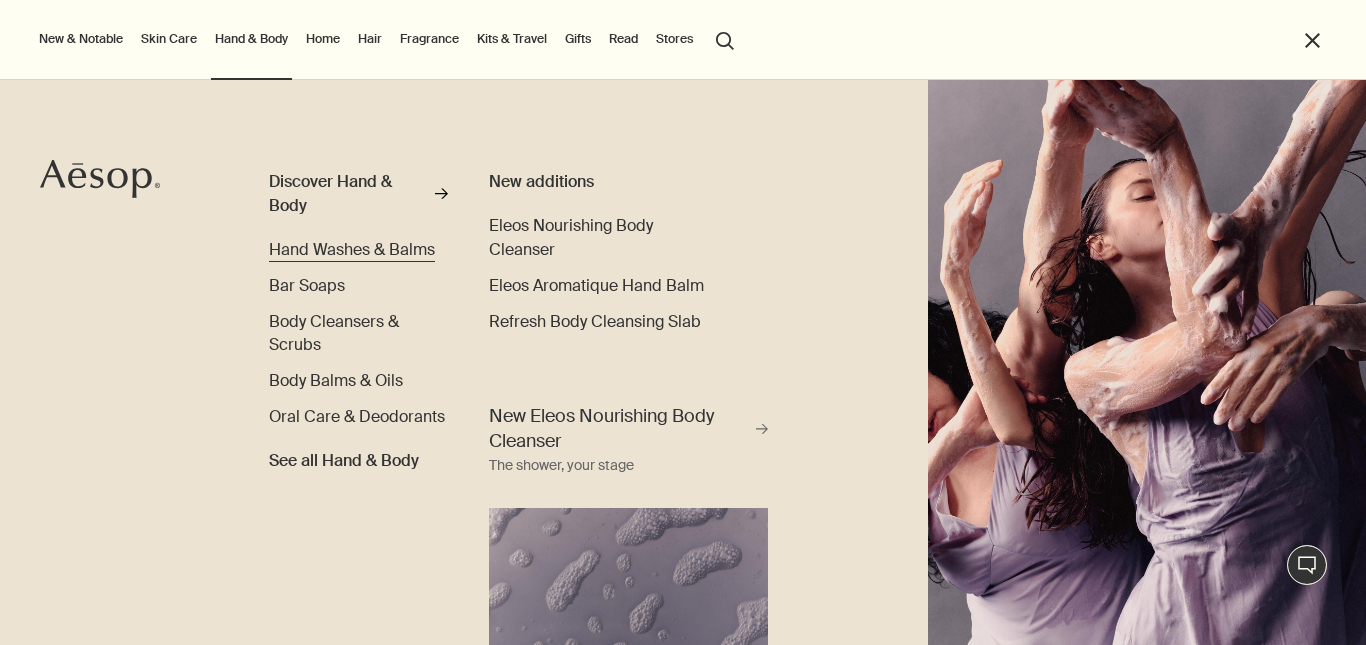 click on "Hand Washes & Balms" at bounding box center (352, 249) 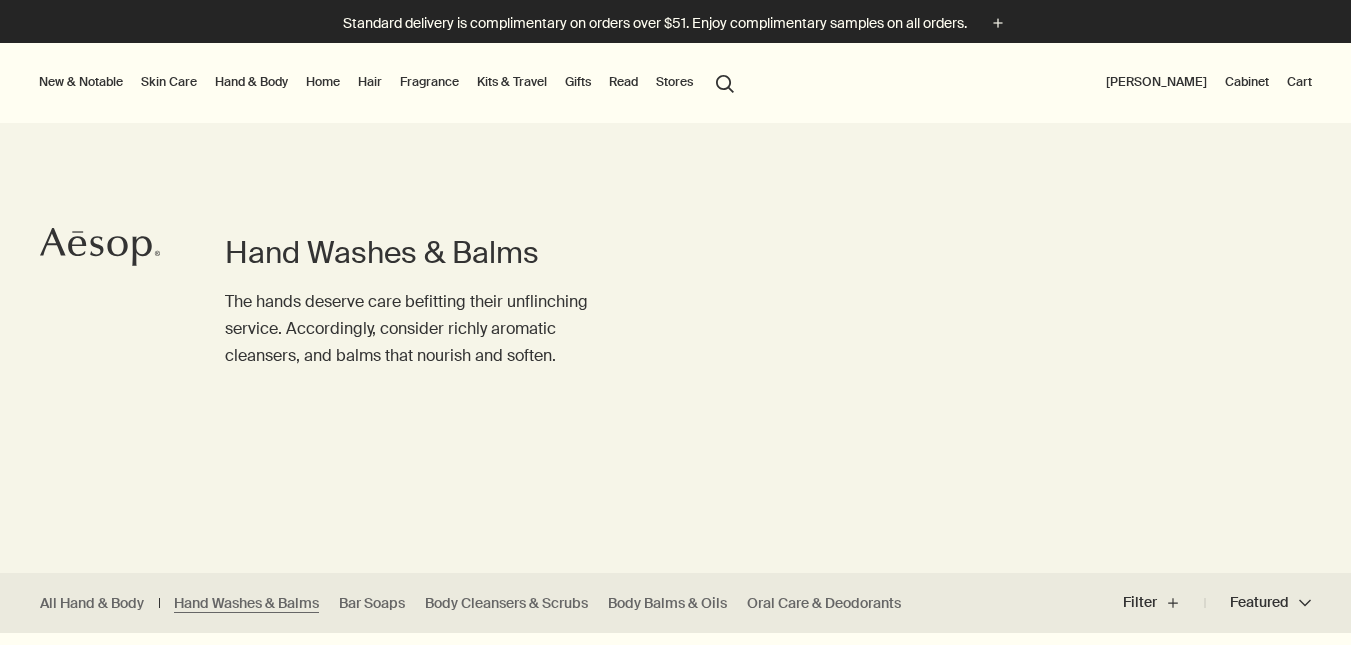 scroll, scrollTop: 0, scrollLeft: 0, axis: both 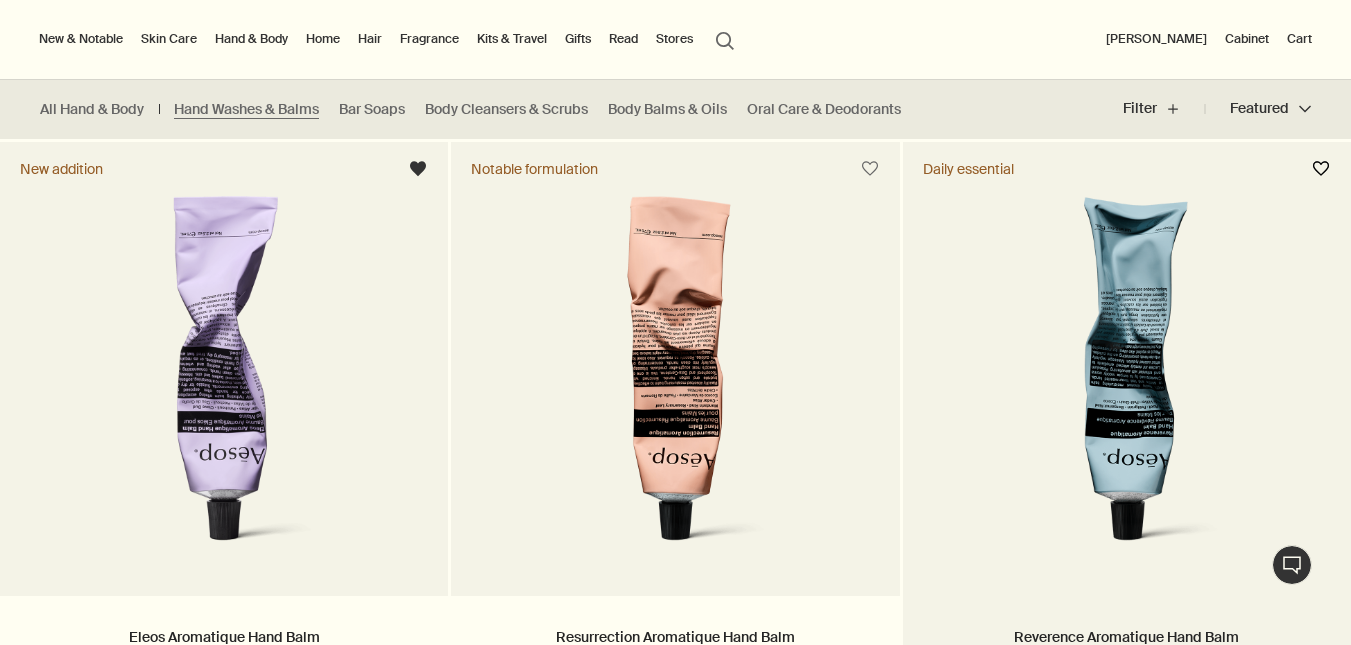 click at bounding box center (1321, 169) 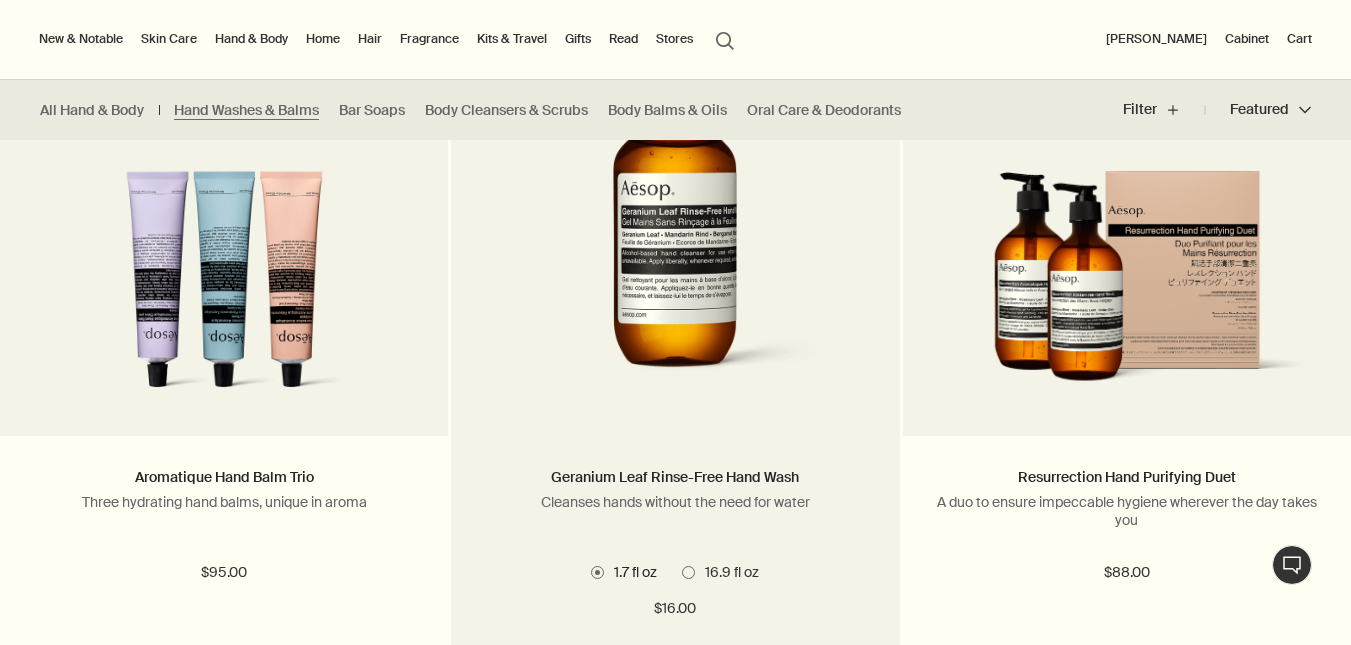 scroll, scrollTop: 4245, scrollLeft: 0, axis: vertical 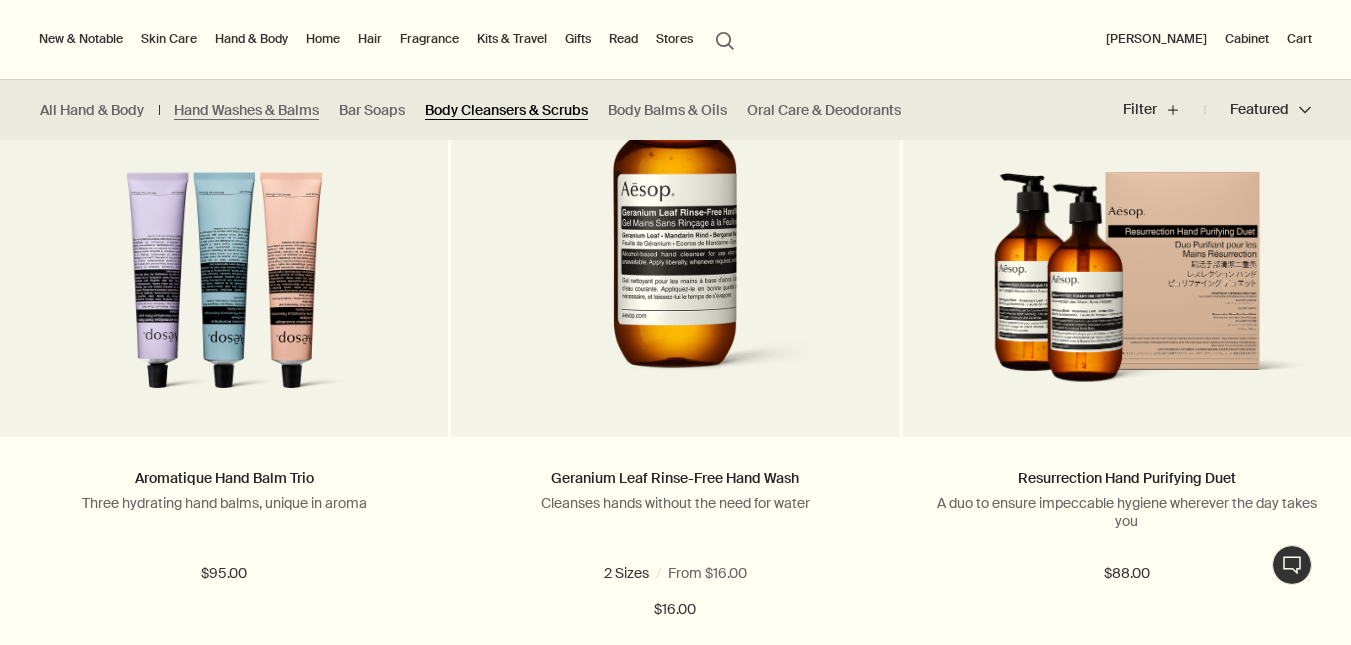 click on "Body Cleansers & Scrubs" at bounding box center [506, 110] 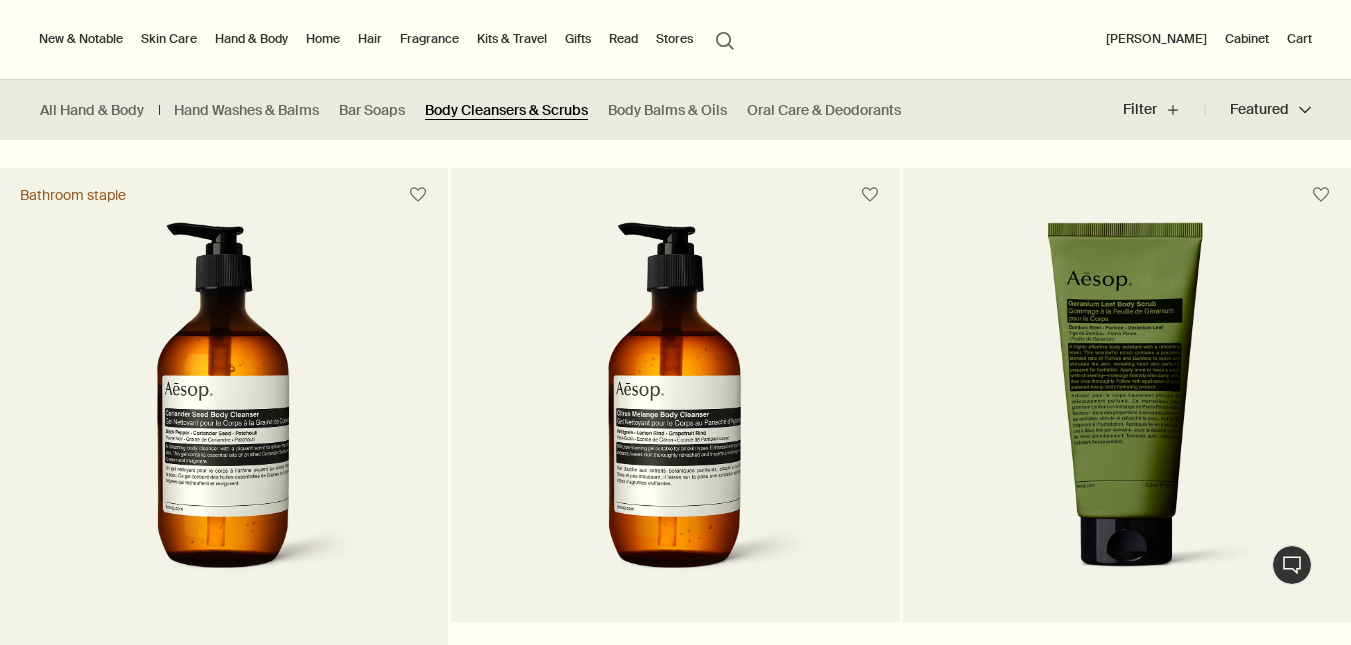 scroll, scrollTop: 1199, scrollLeft: 0, axis: vertical 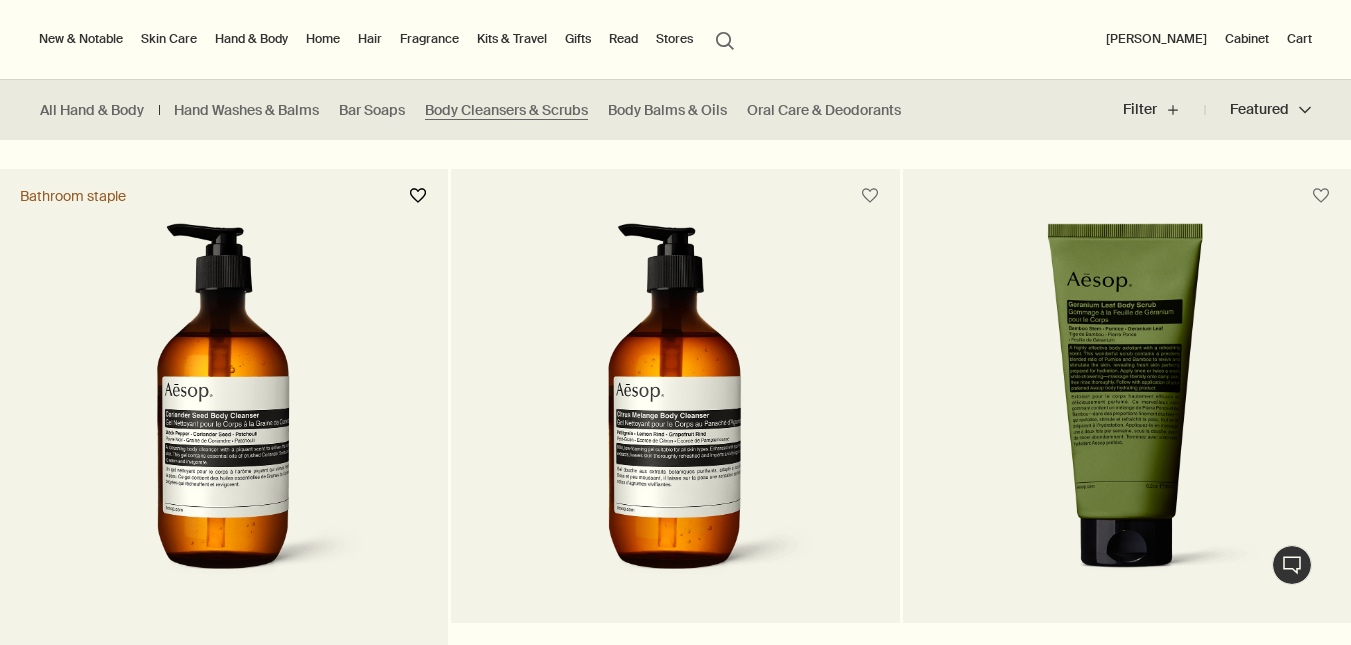 click at bounding box center [418, 196] 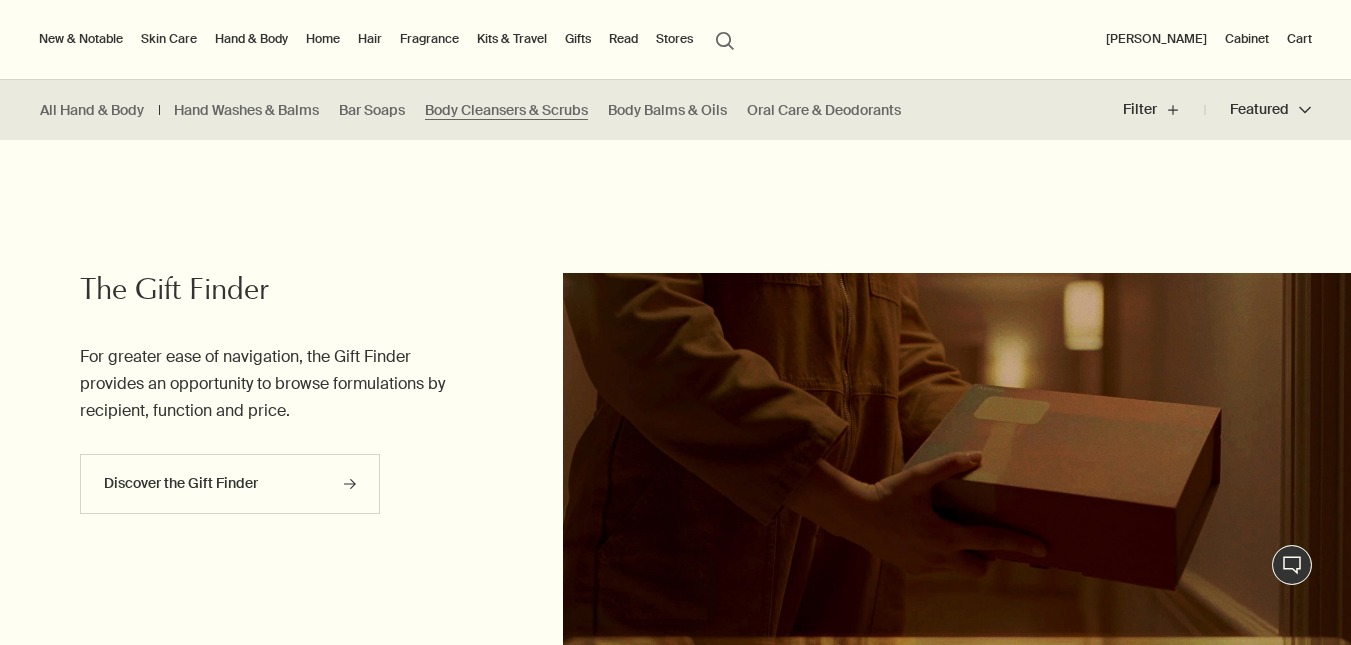 scroll, scrollTop: 4696, scrollLeft: 0, axis: vertical 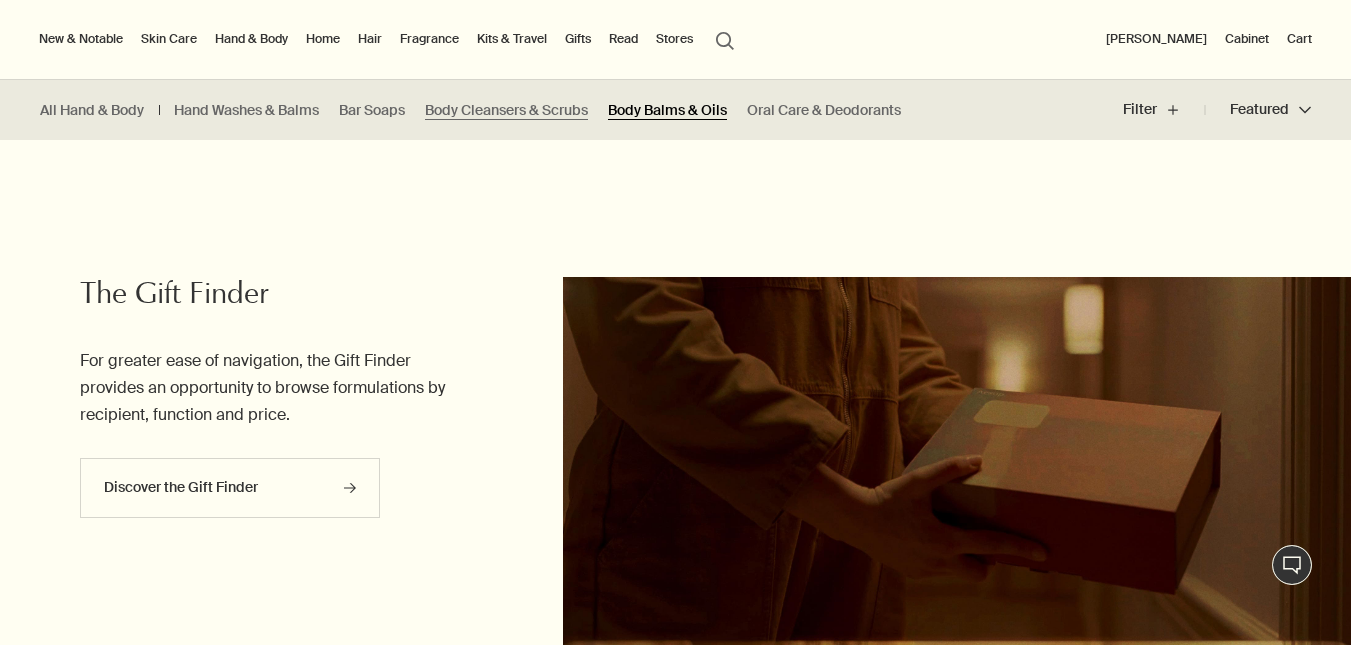 click on "Body Balms & Oils" at bounding box center (667, 110) 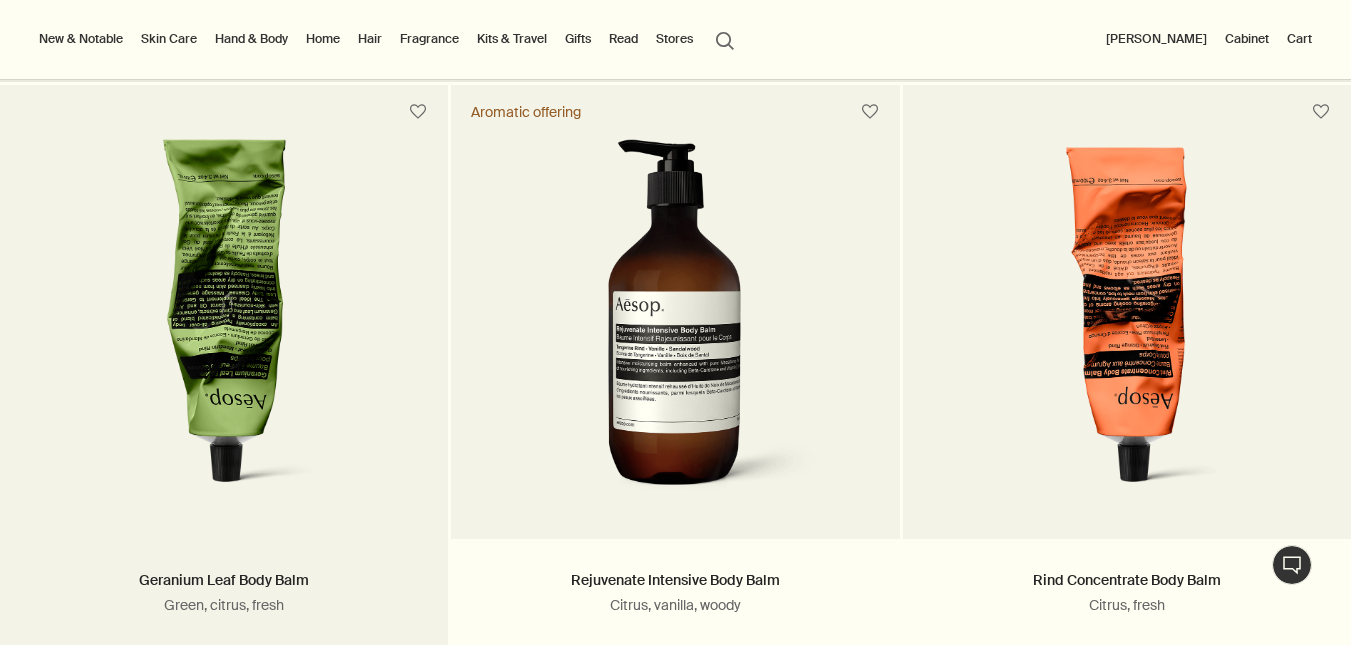 scroll, scrollTop: 550, scrollLeft: 0, axis: vertical 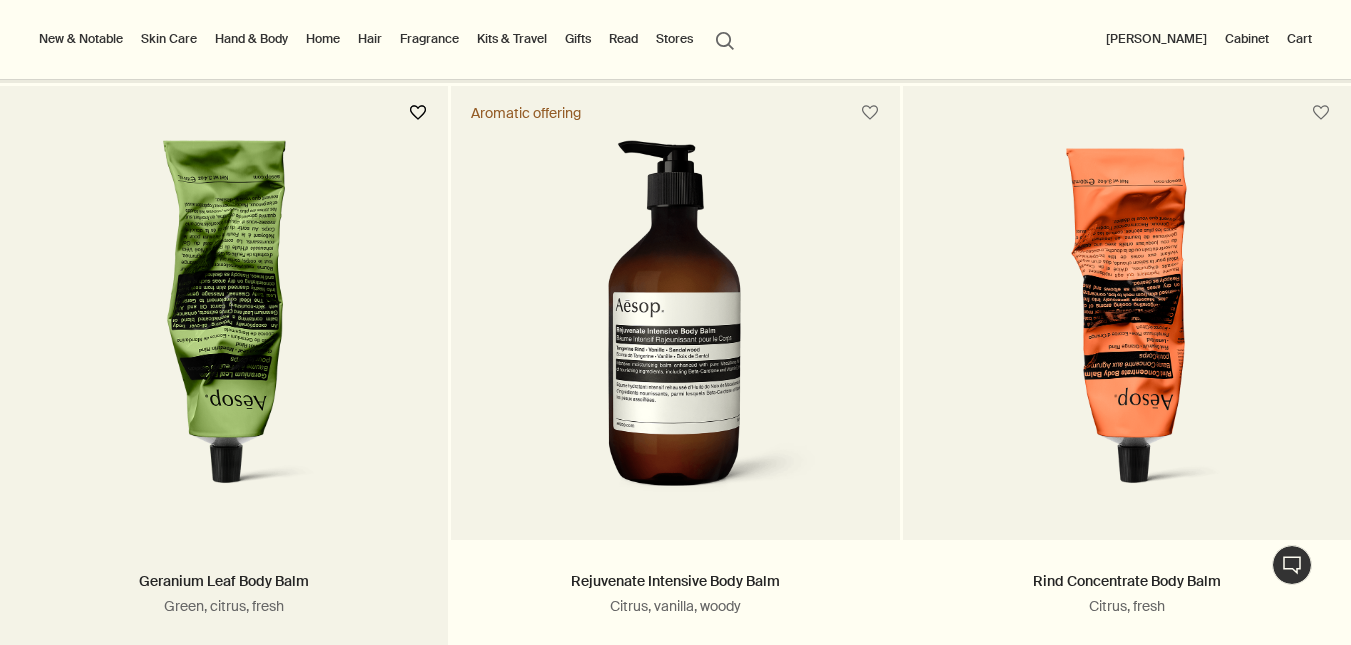 click at bounding box center [418, 113] 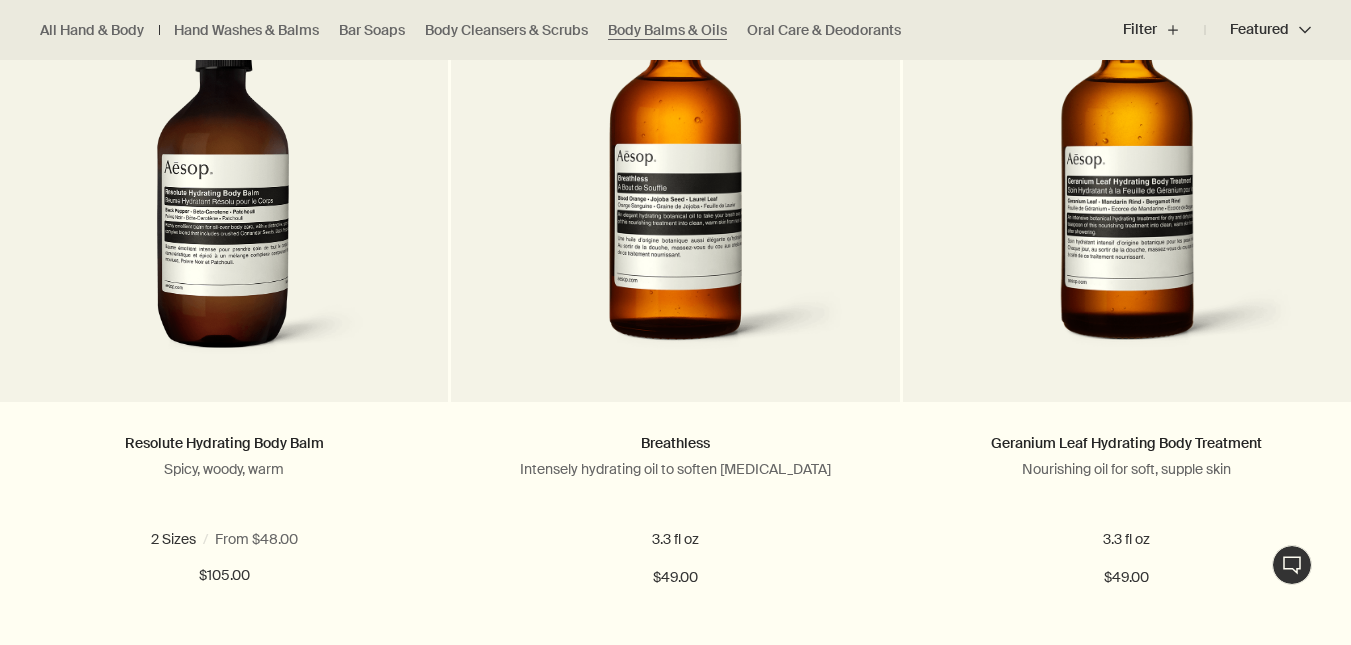 scroll, scrollTop: 1431, scrollLeft: 0, axis: vertical 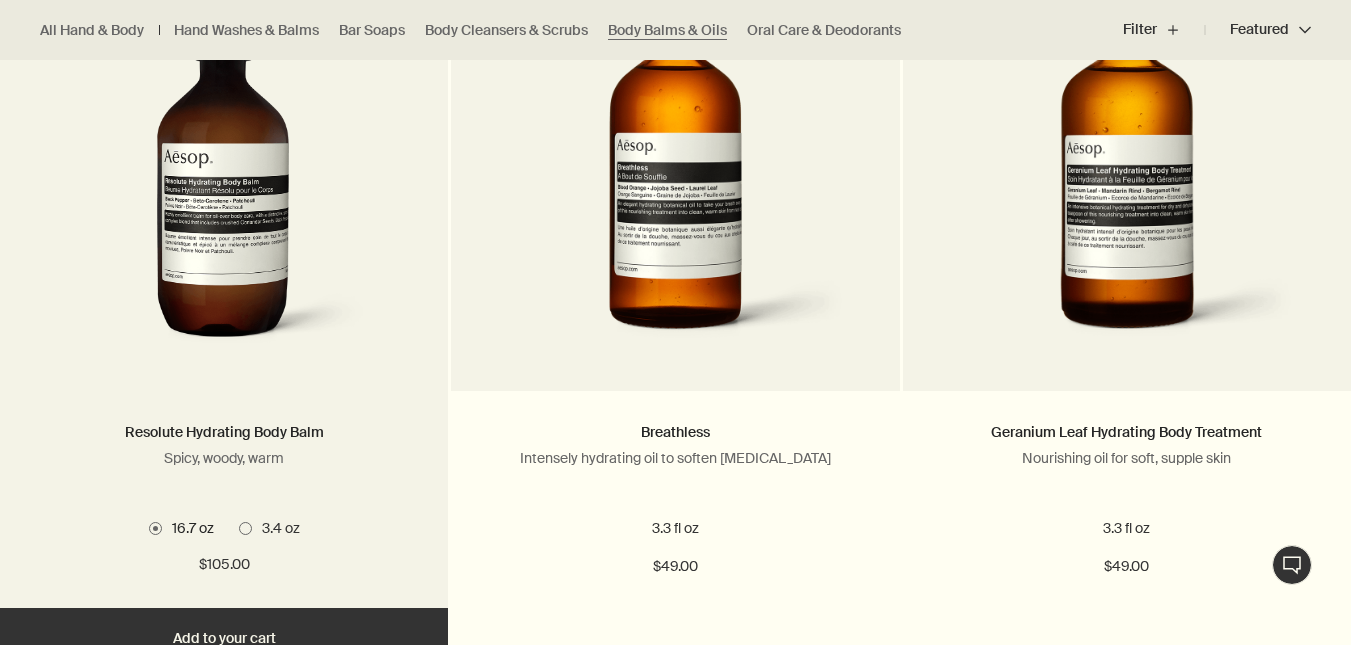 click on "3.4 oz" at bounding box center [276, 528] 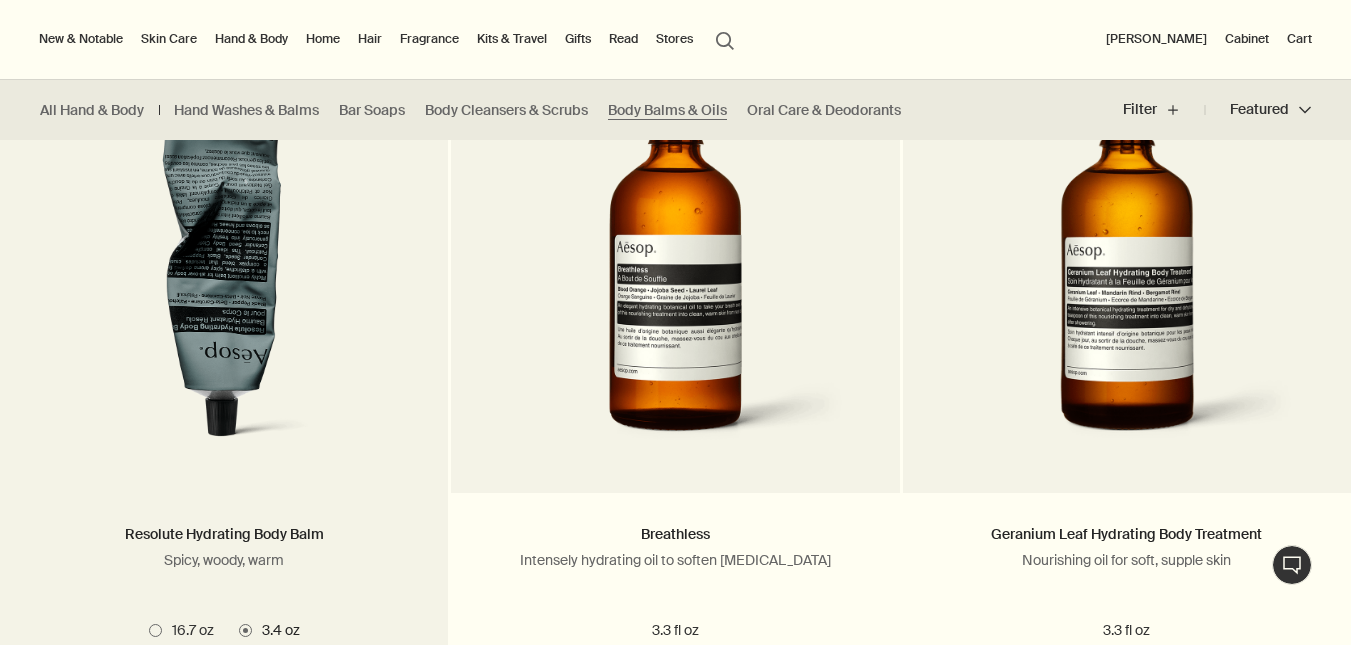 scroll, scrollTop: 1179, scrollLeft: 0, axis: vertical 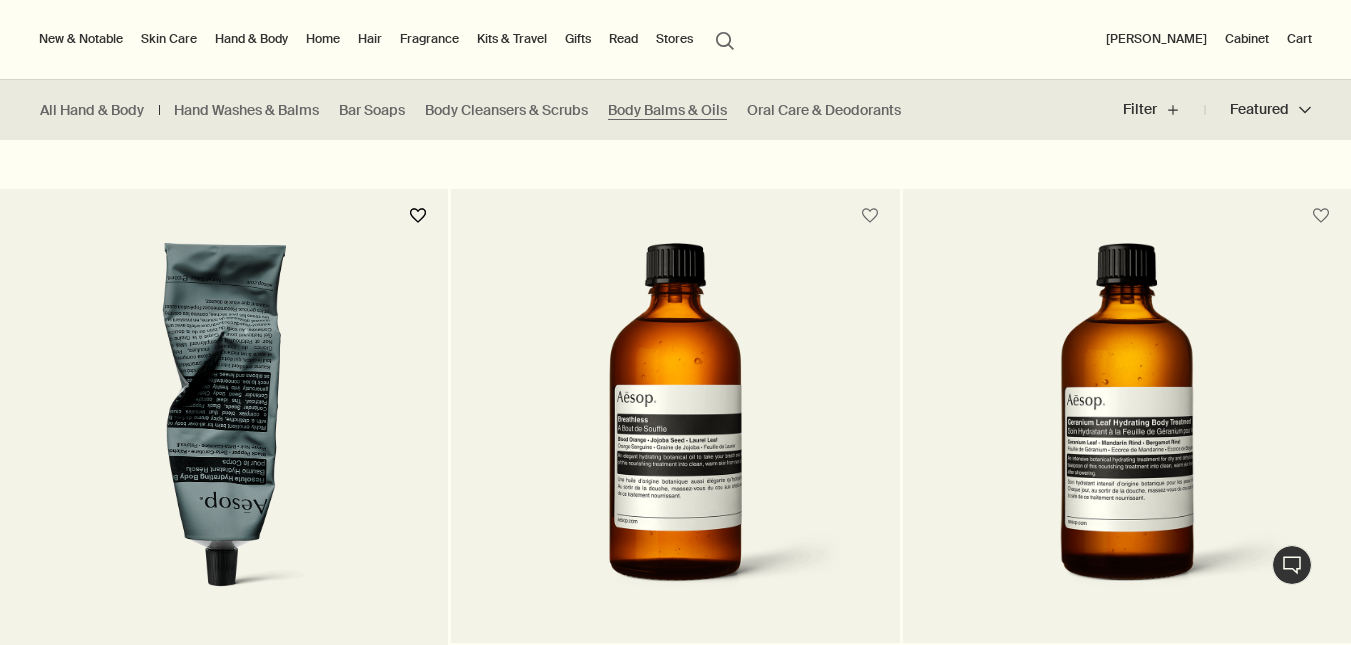 click at bounding box center [418, 216] 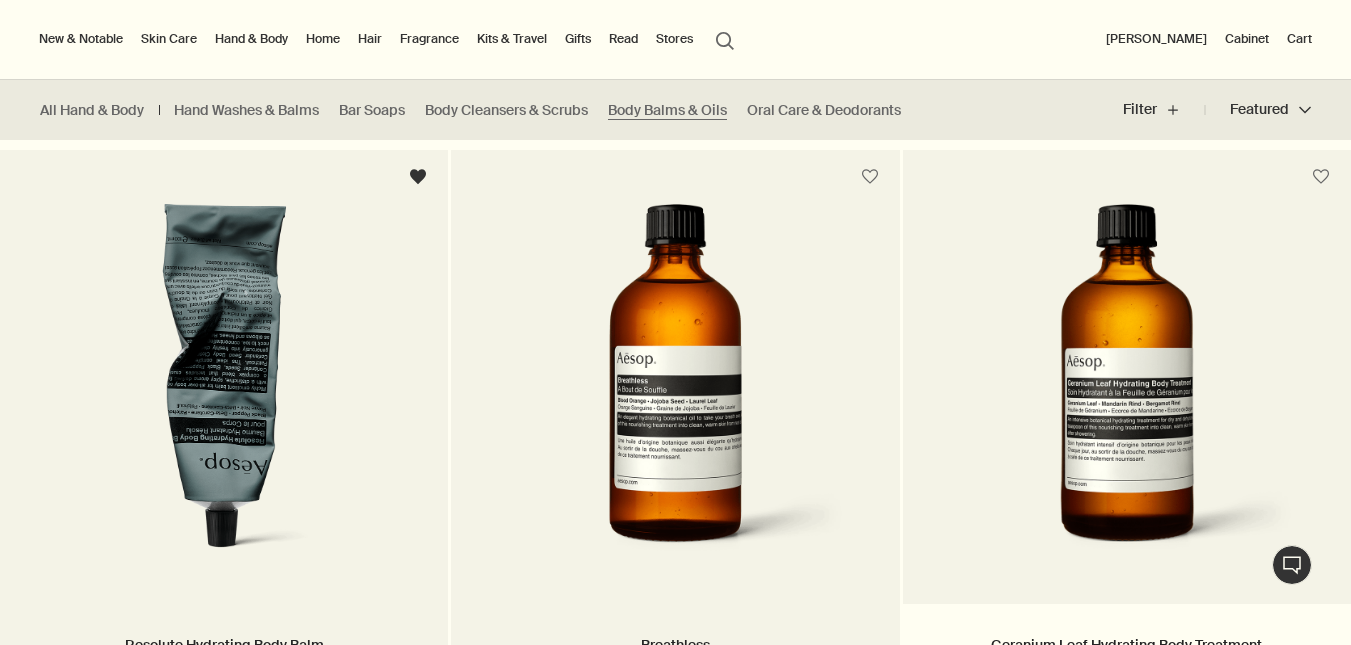 scroll, scrollTop: 1216, scrollLeft: 0, axis: vertical 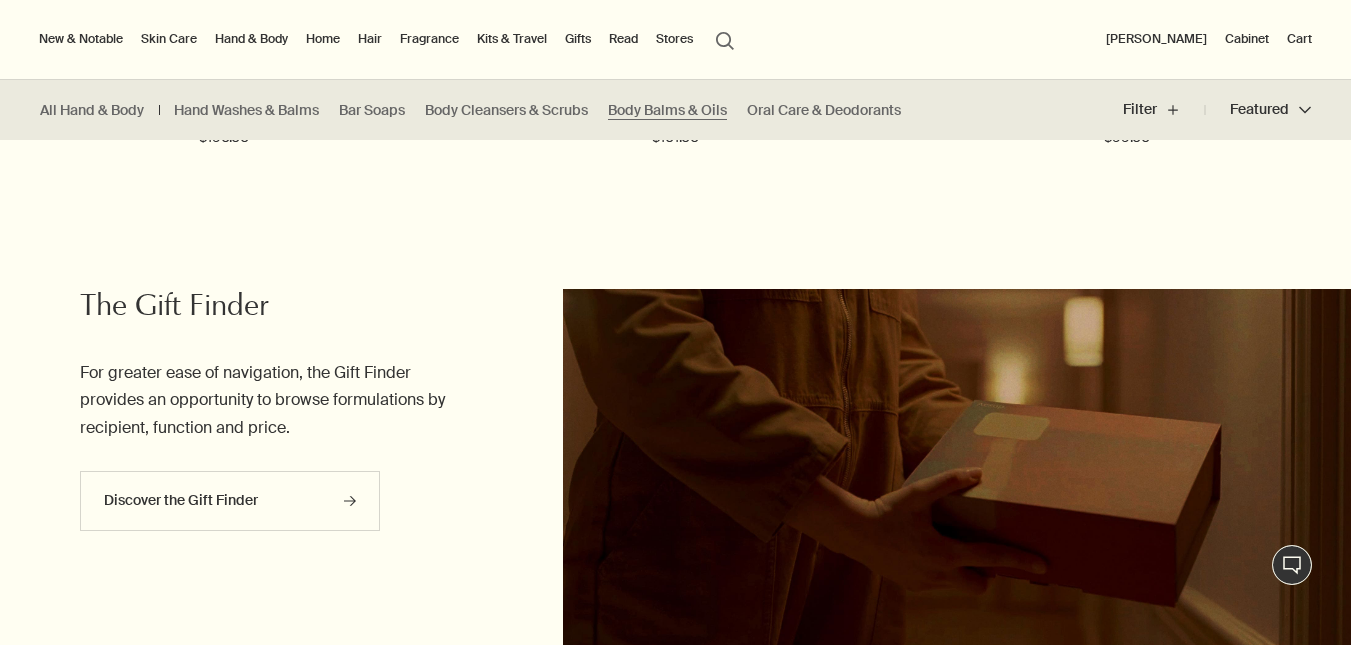 click on "Home" at bounding box center (323, 39) 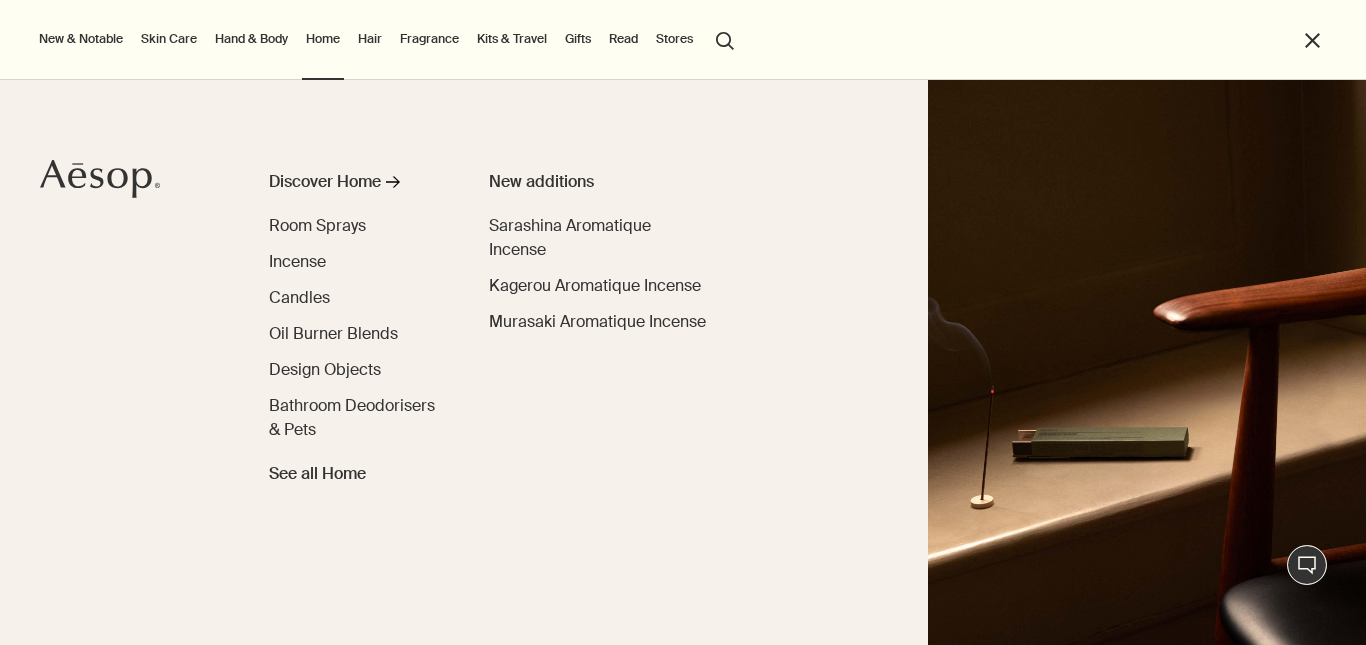 click on "Fragrance" at bounding box center [429, 39] 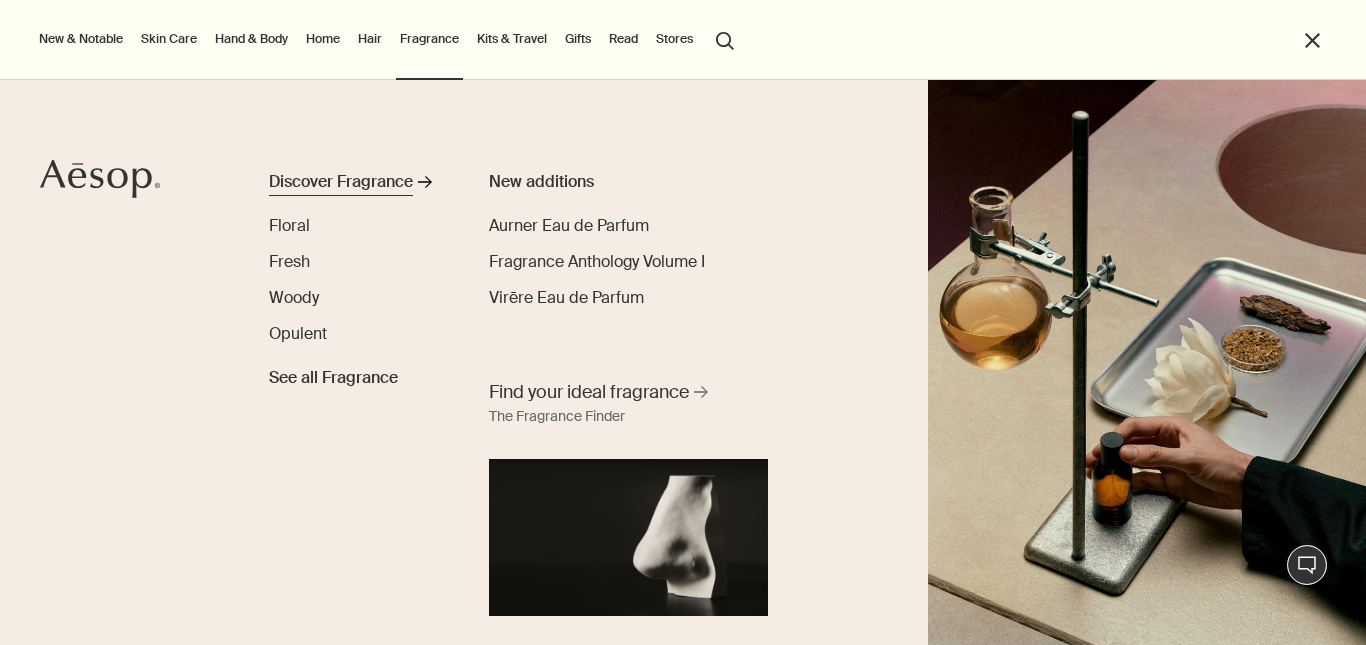click on "Discover Fragrance" at bounding box center [341, 182] 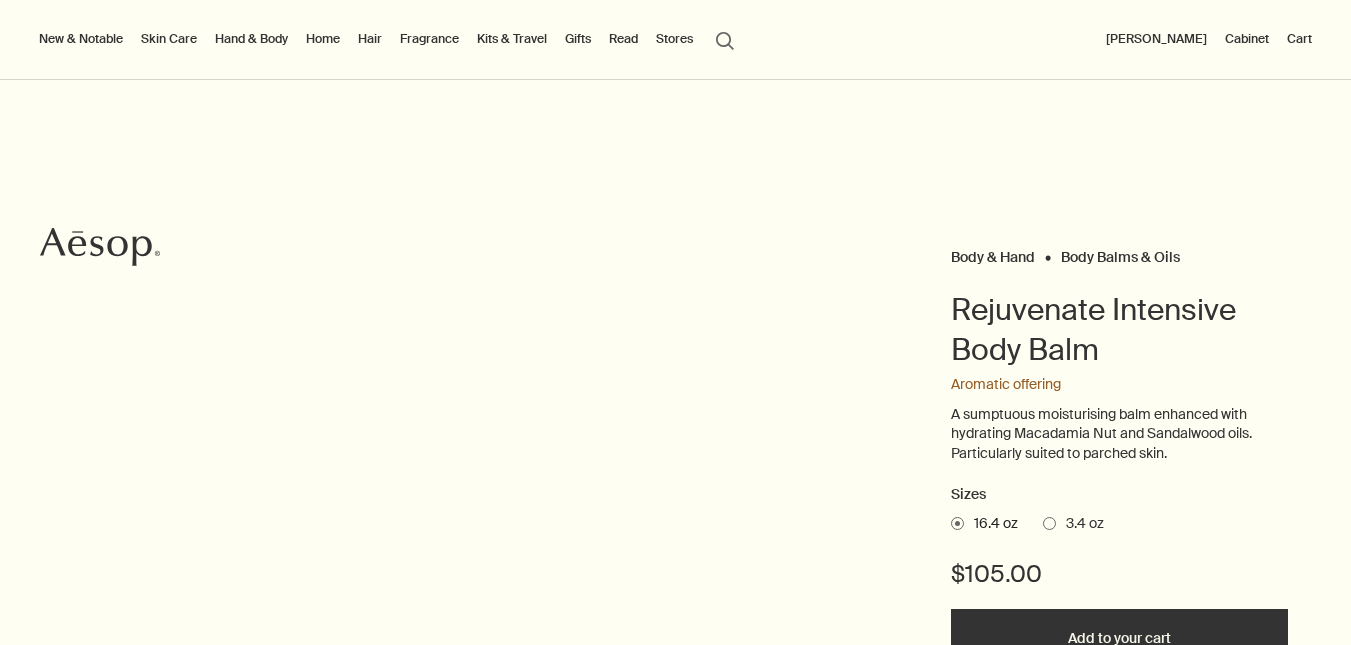 scroll, scrollTop: 135, scrollLeft: 0, axis: vertical 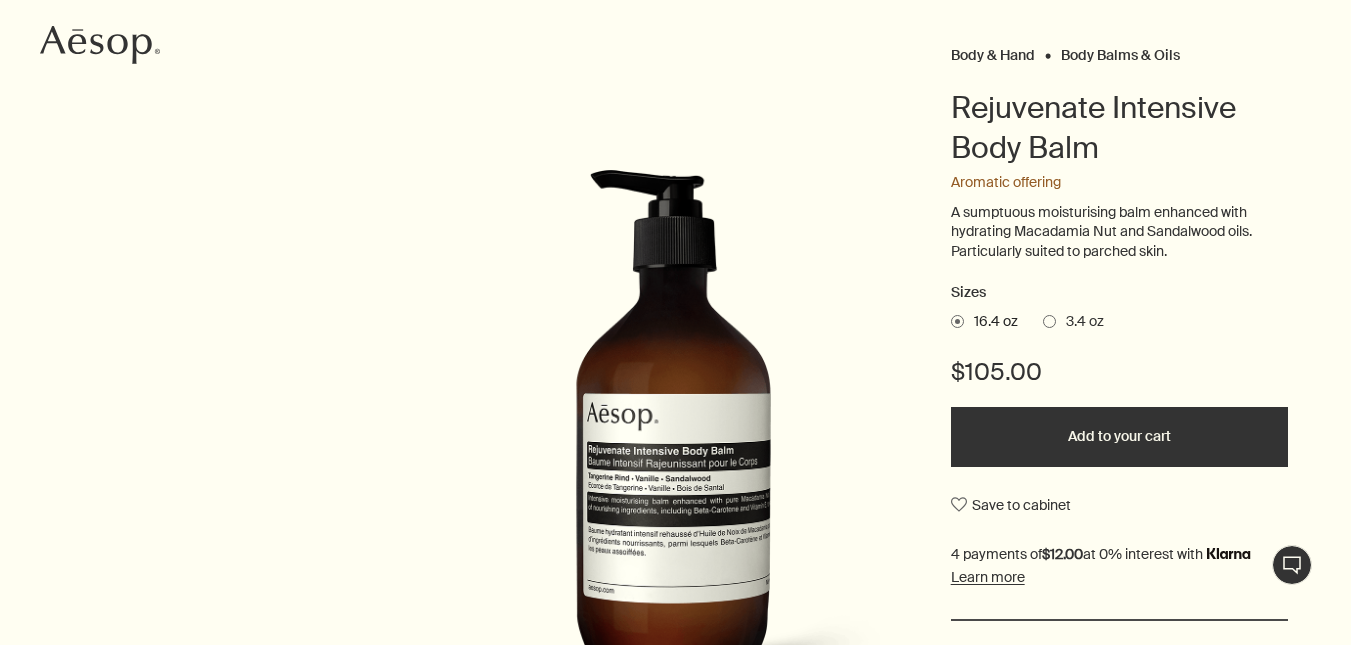 click at bounding box center [1049, 321] 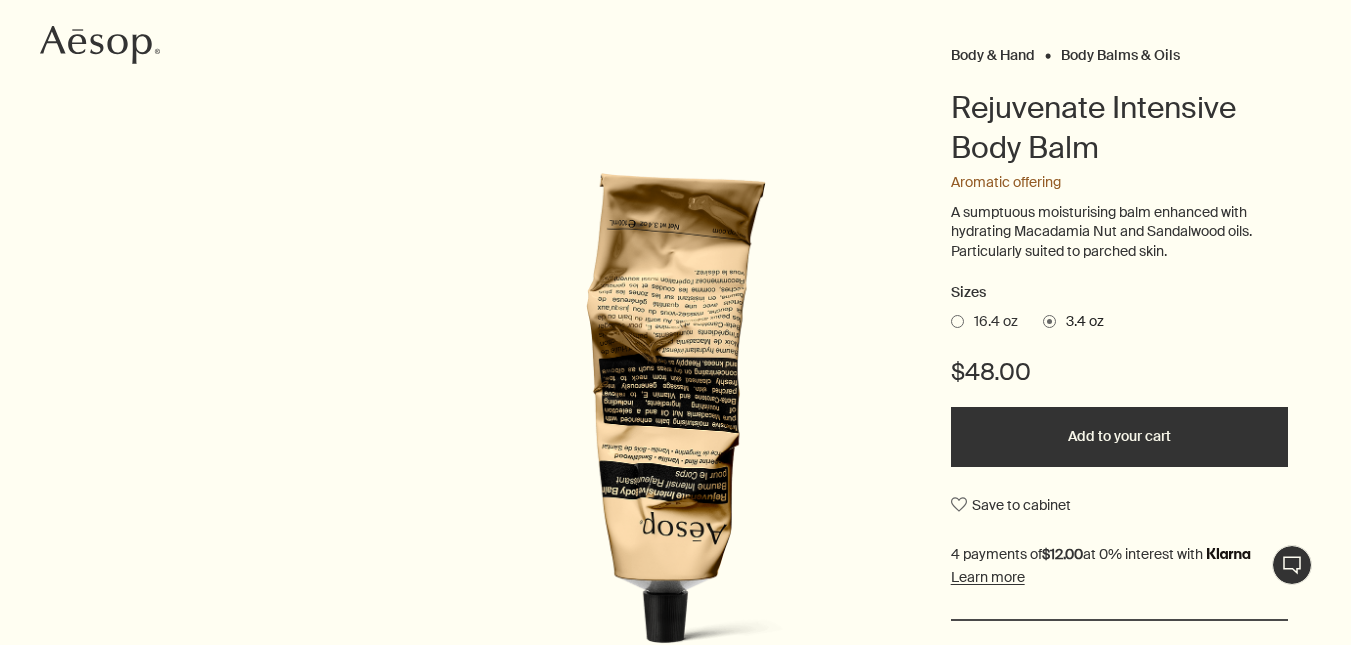 click on "16.4 oz" at bounding box center [991, 322] 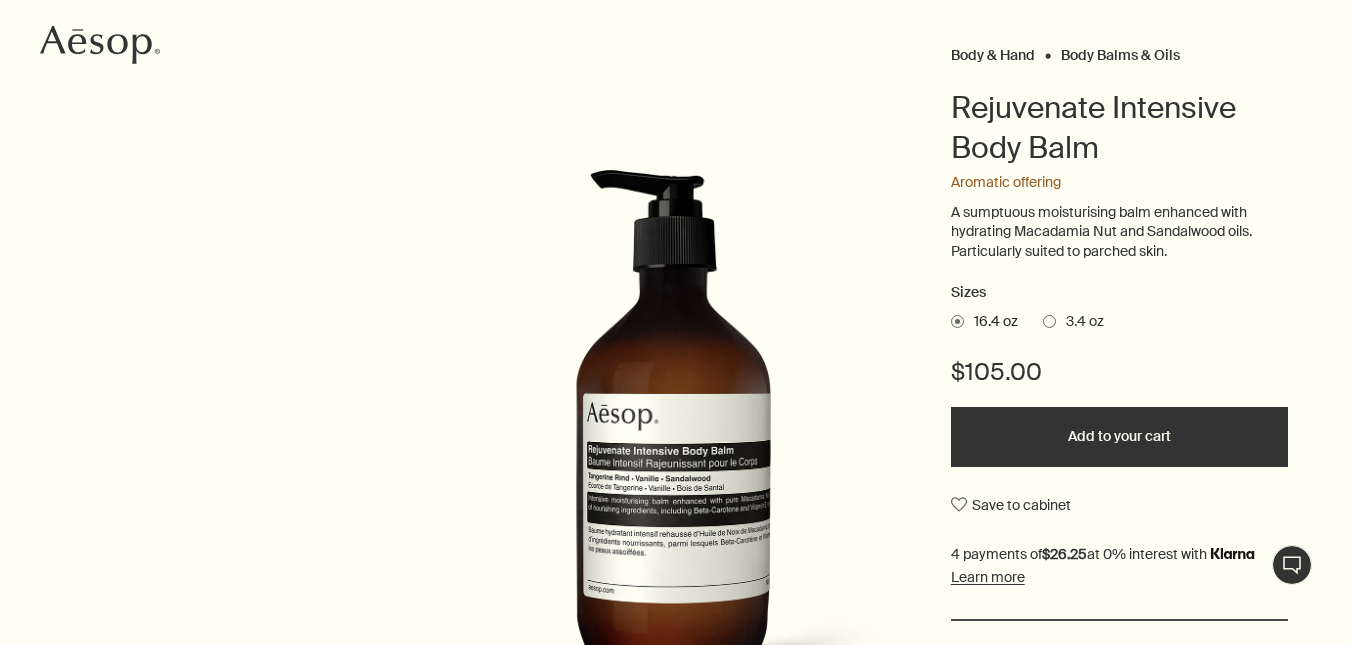 click at bounding box center (1049, 321) 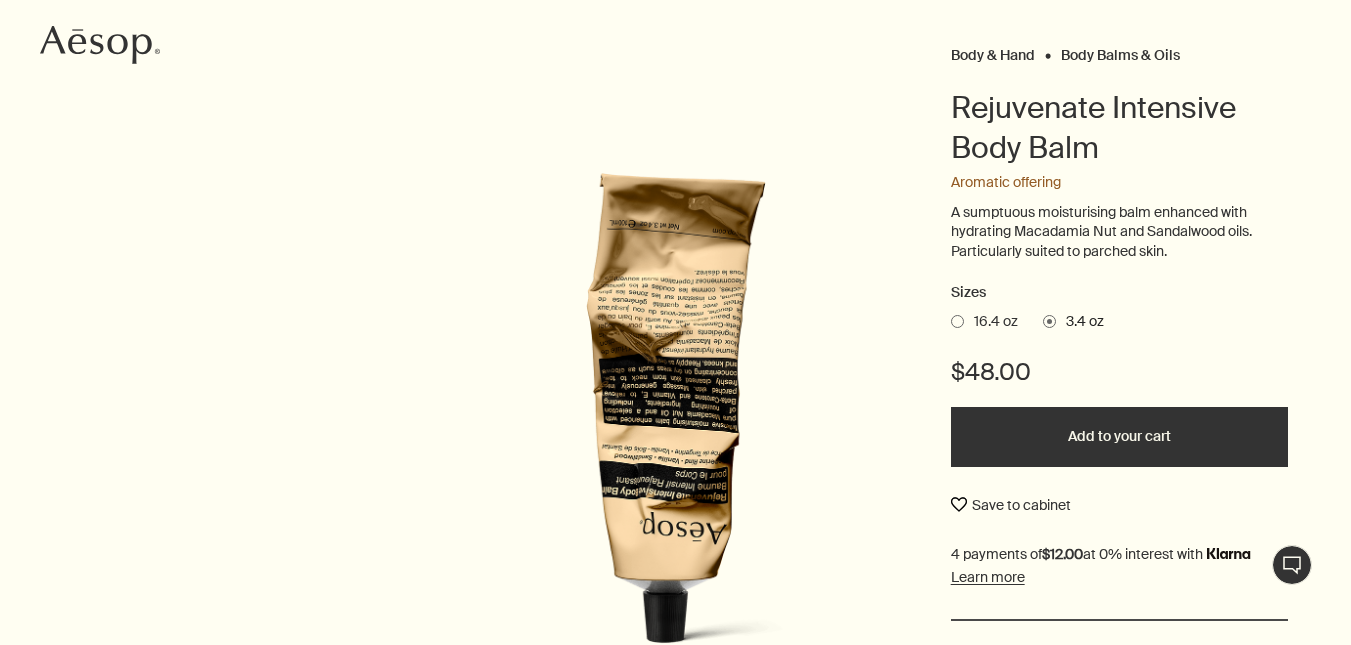click on "Save to cabinet" at bounding box center (1011, 505) 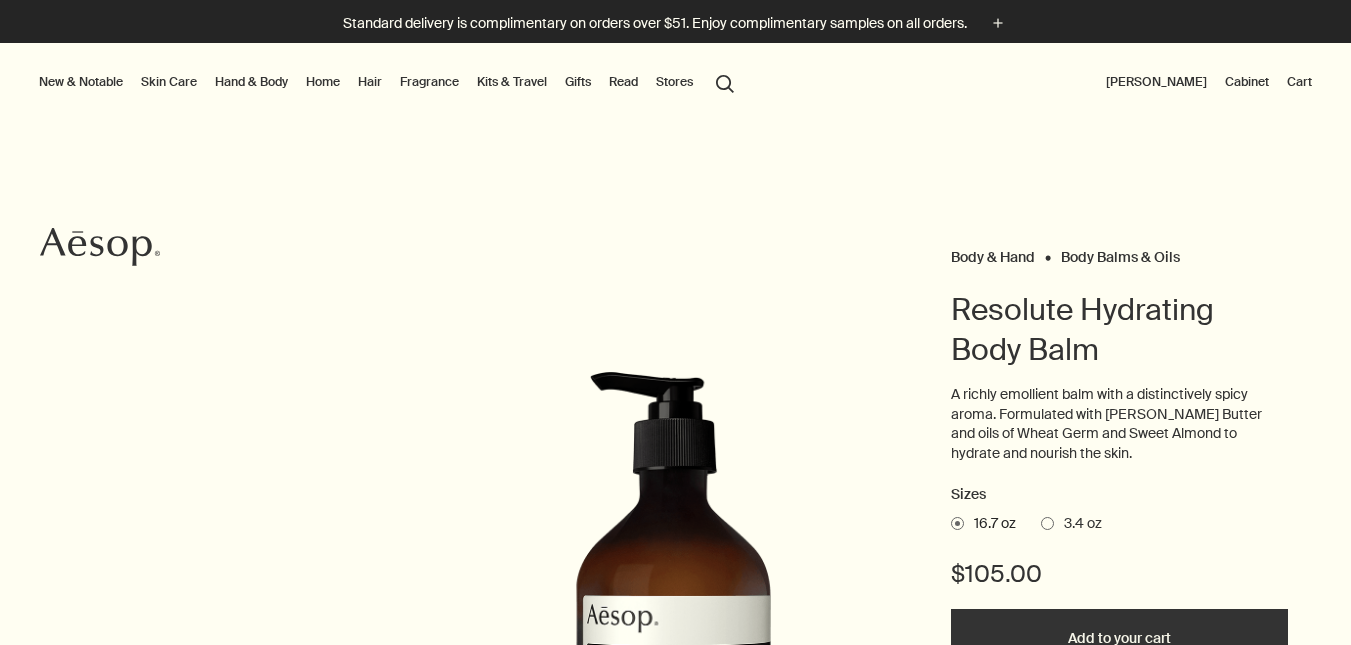 scroll, scrollTop: 0, scrollLeft: 0, axis: both 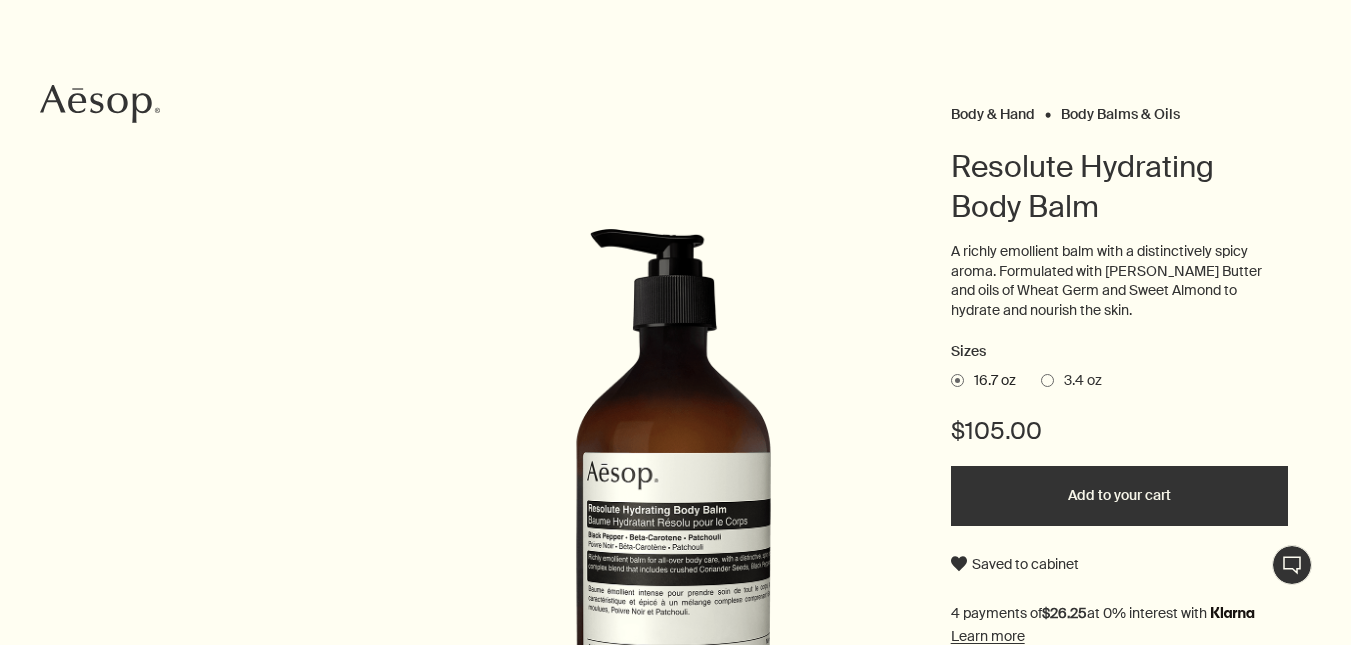 click on "3.4 oz" at bounding box center [1078, 381] 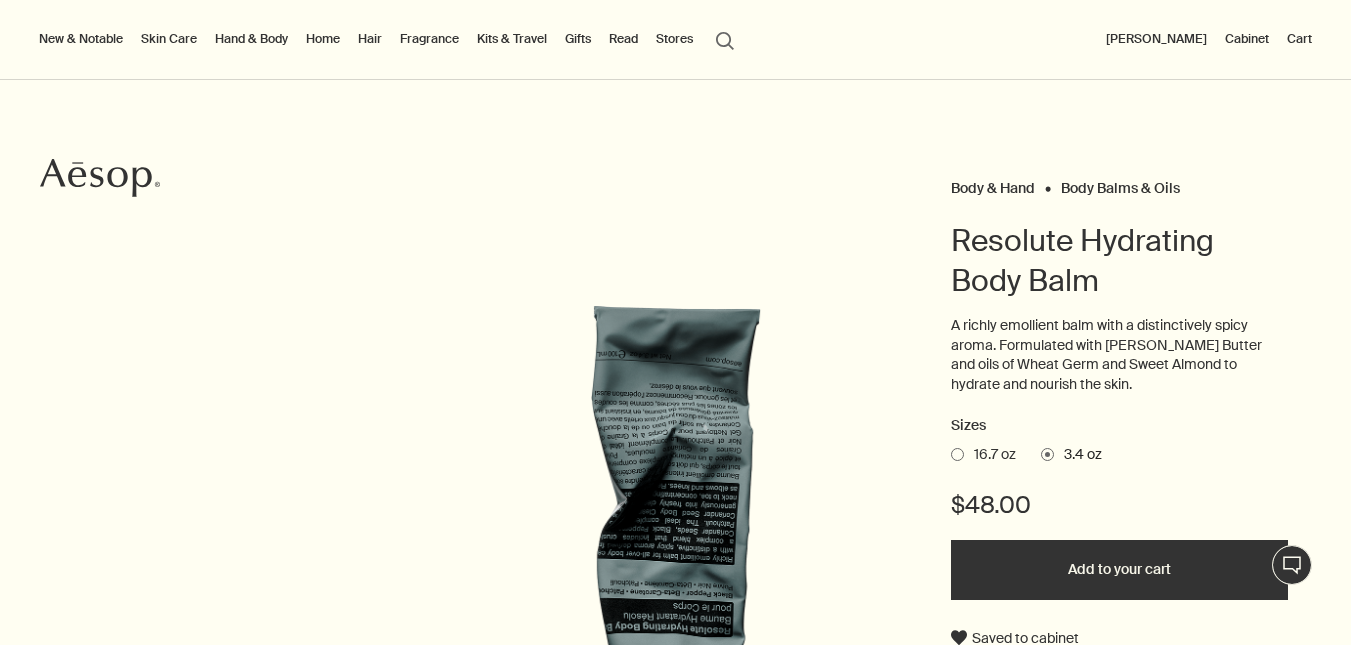 scroll, scrollTop: 68, scrollLeft: 0, axis: vertical 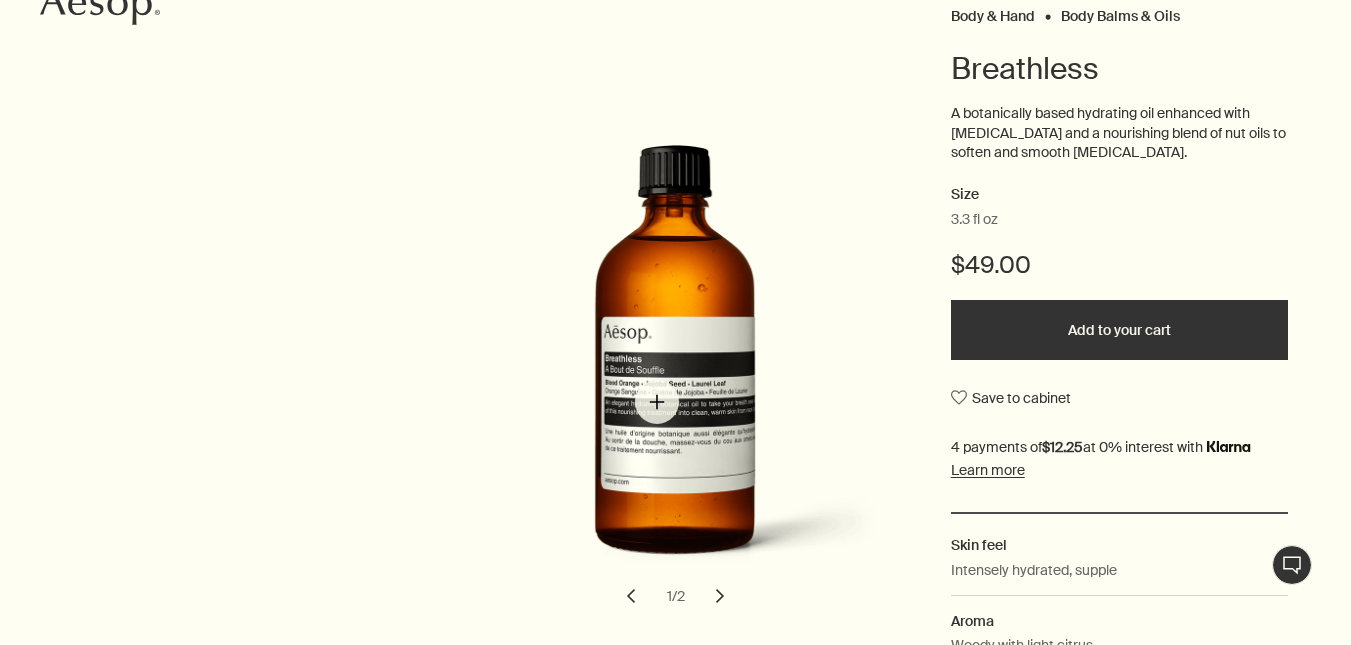 click at bounding box center (681, 369) 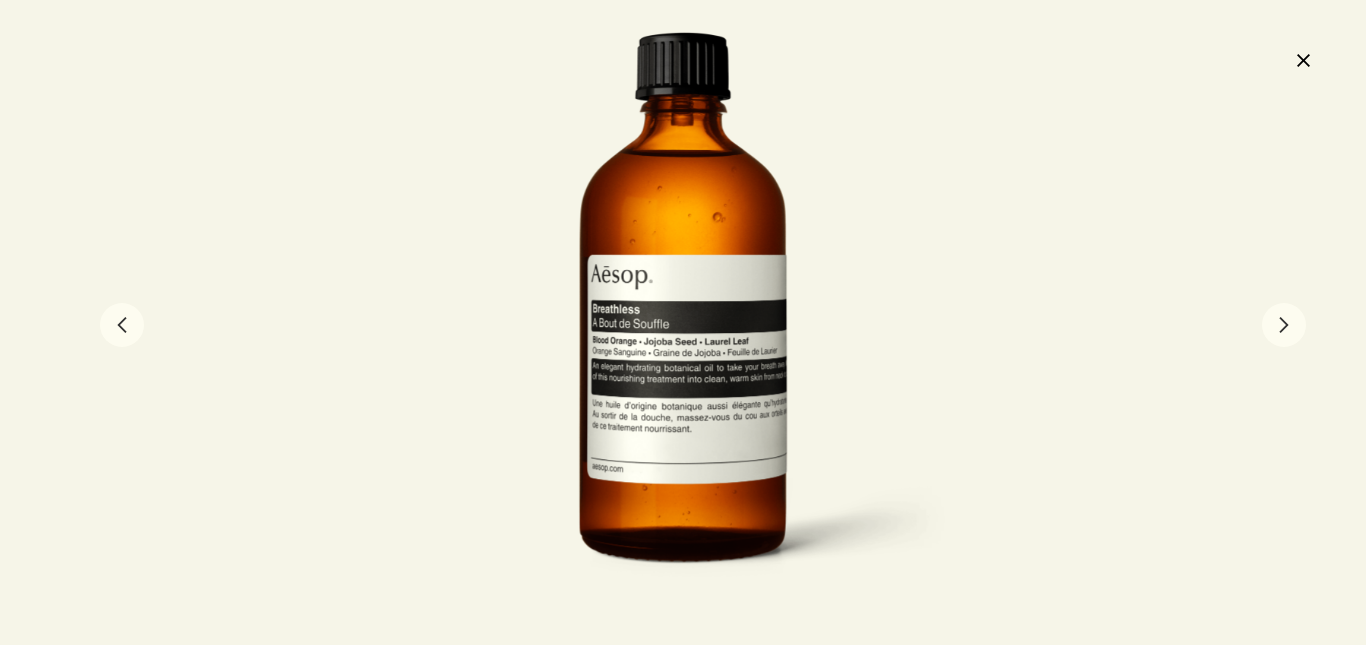 click on "close" at bounding box center [1303, 60] 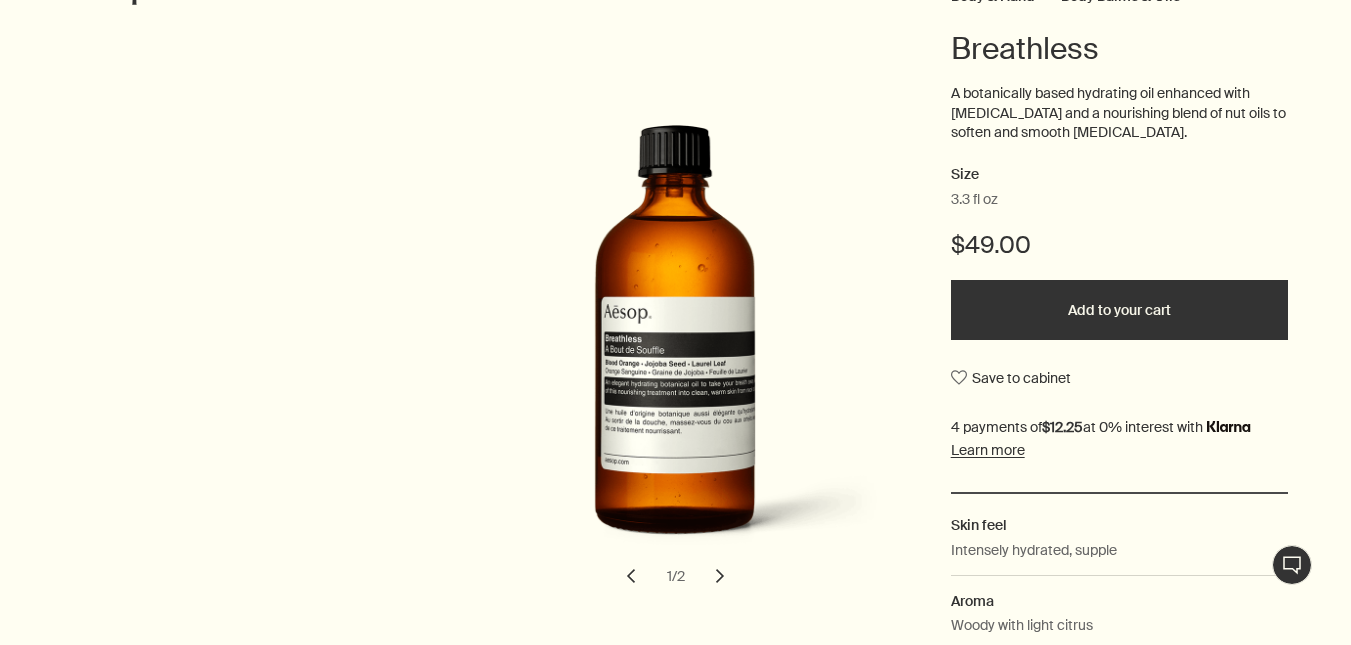 scroll, scrollTop: 262, scrollLeft: 0, axis: vertical 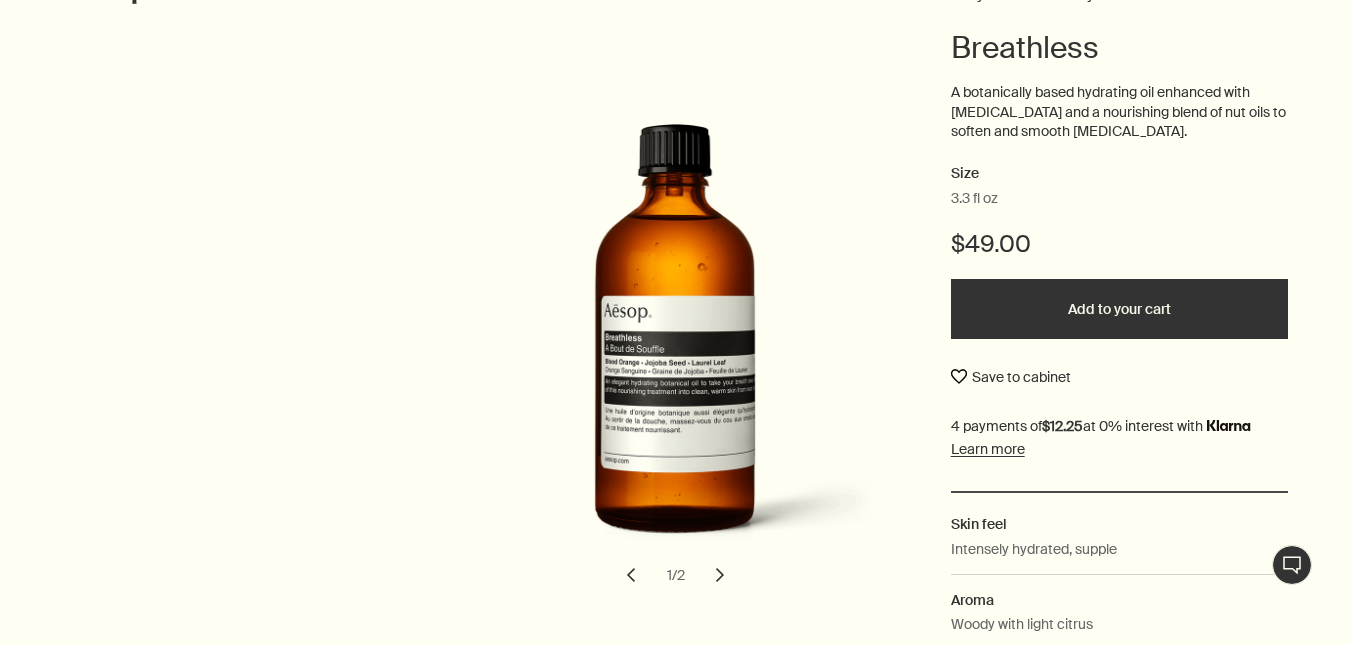 click on "Save to cabinet" at bounding box center [1011, 377] 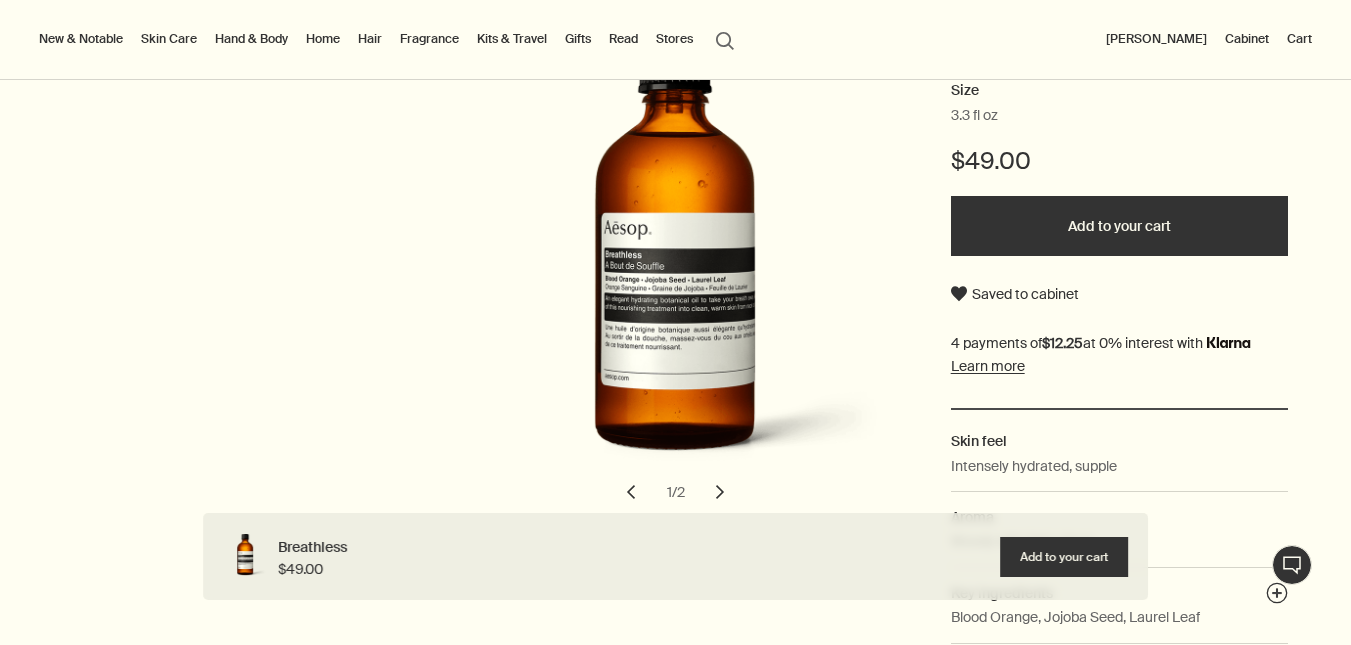 scroll, scrollTop: 188, scrollLeft: 0, axis: vertical 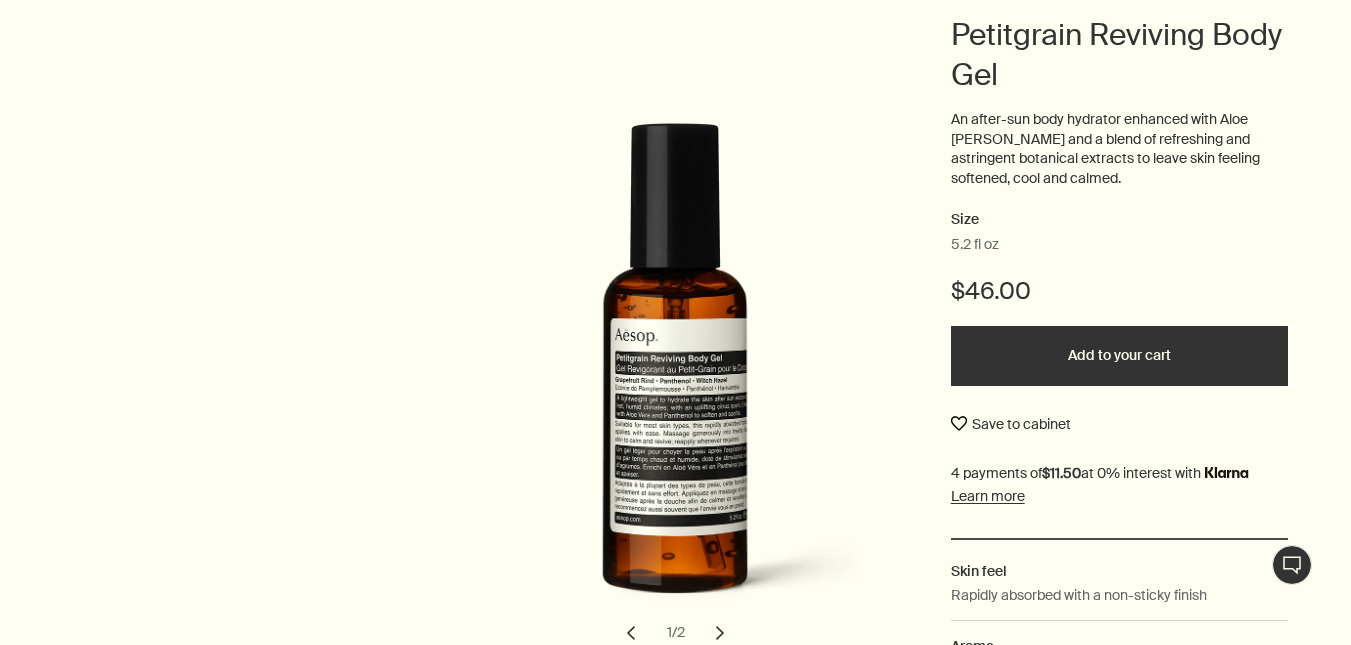 click on "Save to cabinet" at bounding box center (1011, 424) 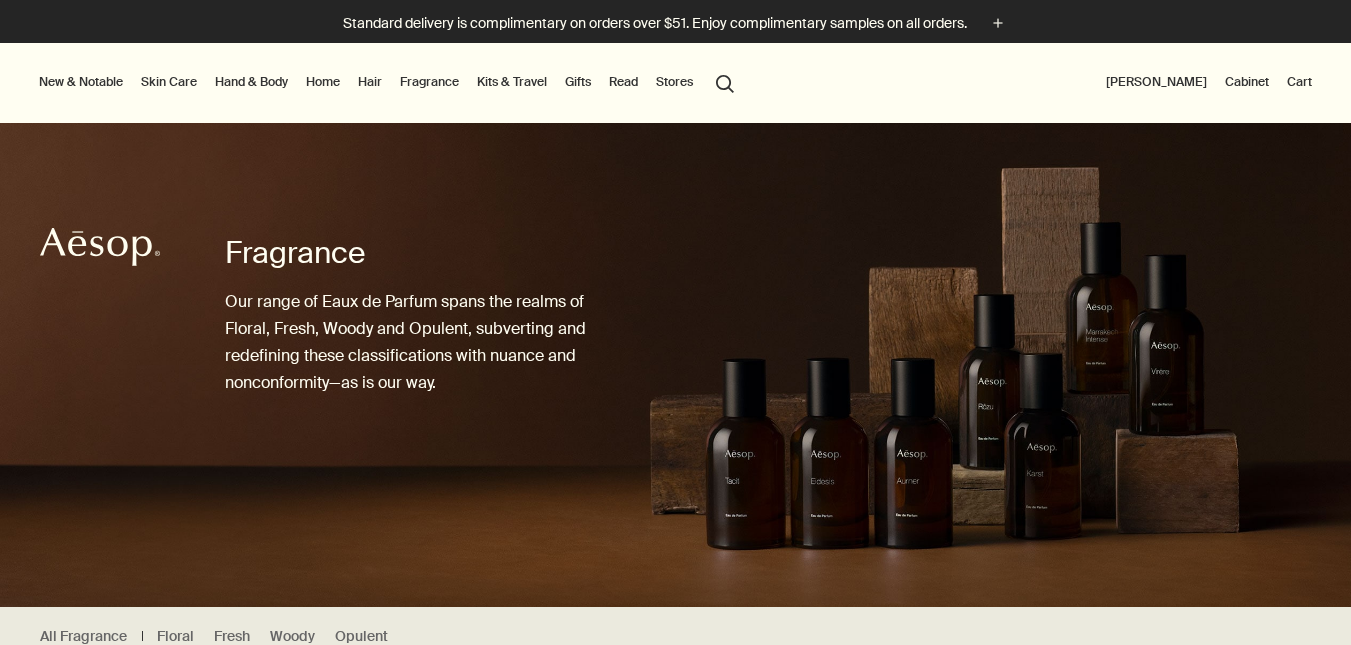 scroll, scrollTop: 0, scrollLeft: 0, axis: both 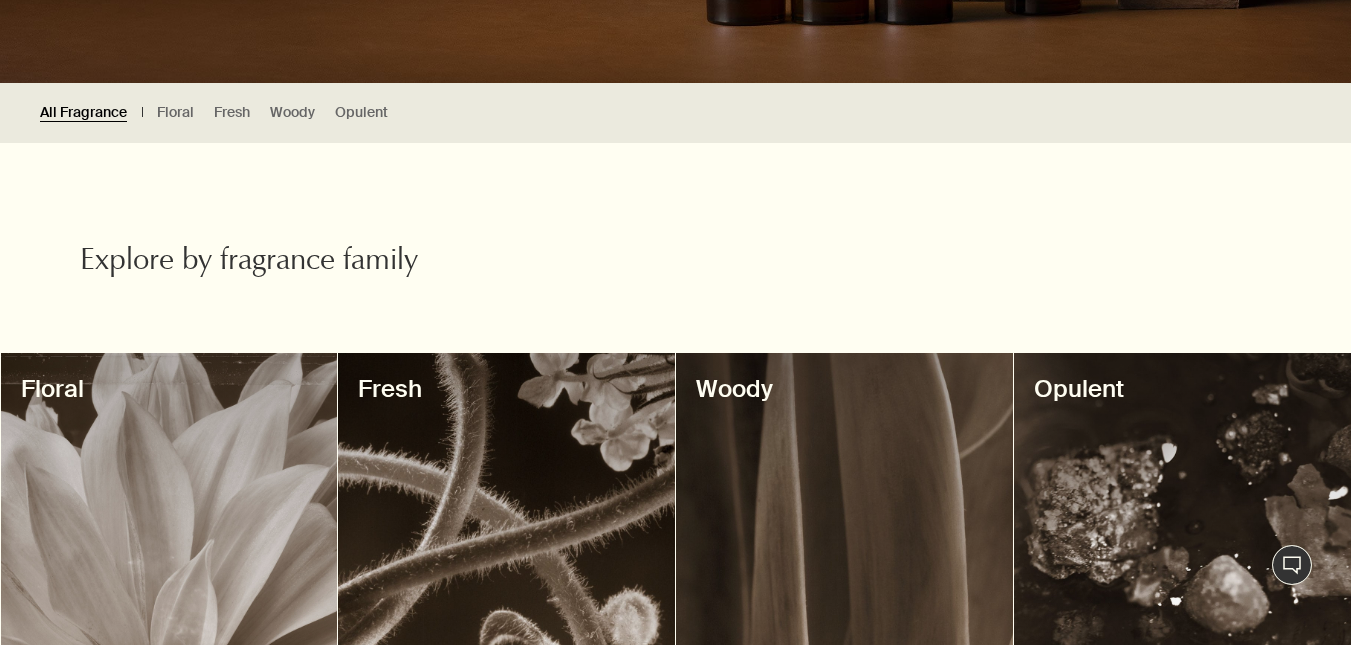 click on "All Fragrance" at bounding box center [83, 112] 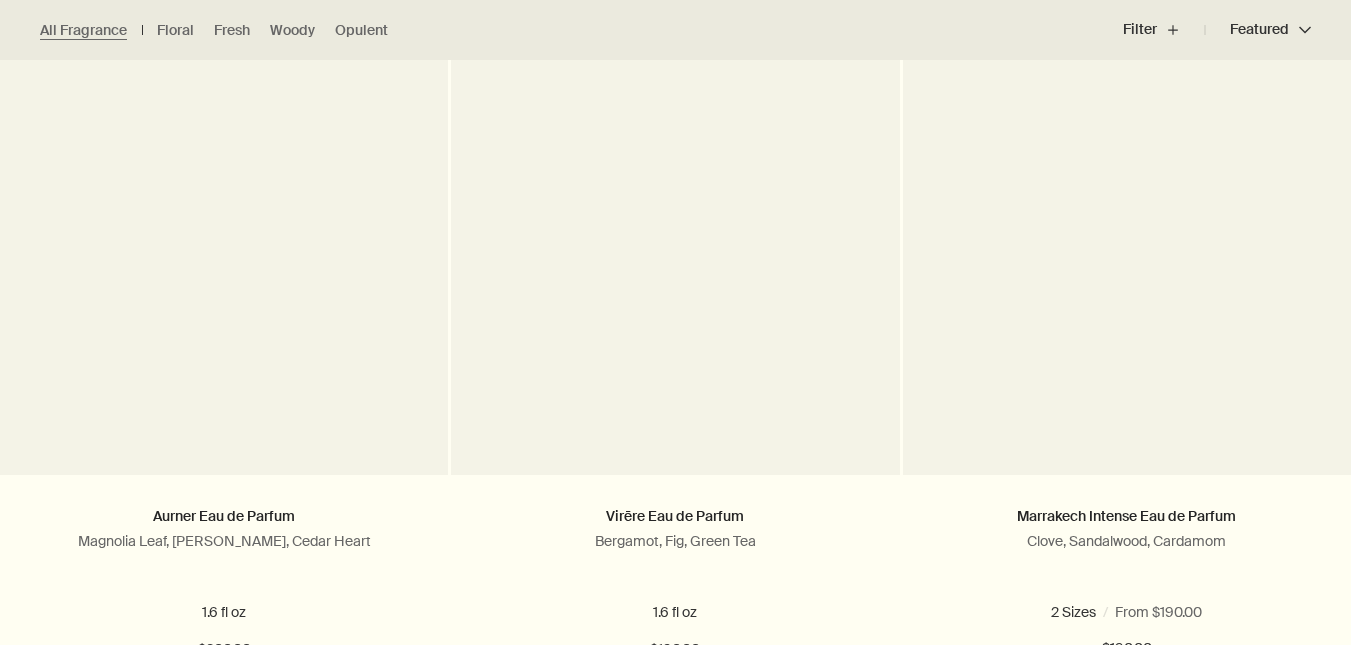scroll, scrollTop: 615, scrollLeft: 0, axis: vertical 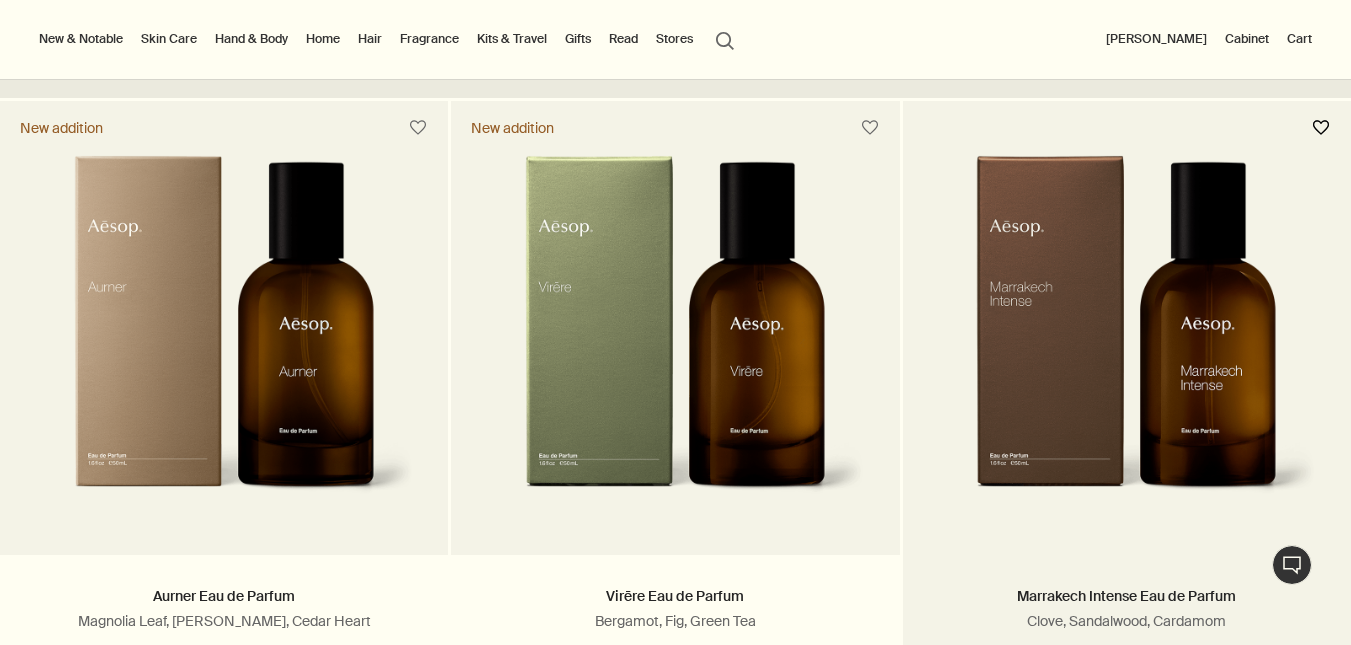 click at bounding box center [1321, 128] 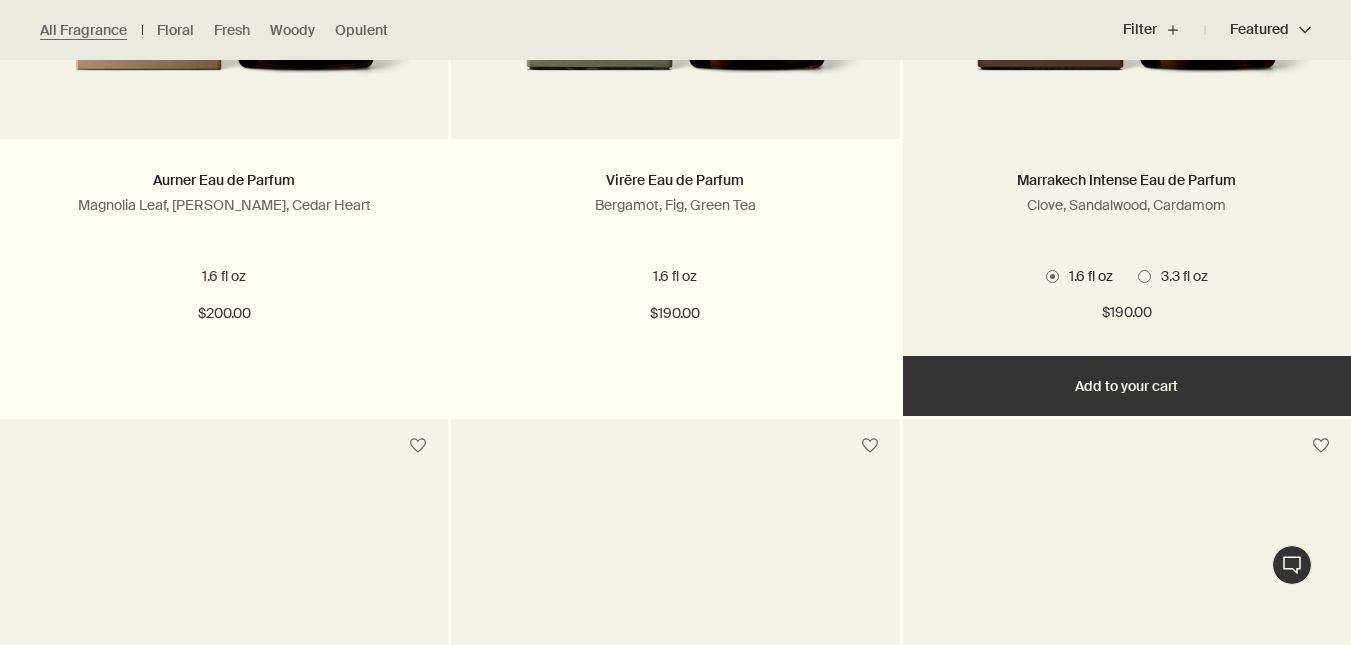 scroll, scrollTop: 982, scrollLeft: 0, axis: vertical 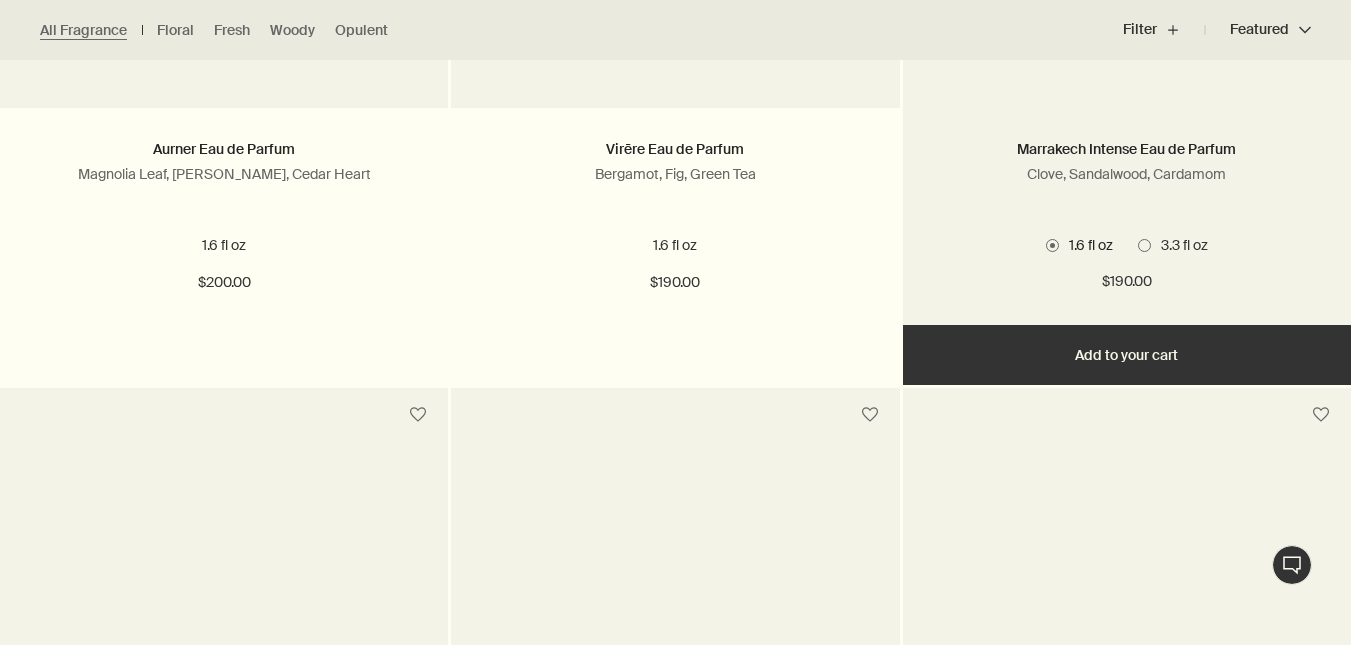 click on "3.3 fl oz" at bounding box center (1179, 245) 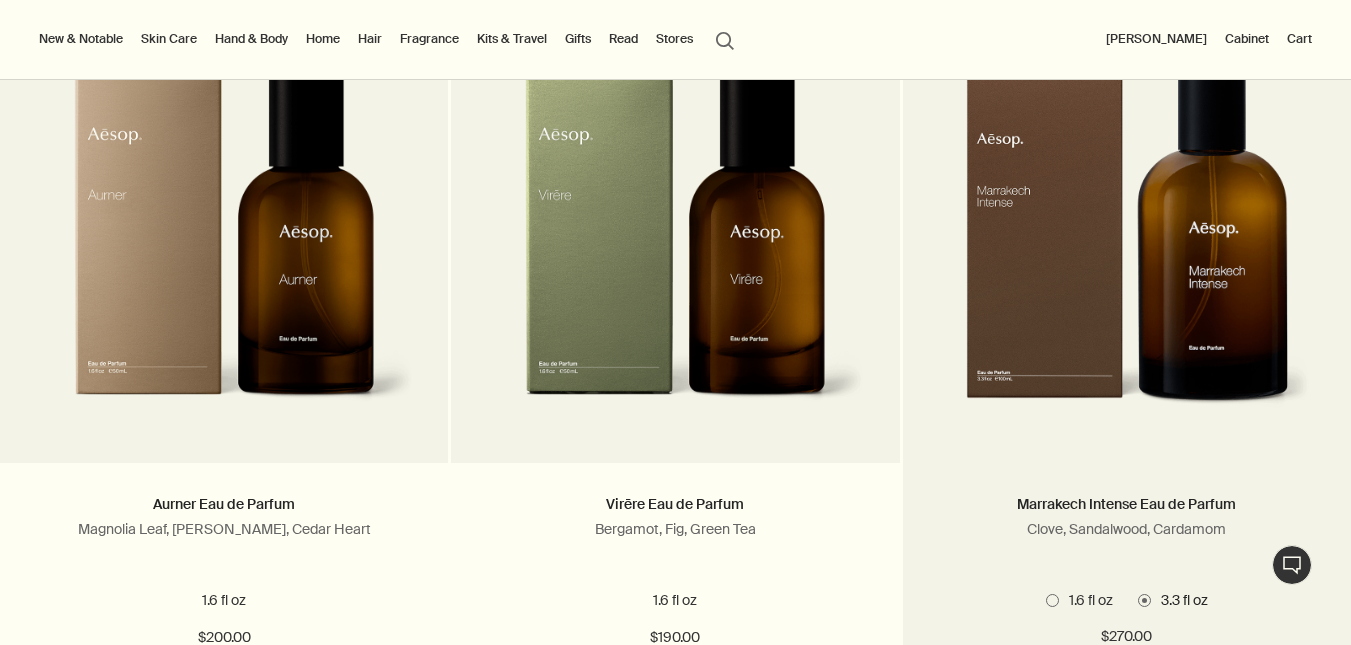 scroll, scrollTop: 670, scrollLeft: 0, axis: vertical 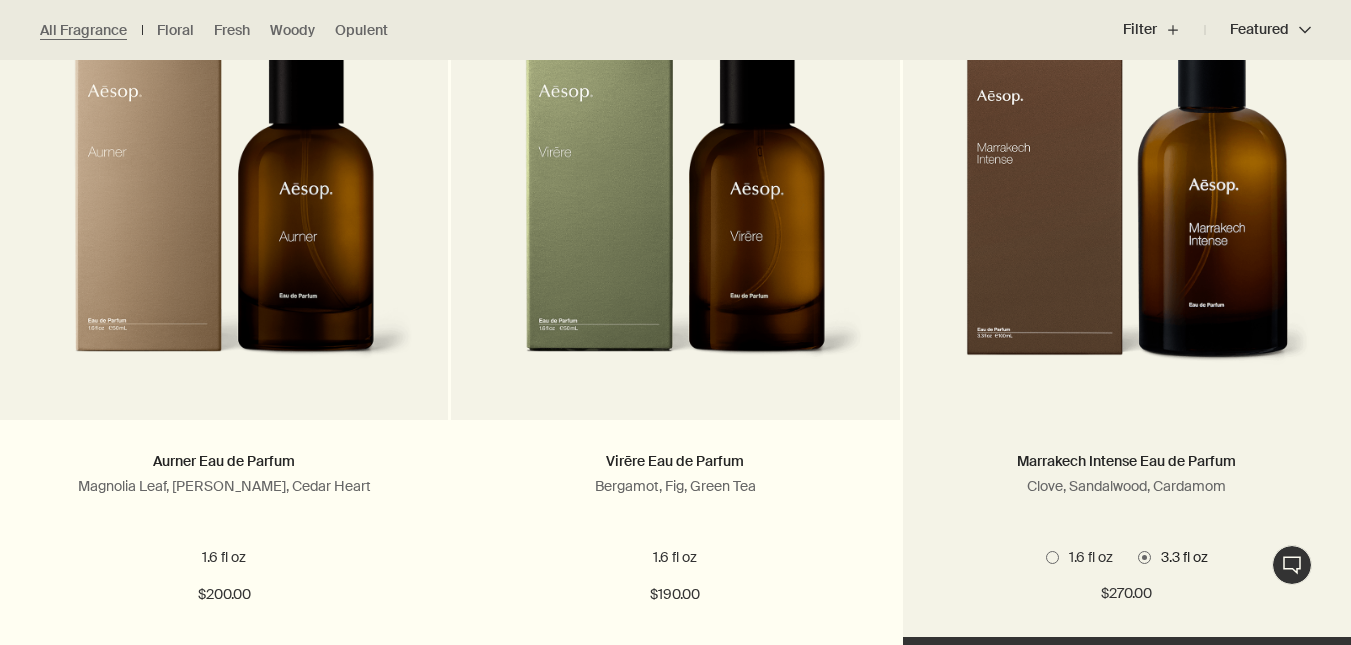 click at bounding box center [1052, 557] 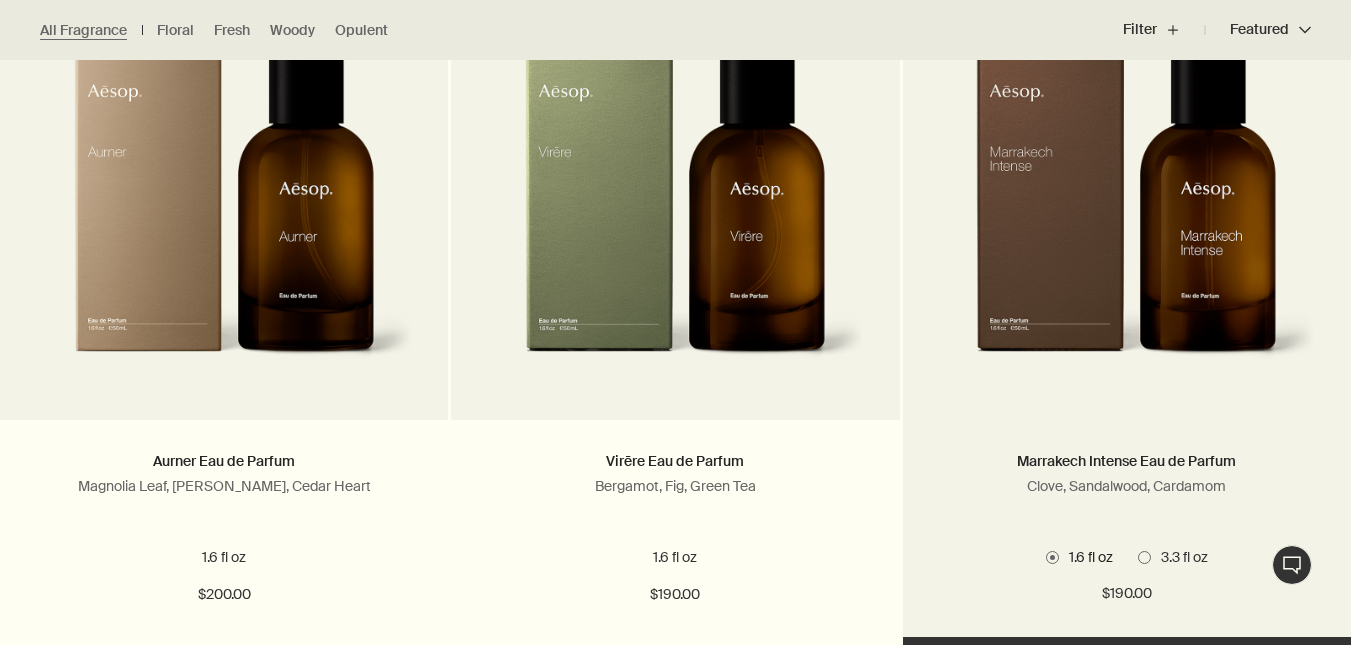 click on "3.3 fl oz" at bounding box center [1179, 557] 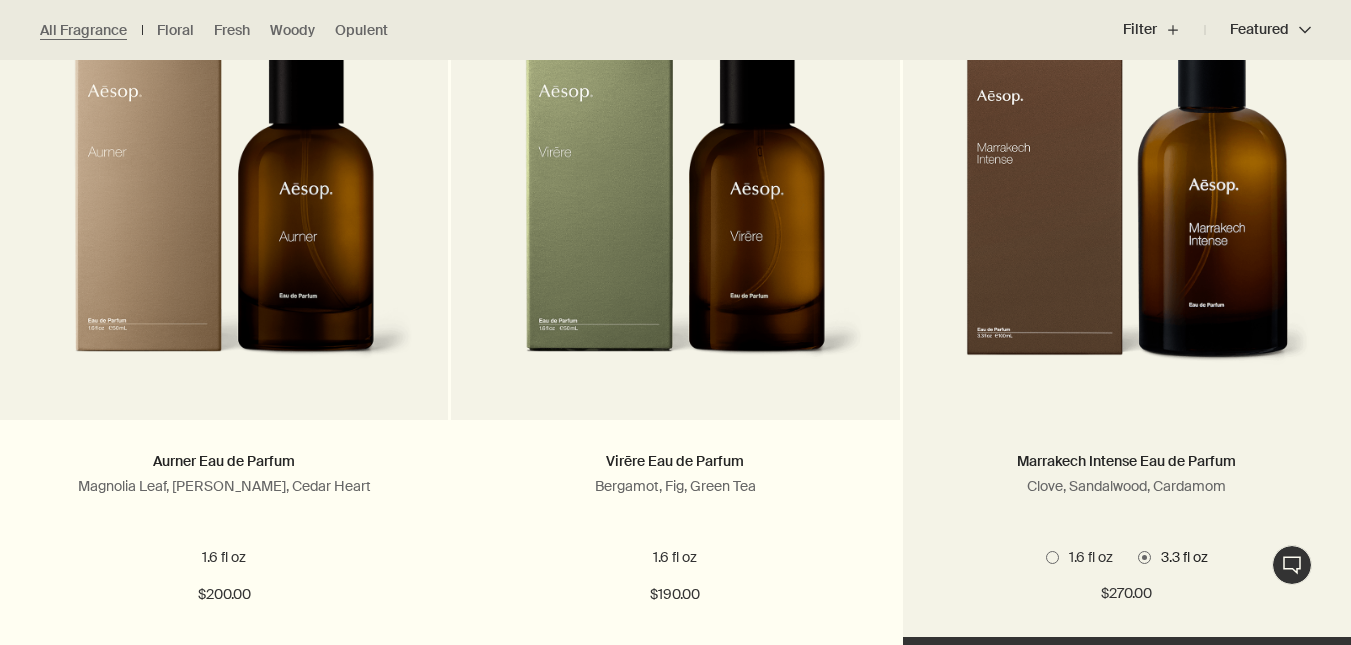click at bounding box center [1052, 557] 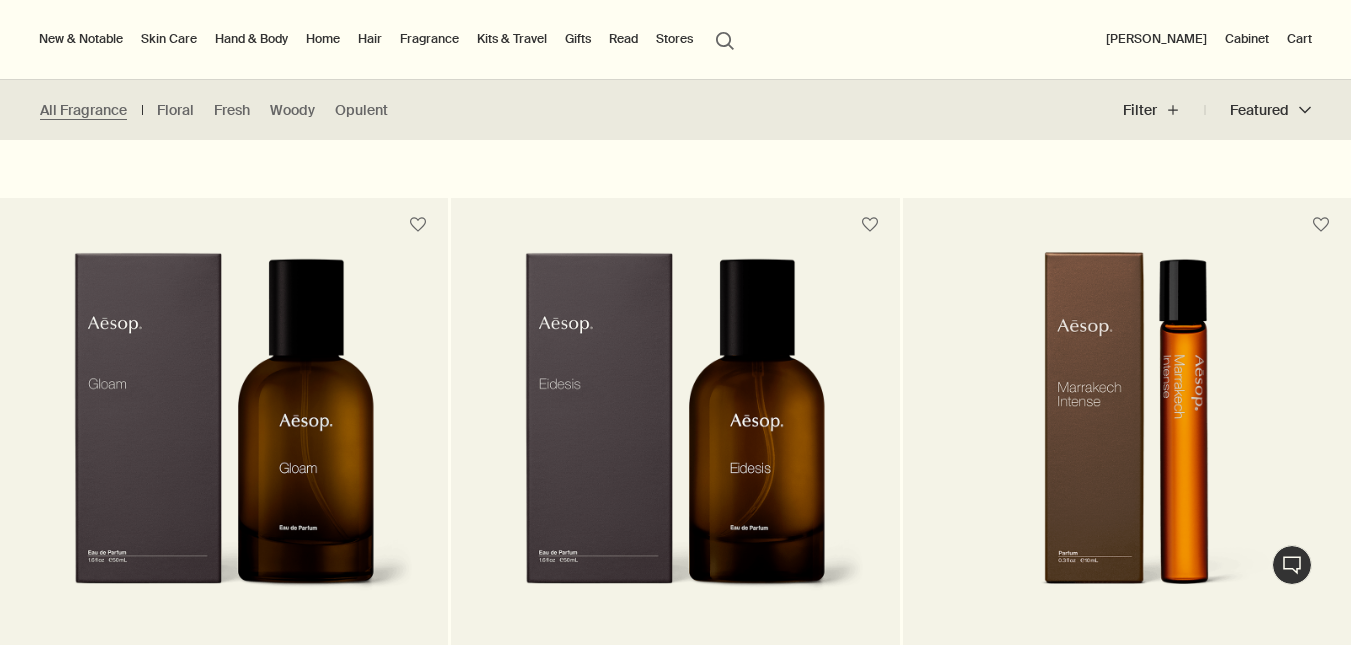 scroll, scrollTop: 3373, scrollLeft: 0, axis: vertical 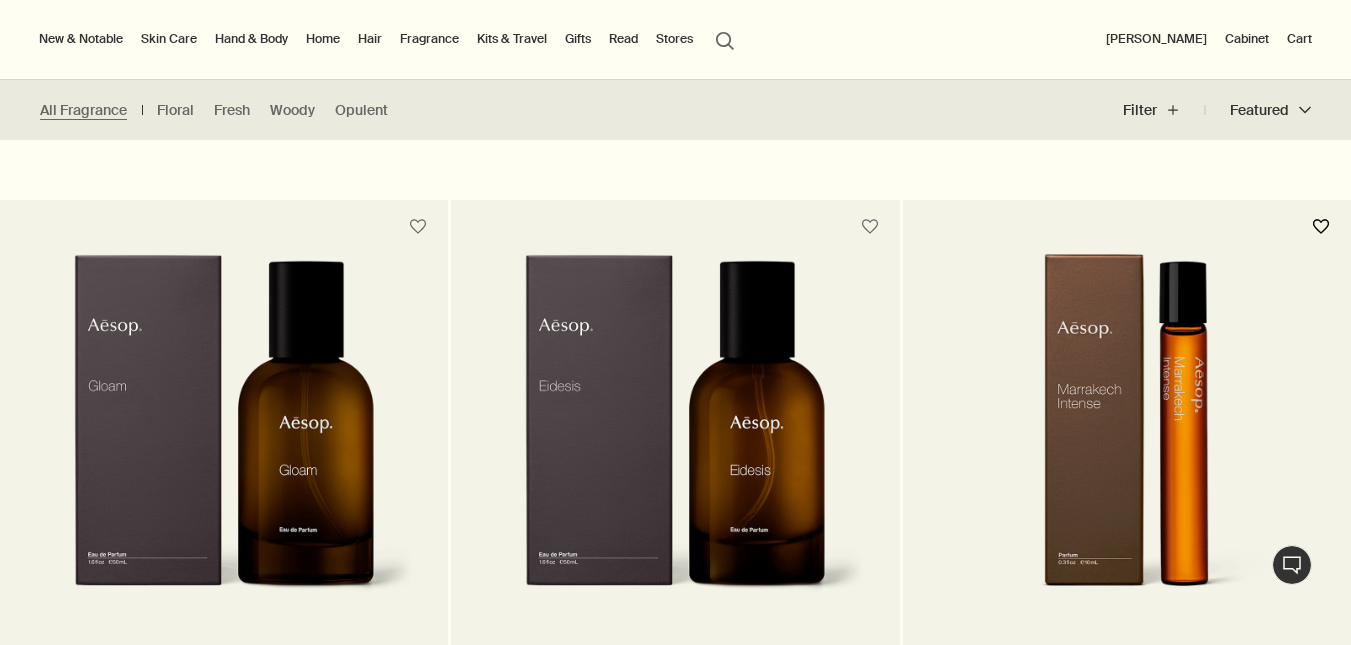 click at bounding box center (1321, 227) 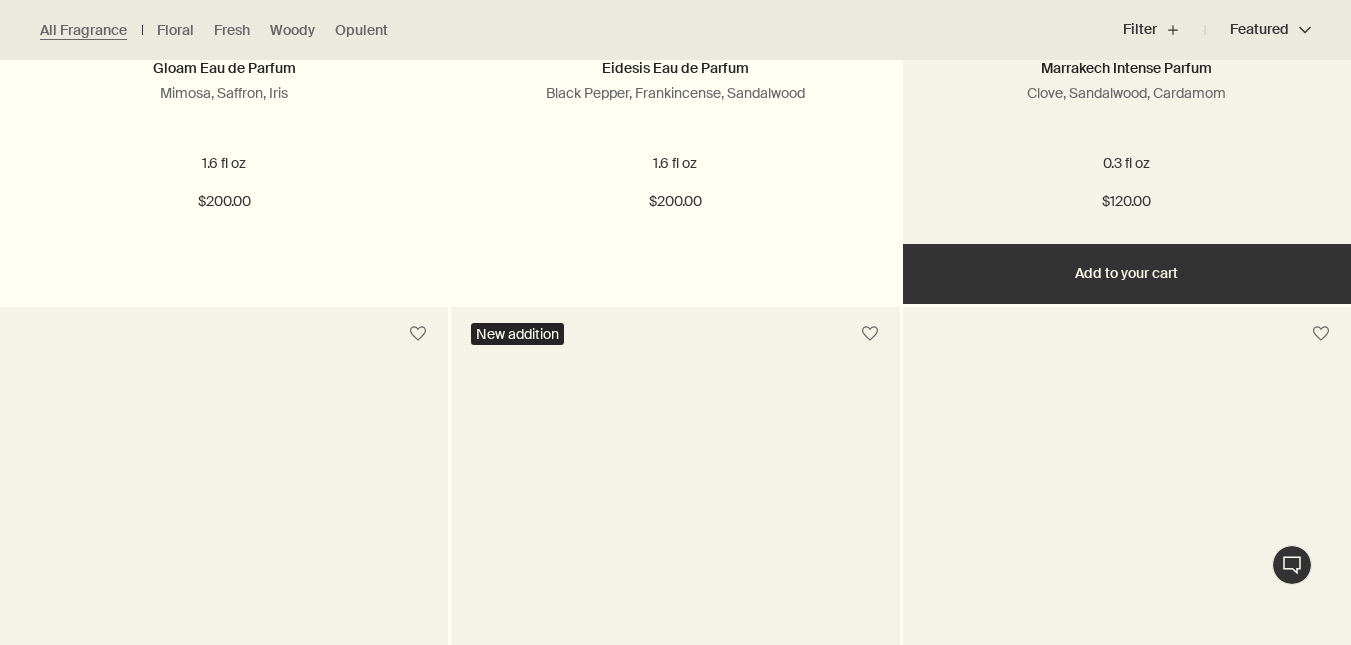 scroll, scrollTop: 4228, scrollLeft: 0, axis: vertical 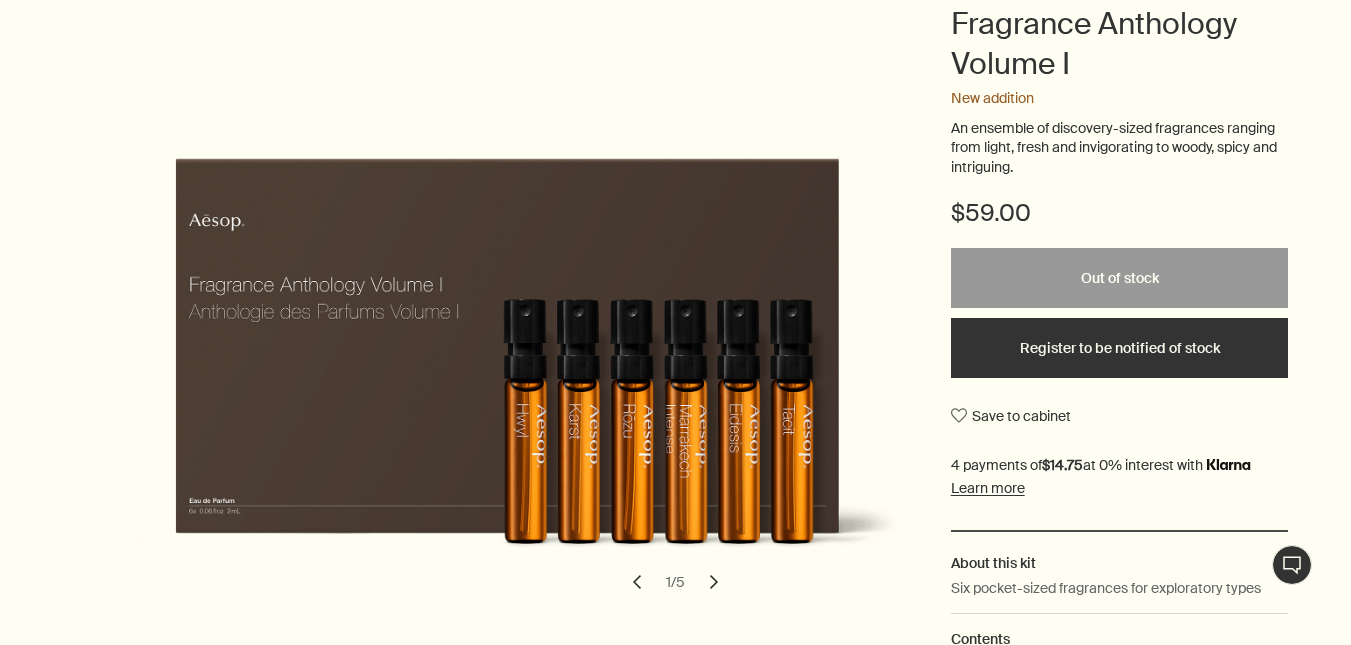 click on "chevron" at bounding box center (714, 582) 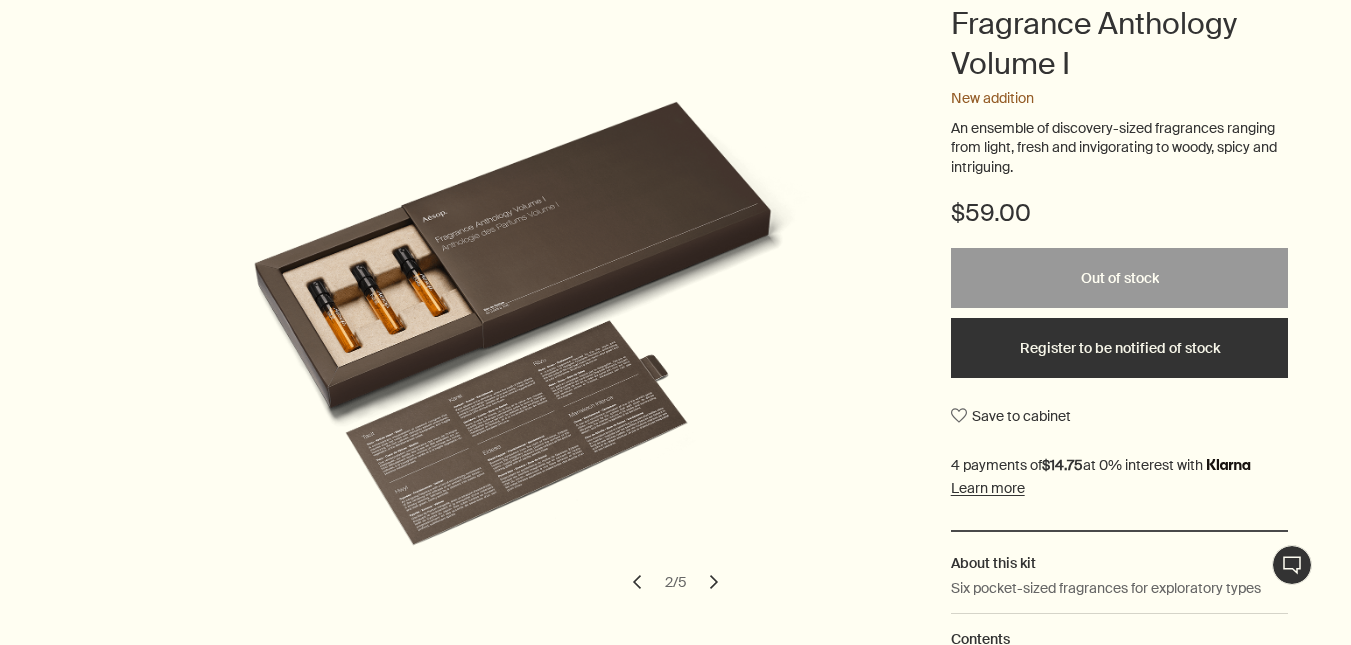 scroll, scrollTop: 338, scrollLeft: 0, axis: vertical 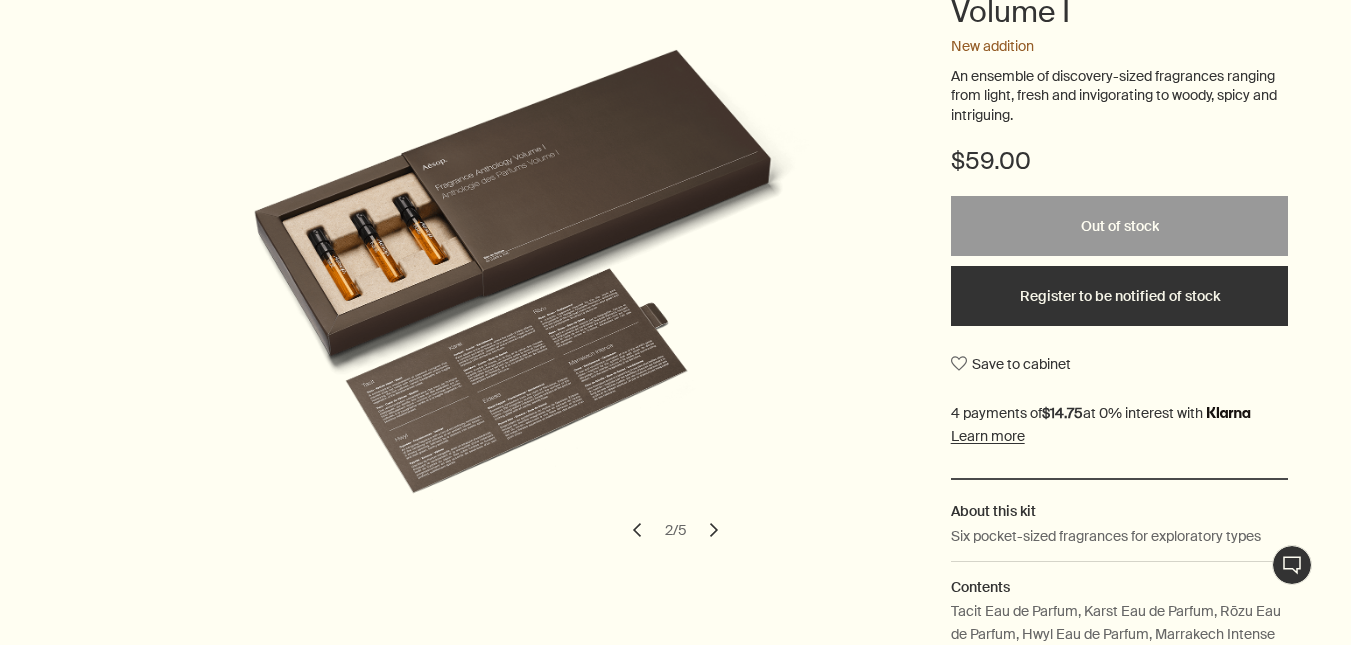 click on "chevron" at bounding box center [714, 530] 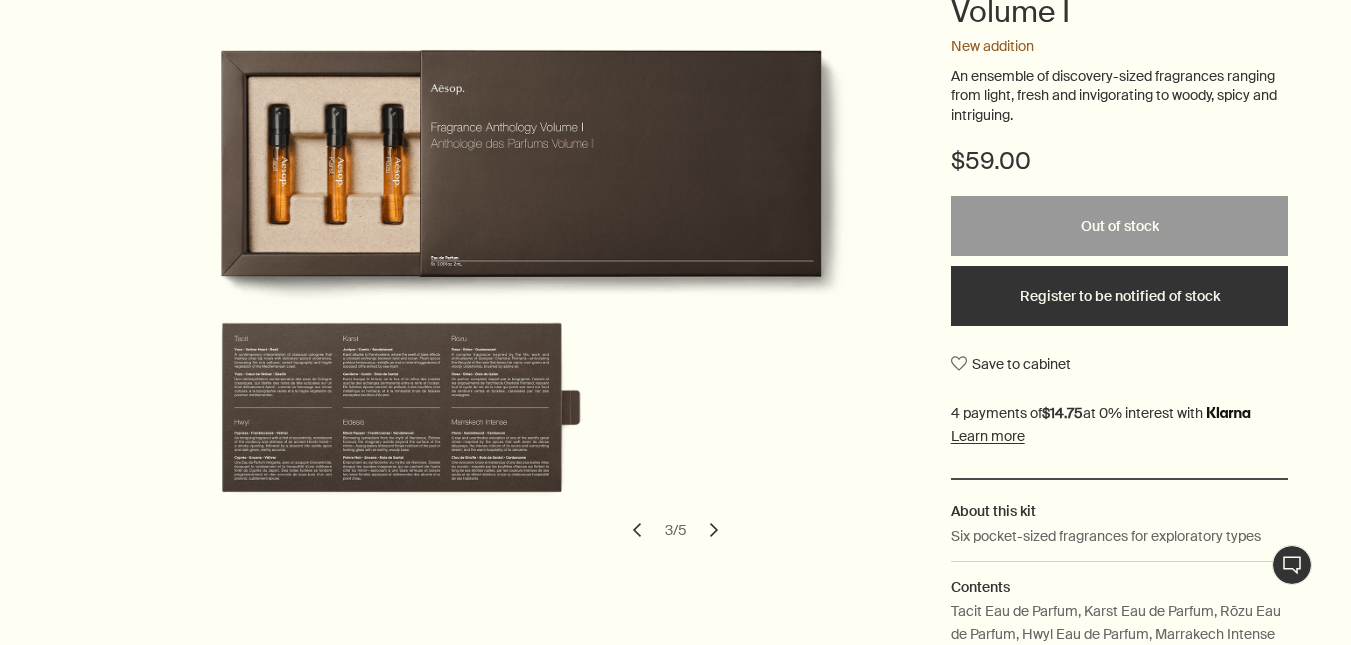 click on "chevron" at bounding box center (714, 530) 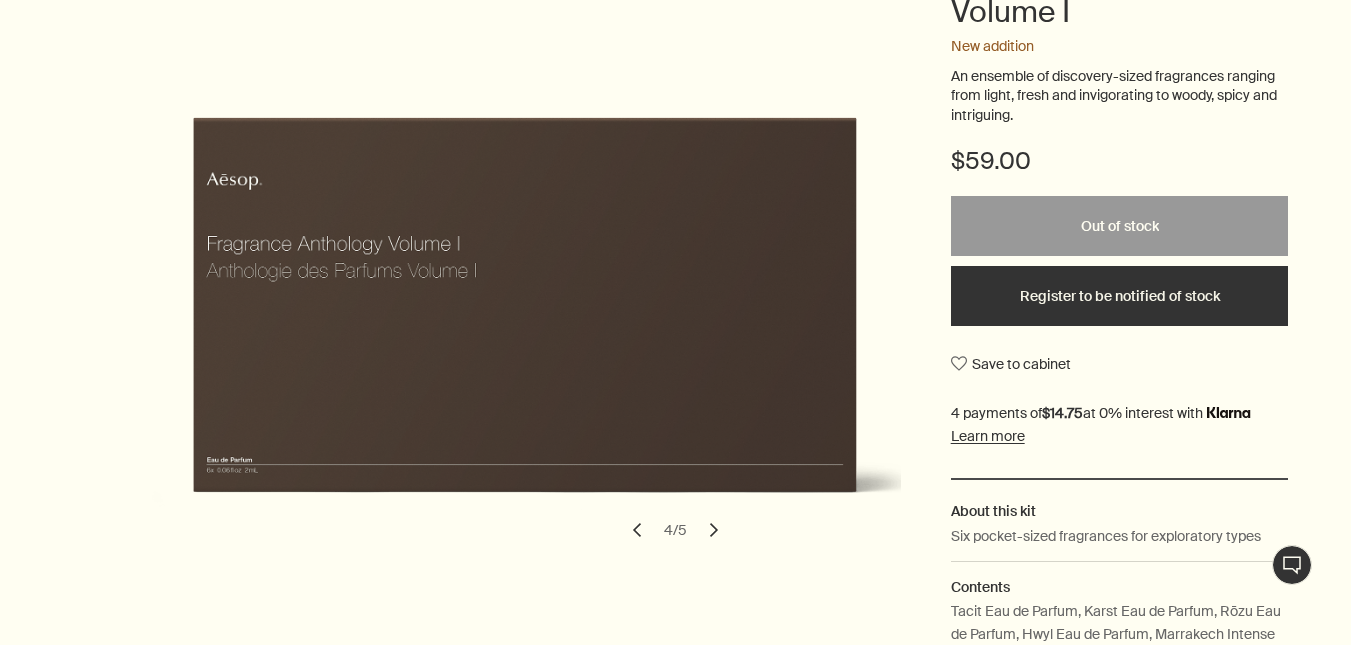 click on "chevron" at bounding box center [714, 530] 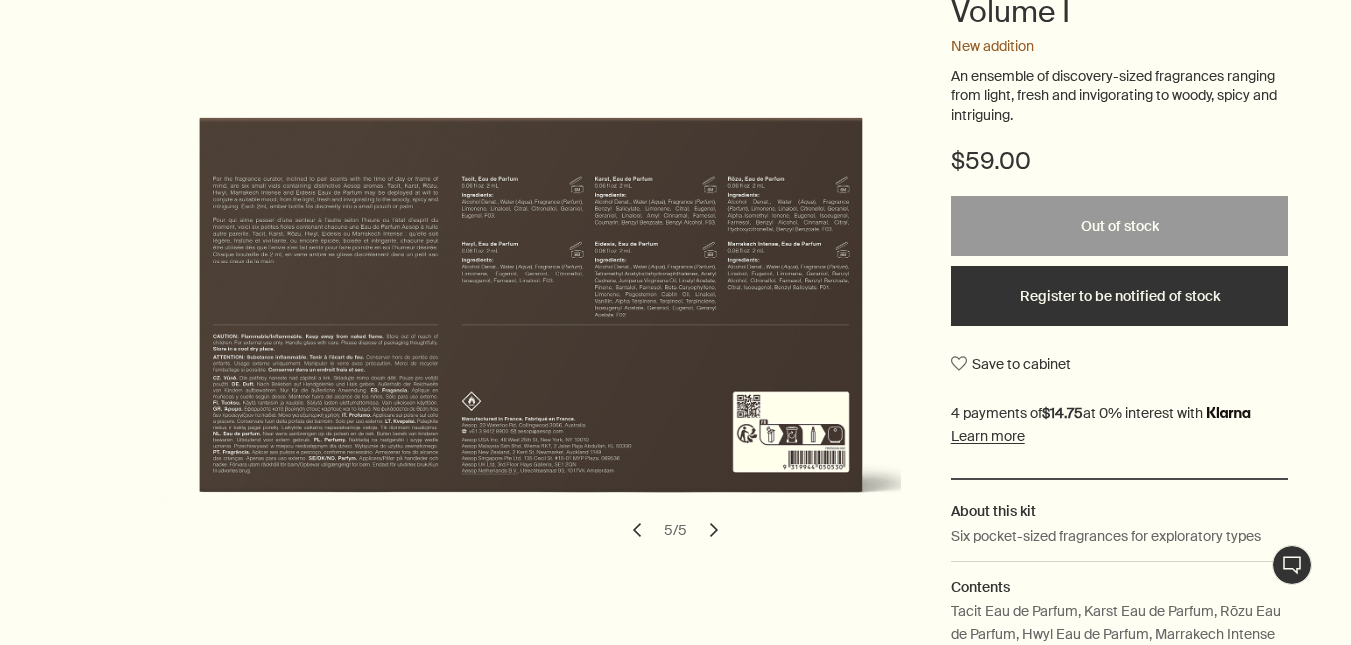 click on "chevron" at bounding box center (714, 530) 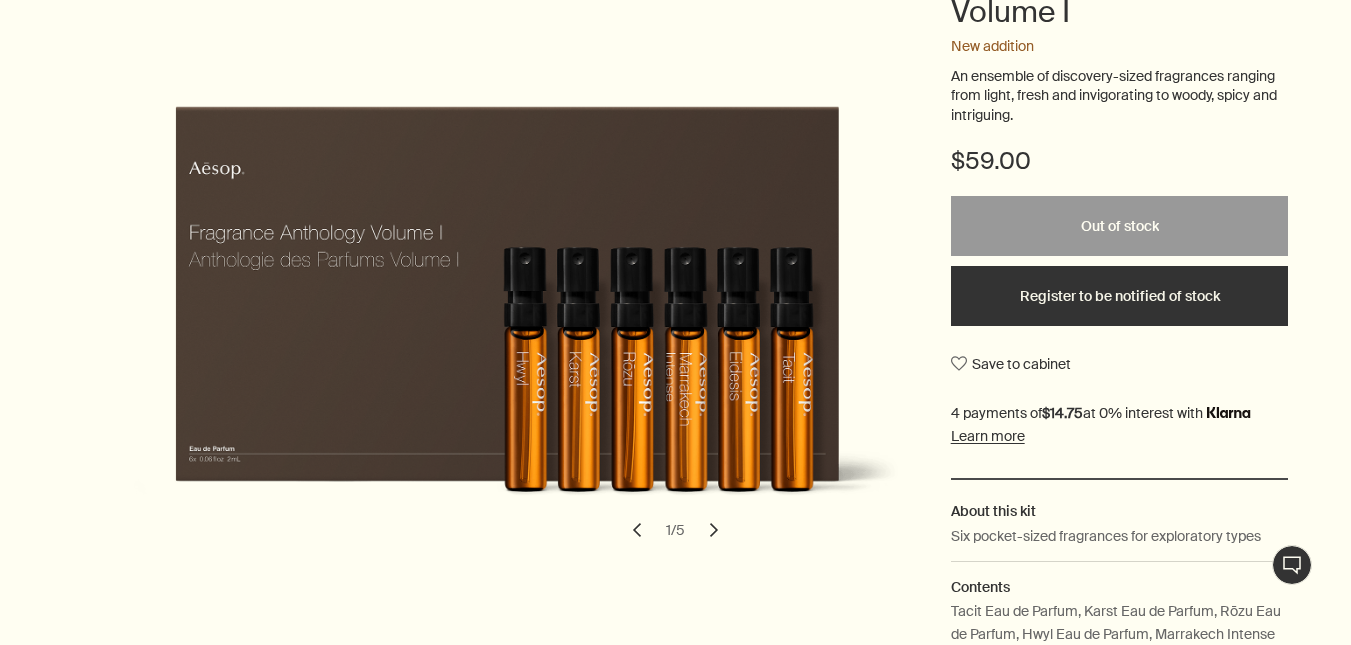click on "Register to be notified of stock" at bounding box center (1120, 296) 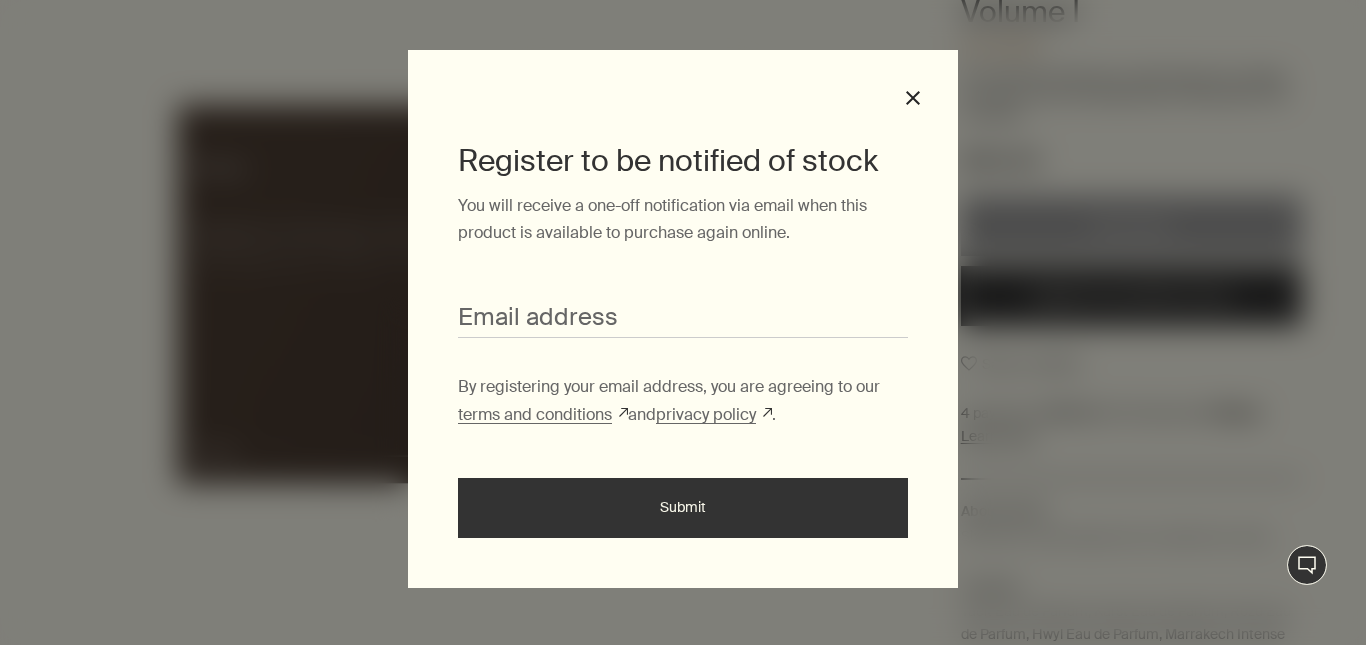 type on "**********" 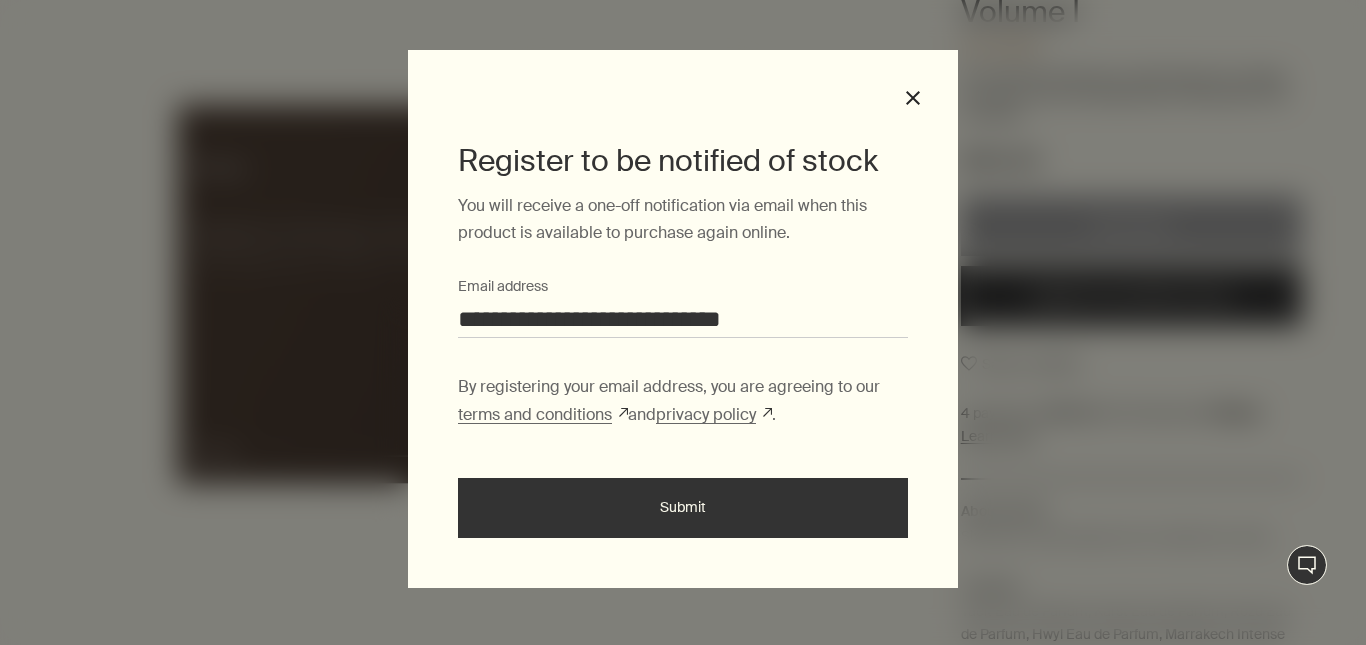 click on "Submit" at bounding box center [683, 508] 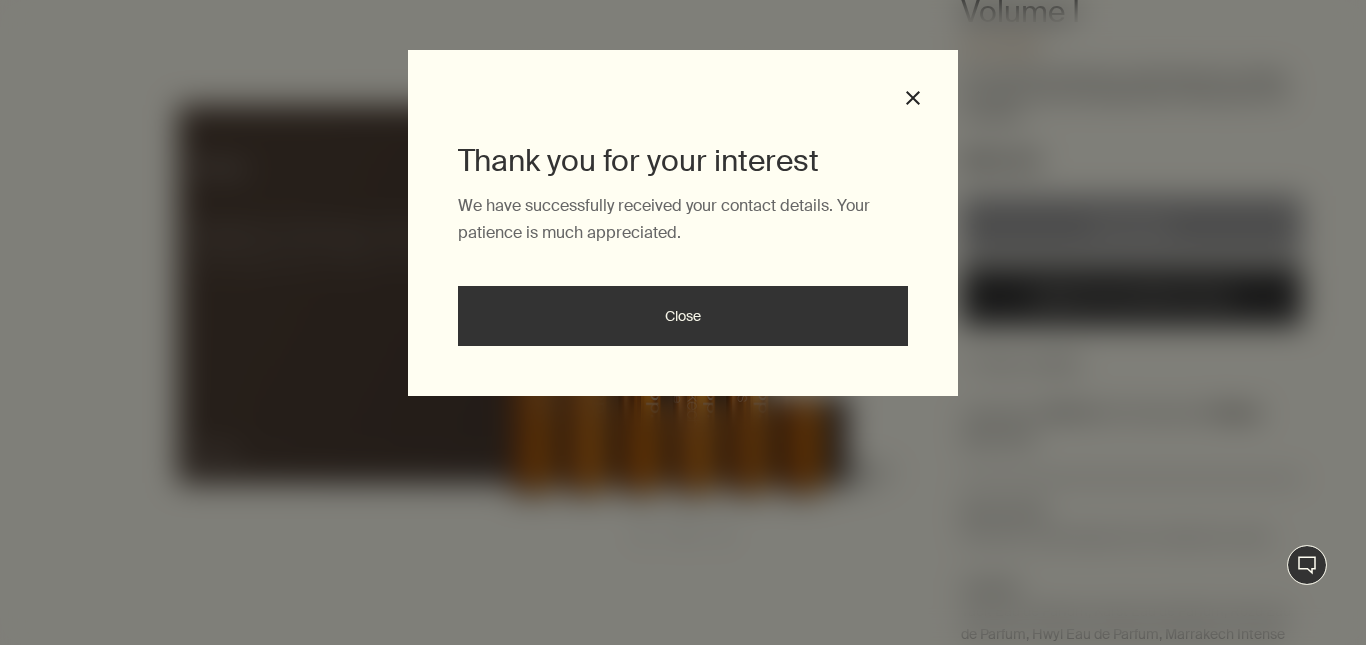 click on "Close" at bounding box center [683, 316] 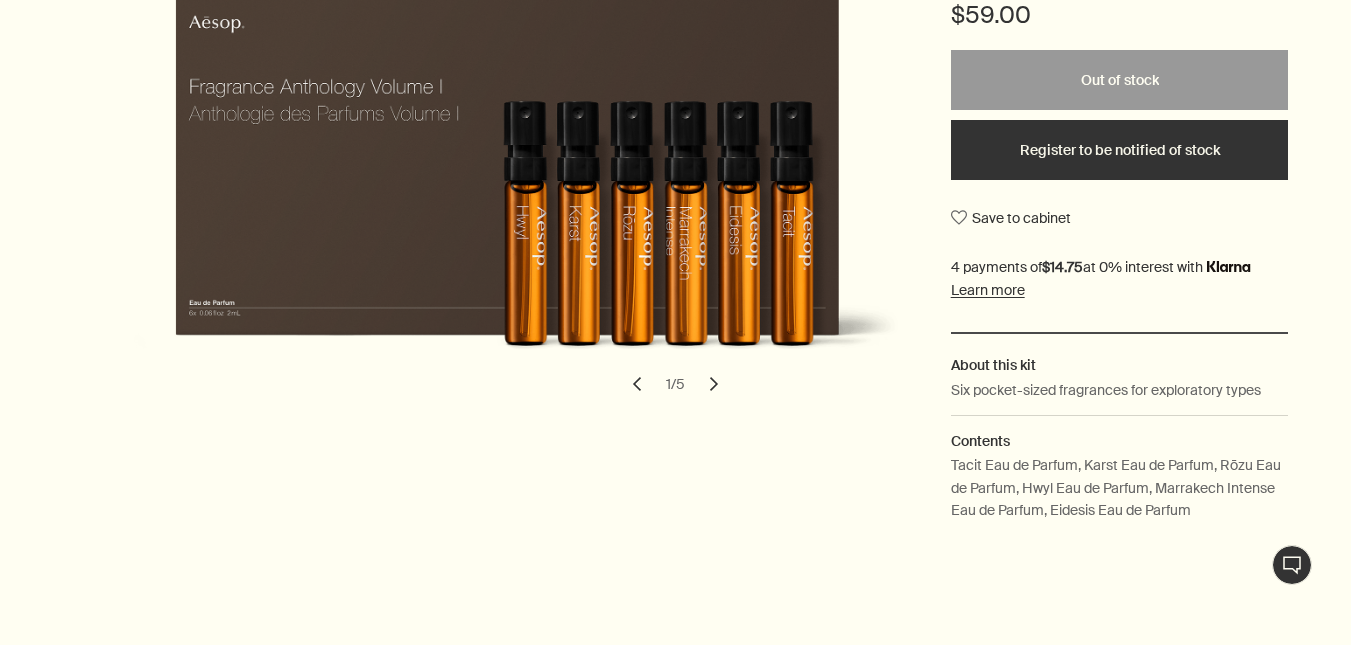 scroll, scrollTop: 485, scrollLeft: 0, axis: vertical 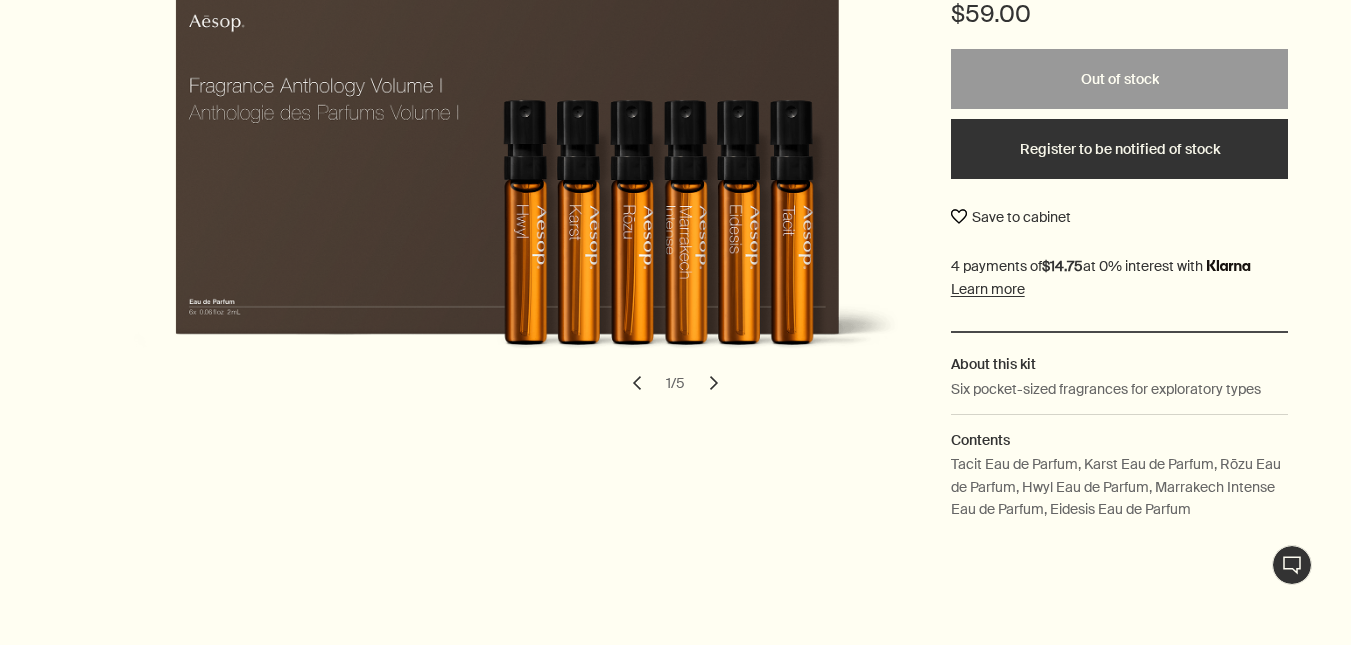 click on "Save to cabinet" at bounding box center [1011, 217] 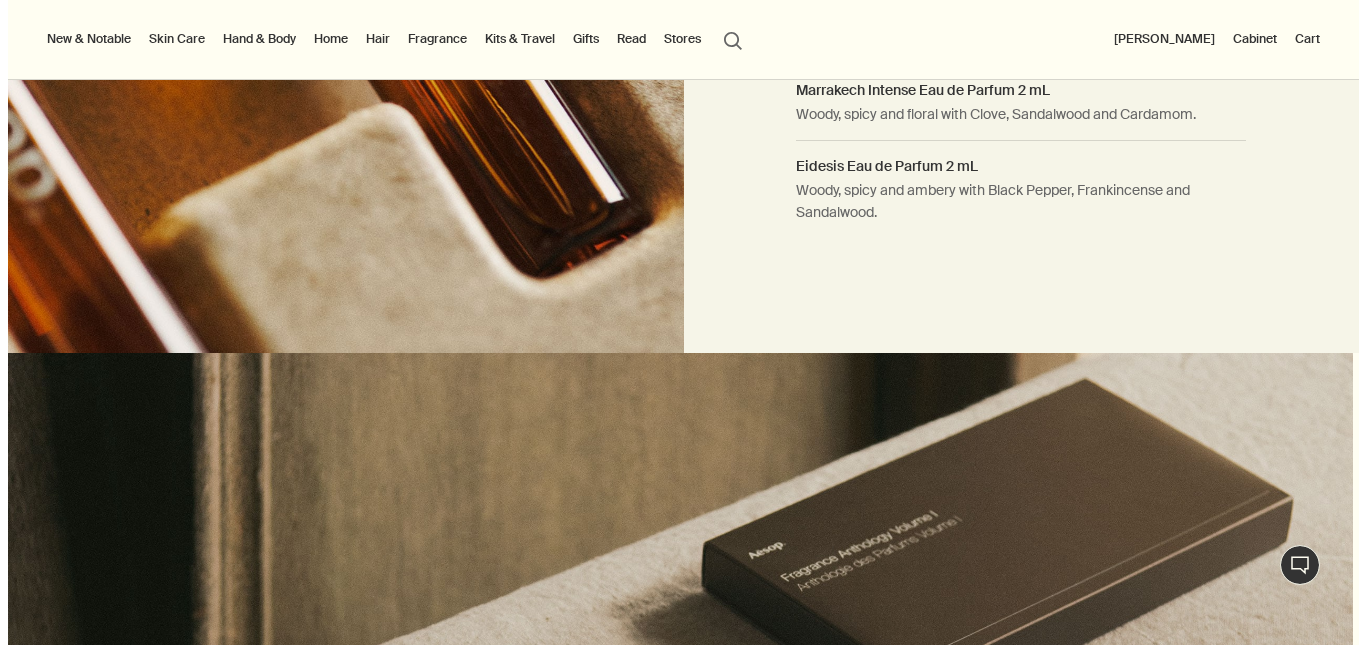 scroll, scrollTop: 1589, scrollLeft: 0, axis: vertical 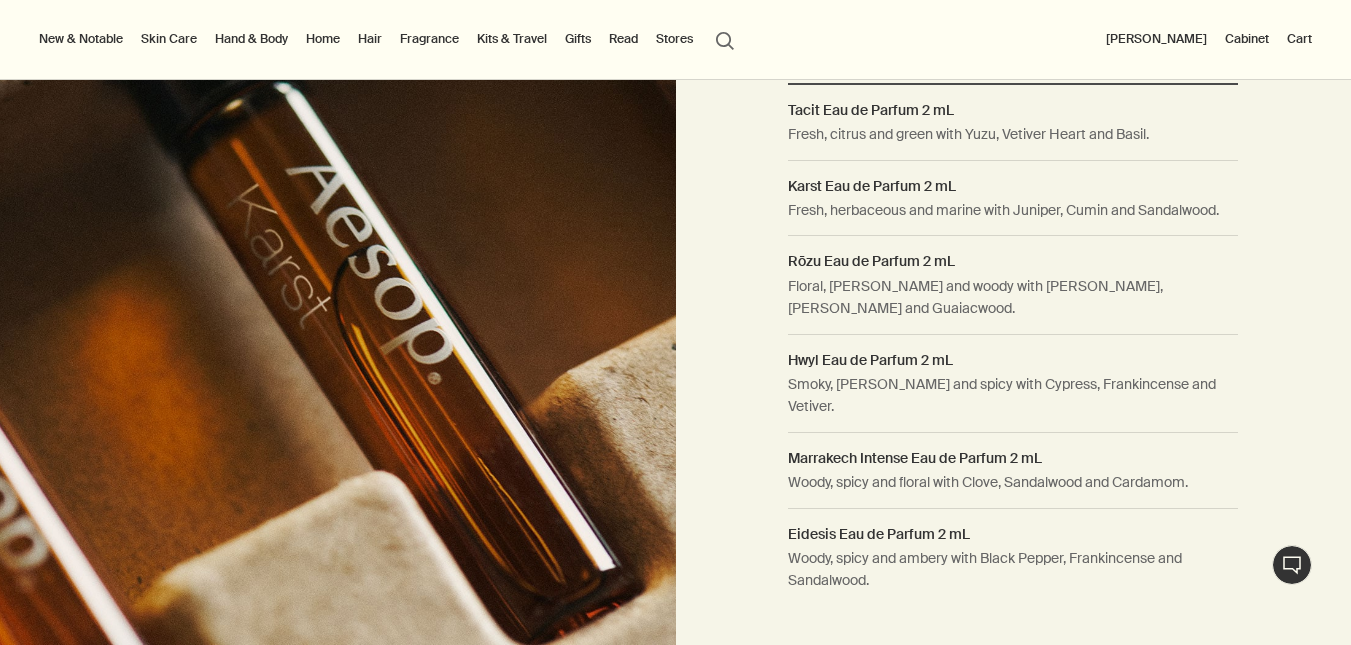 click on "Stores" at bounding box center [674, 39] 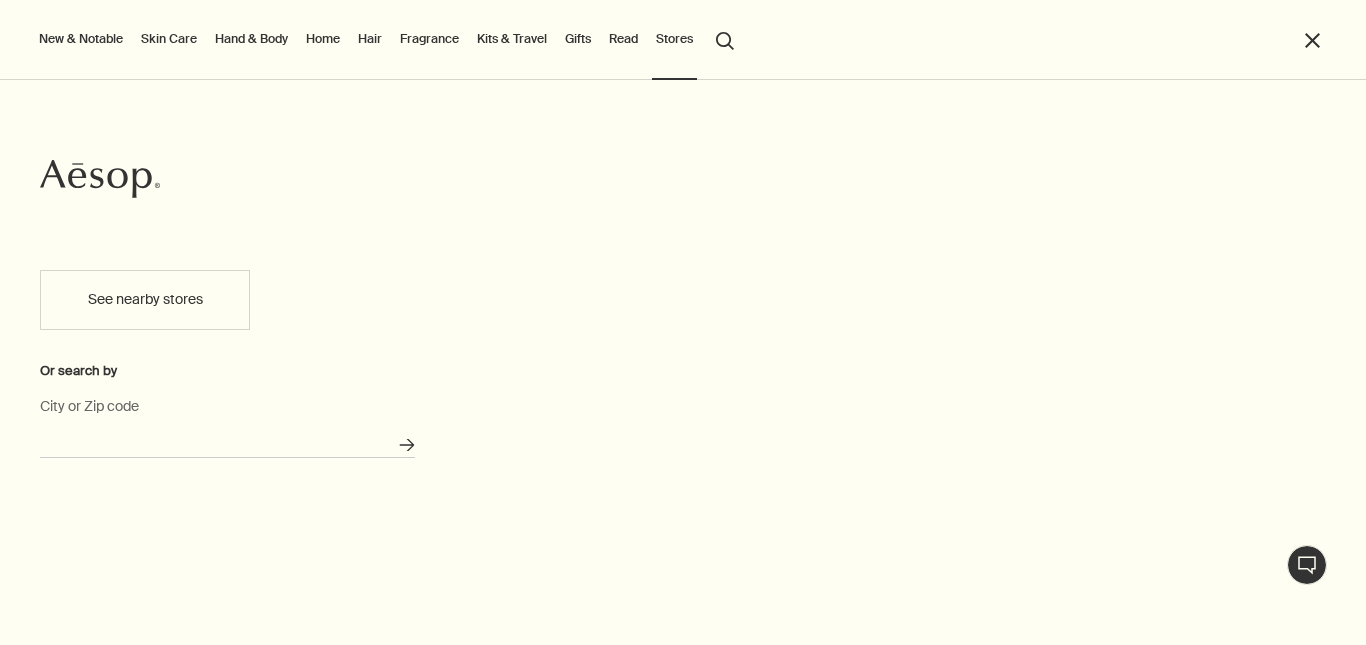 click on "City or Zip code" at bounding box center [227, 442] 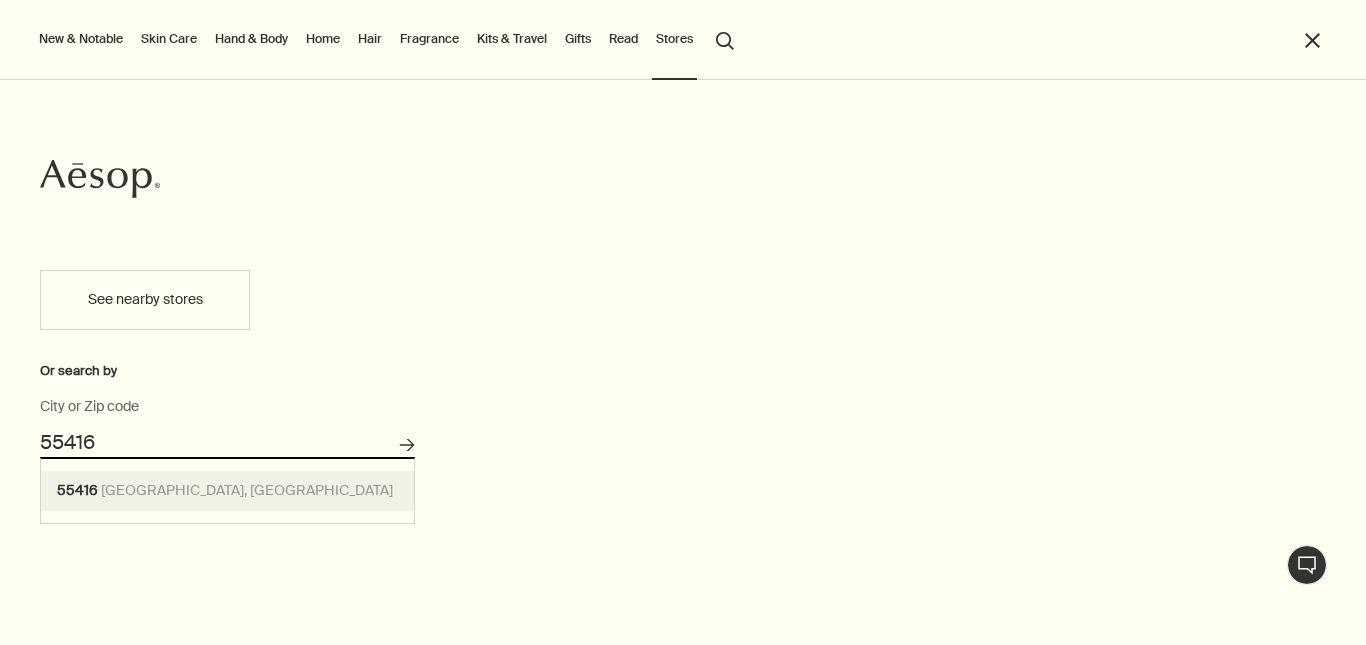 type on "Minneapolis, MN 55416" 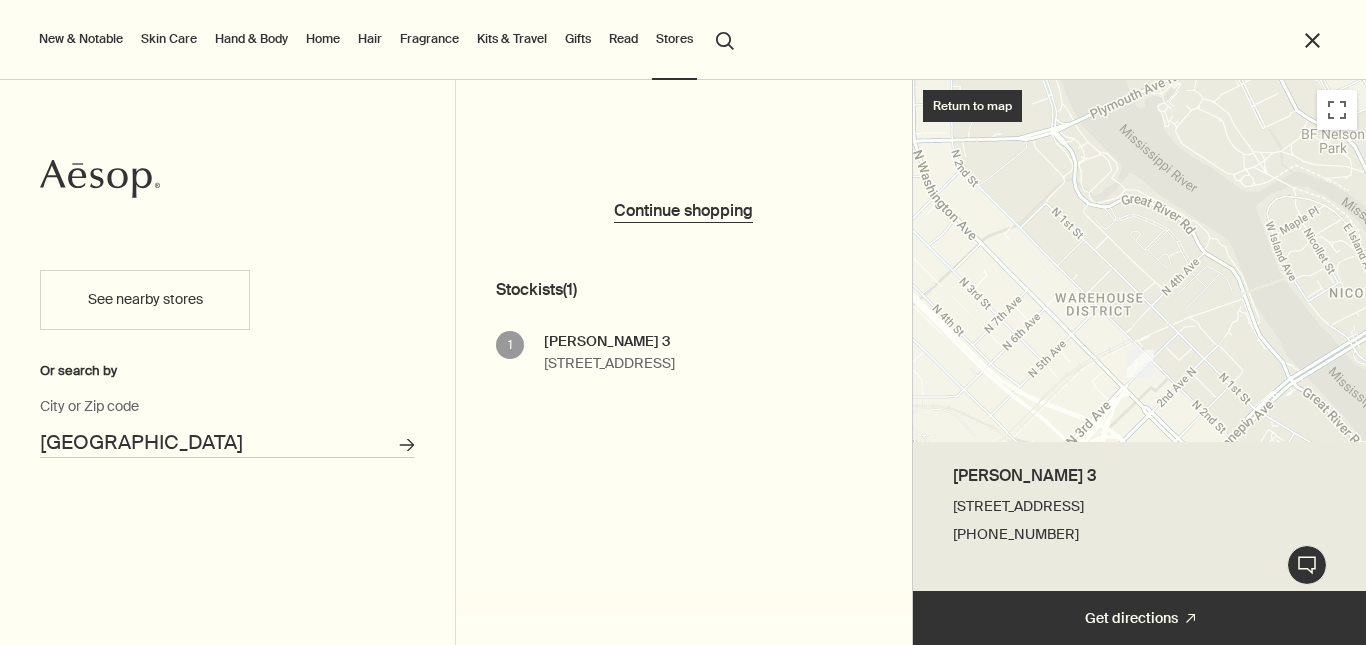 click on "Martin Patrick 3" at bounding box center (609, 342) 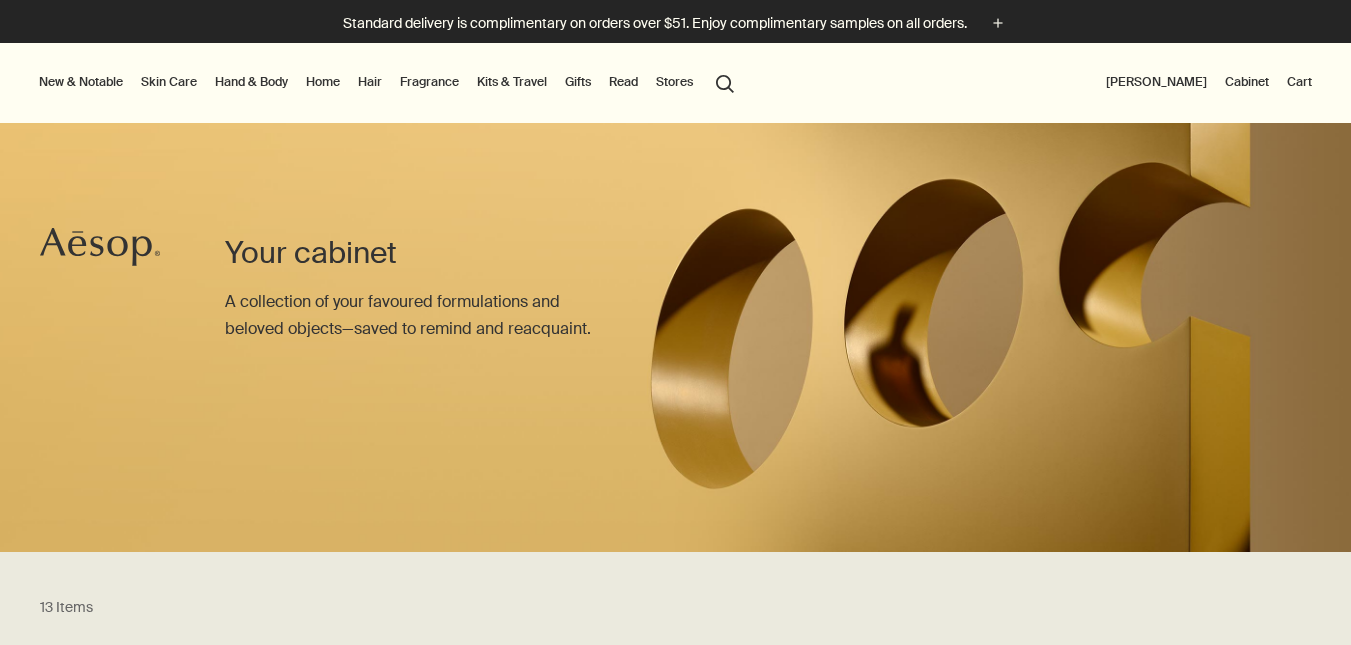 scroll, scrollTop: 0, scrollLeft: 0, axis: both 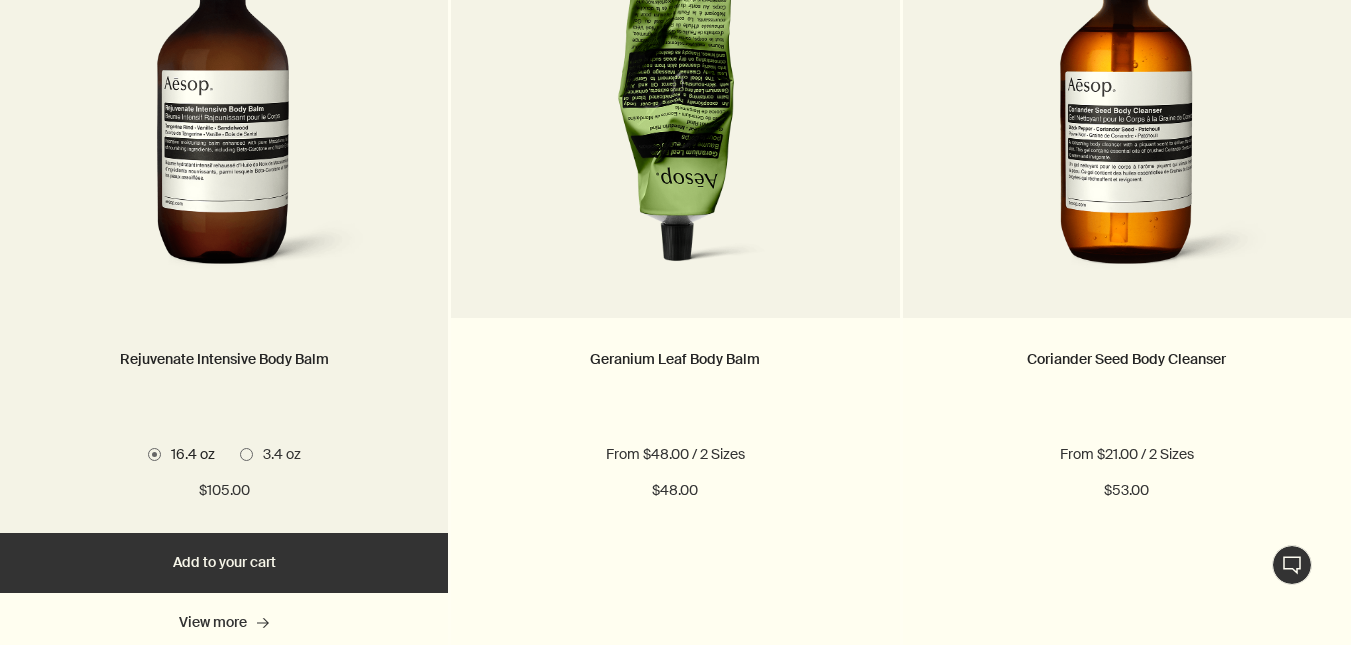 click at bounding box center [246, 454] 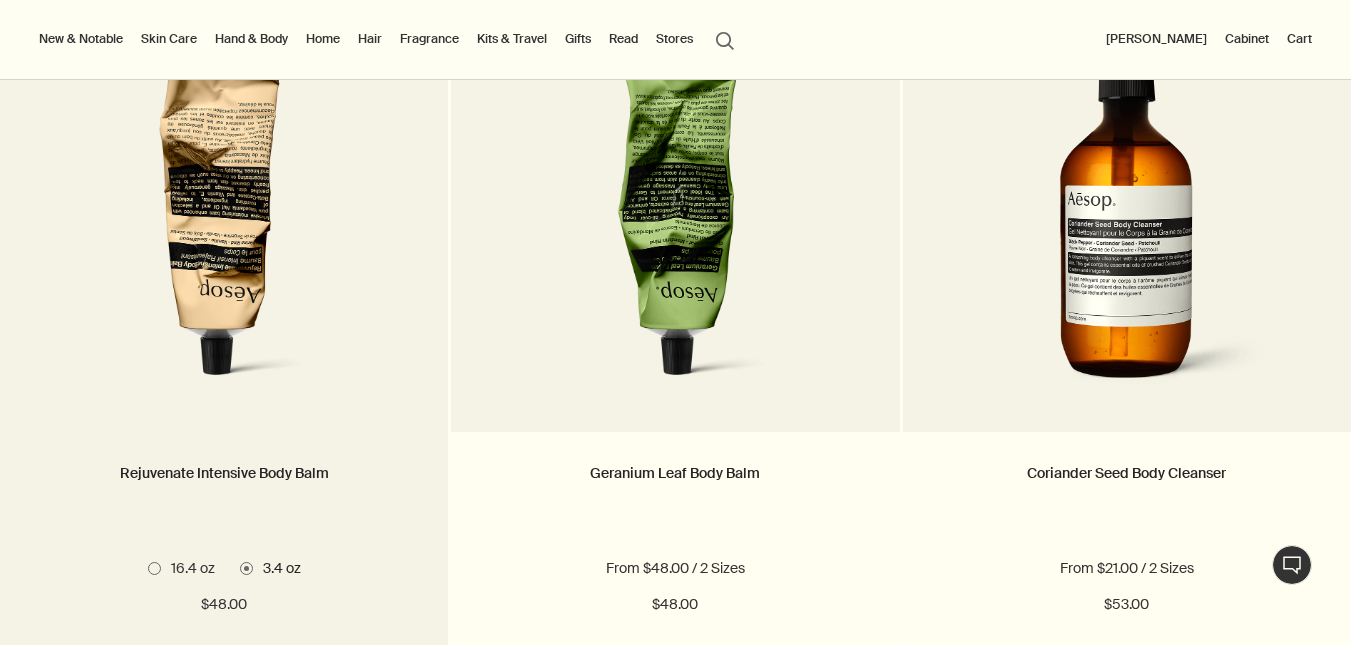 scroll, scrollTop: 2602, scrollLeft: 0, axis: vertical 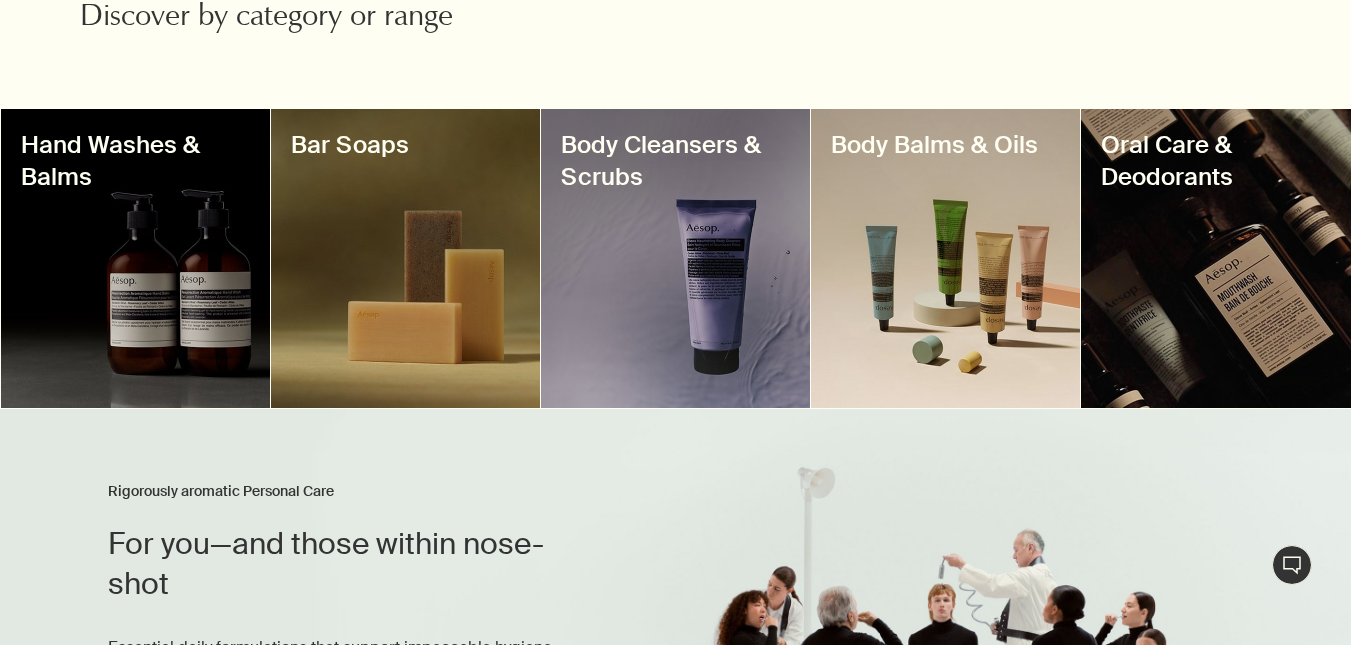 click at bounding box center (135, 258) 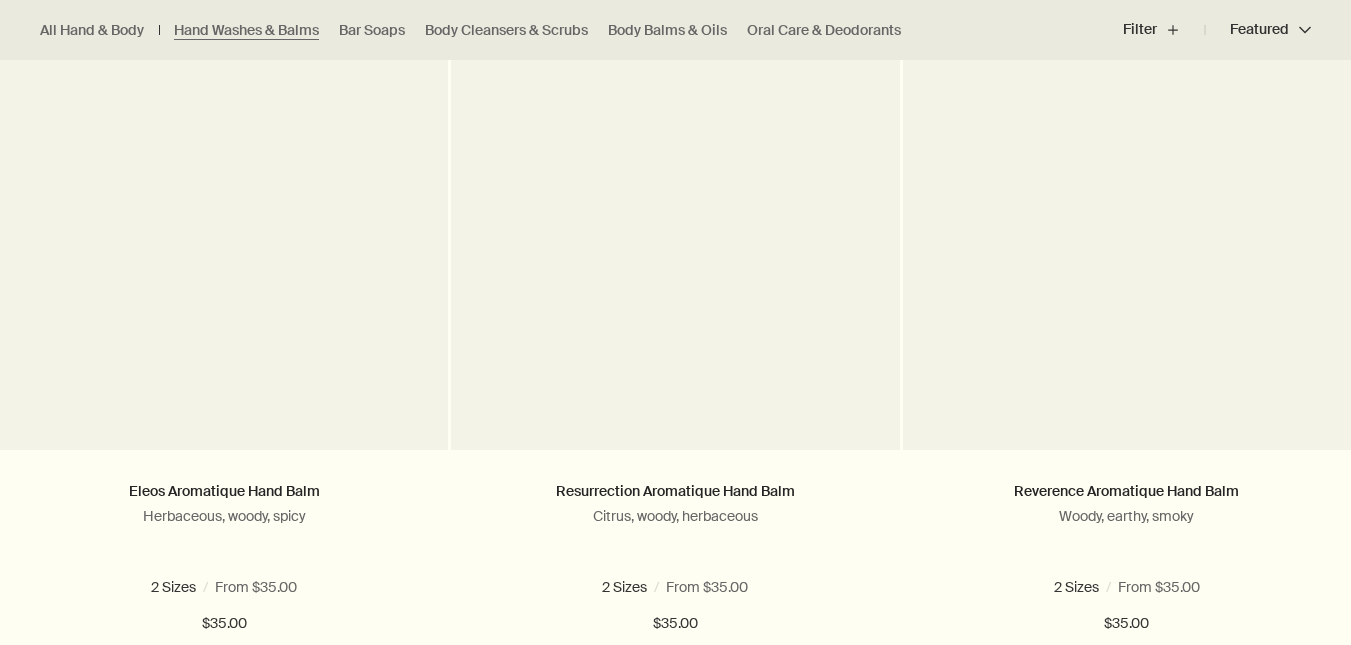 scroll, scrollTop: 0, scrollLeft: 0, axis: both 